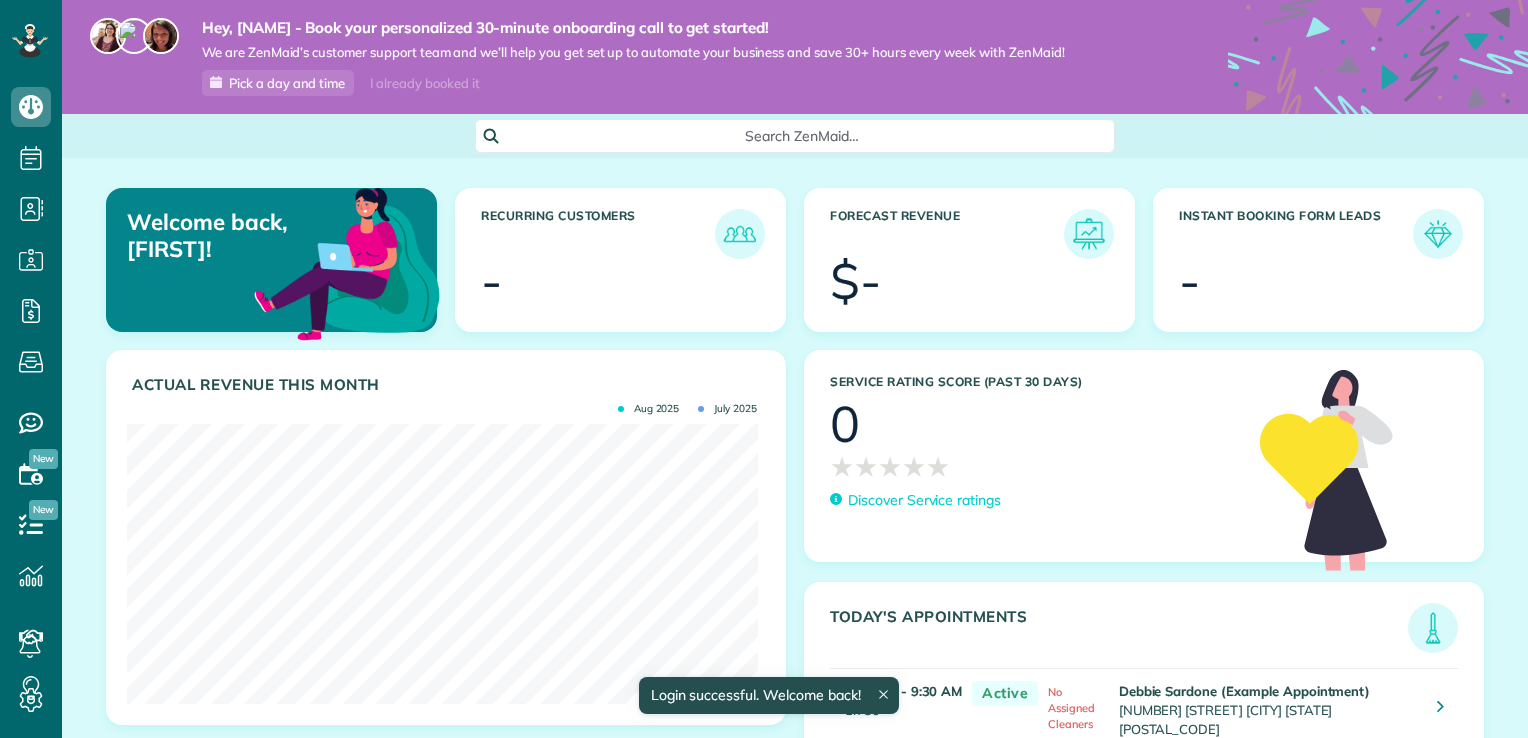 scroll, scrollTop: 0, scrollLeft: 0, axis: both 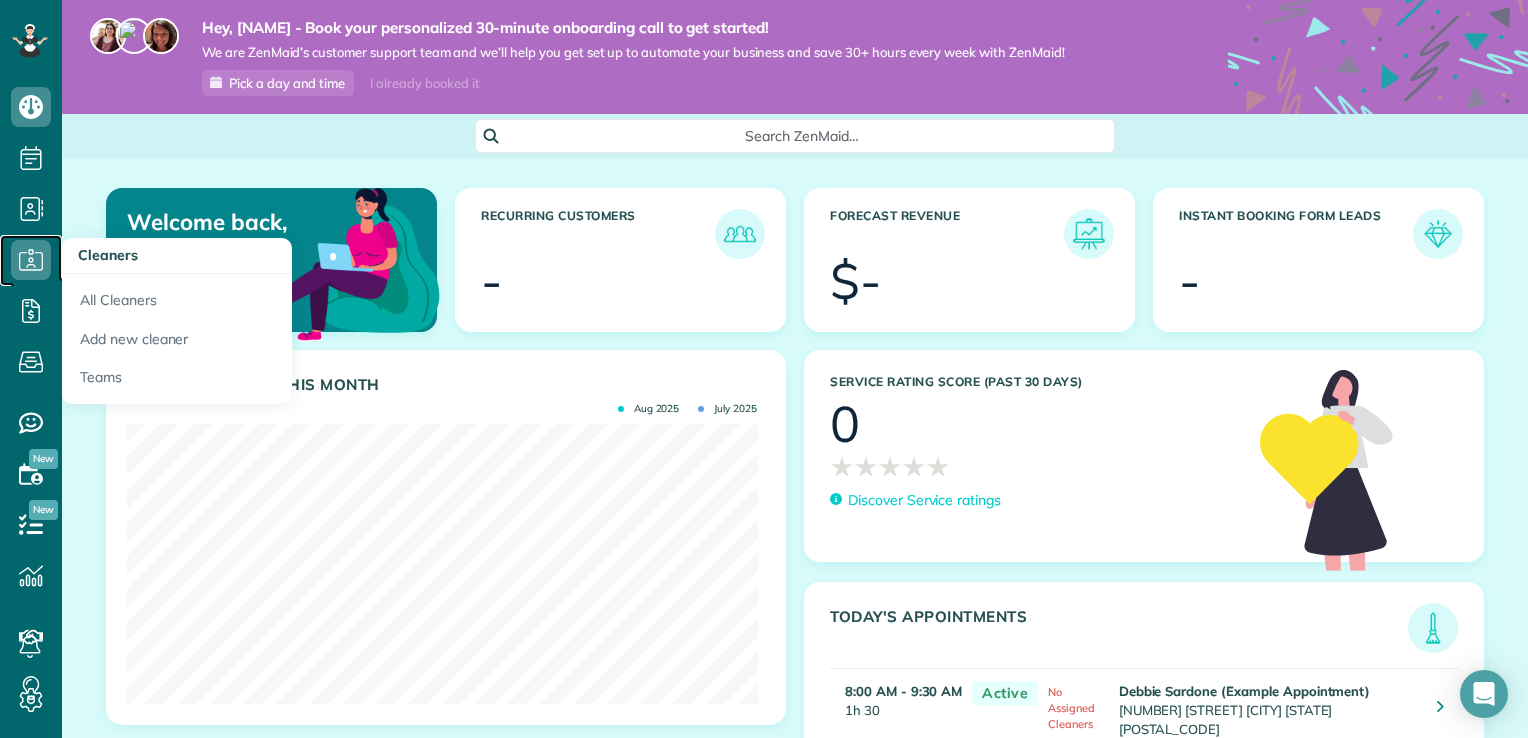 click 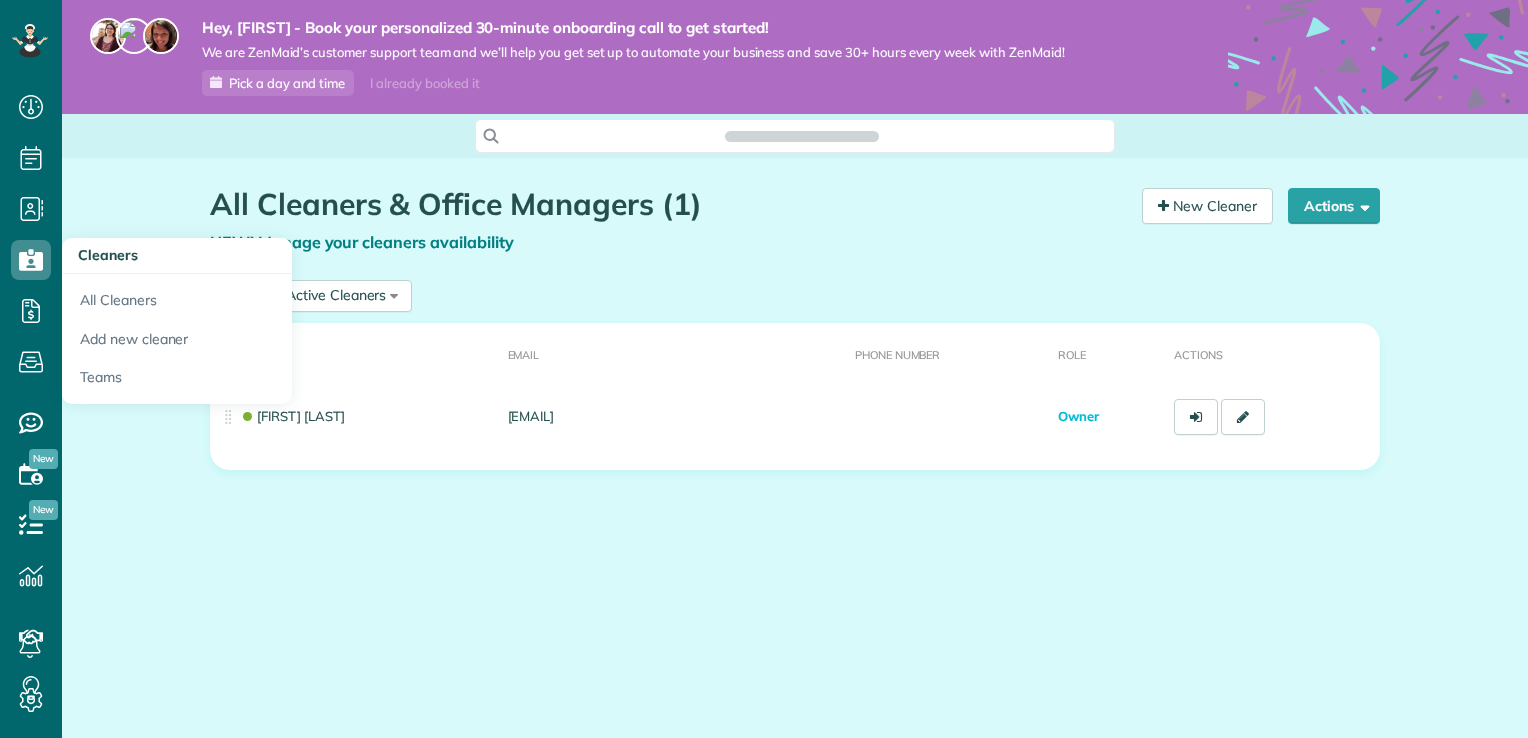 scroll, scrollTop: 0, scrollLeft: 0, axis: both 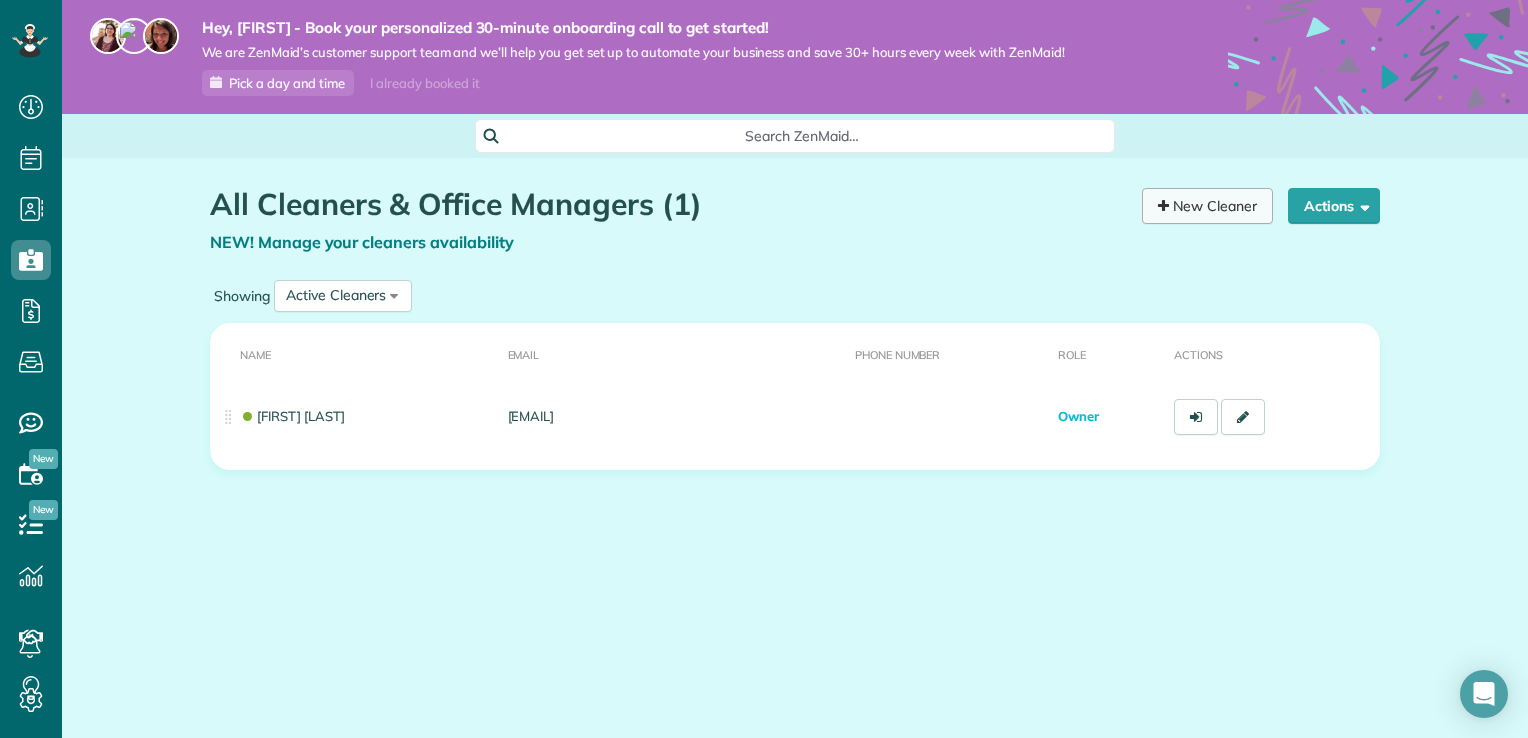 click on "New Cleaner" at bounding box center (1207, 206) 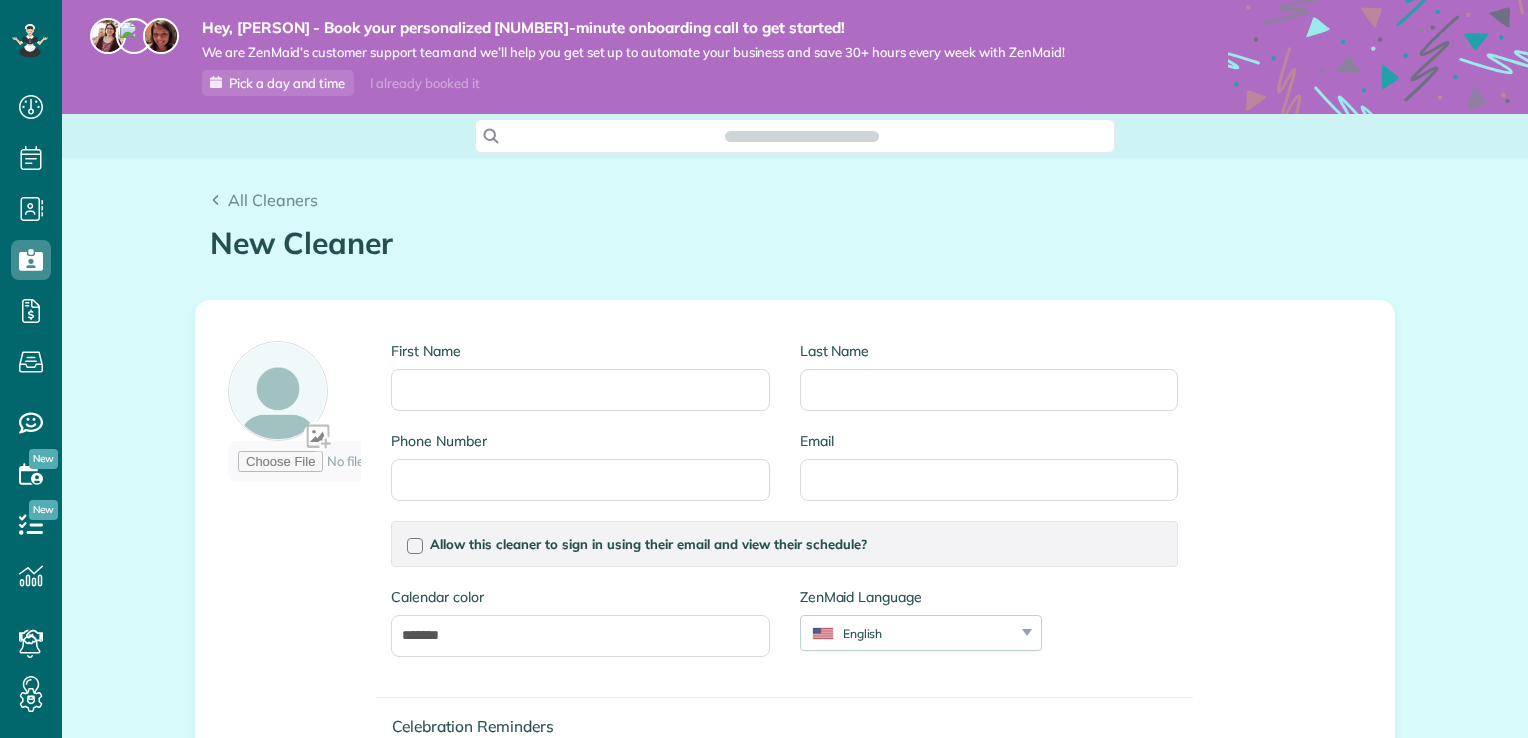 scroll, scrollTop: 0, scrollLeft: 0, axis: both 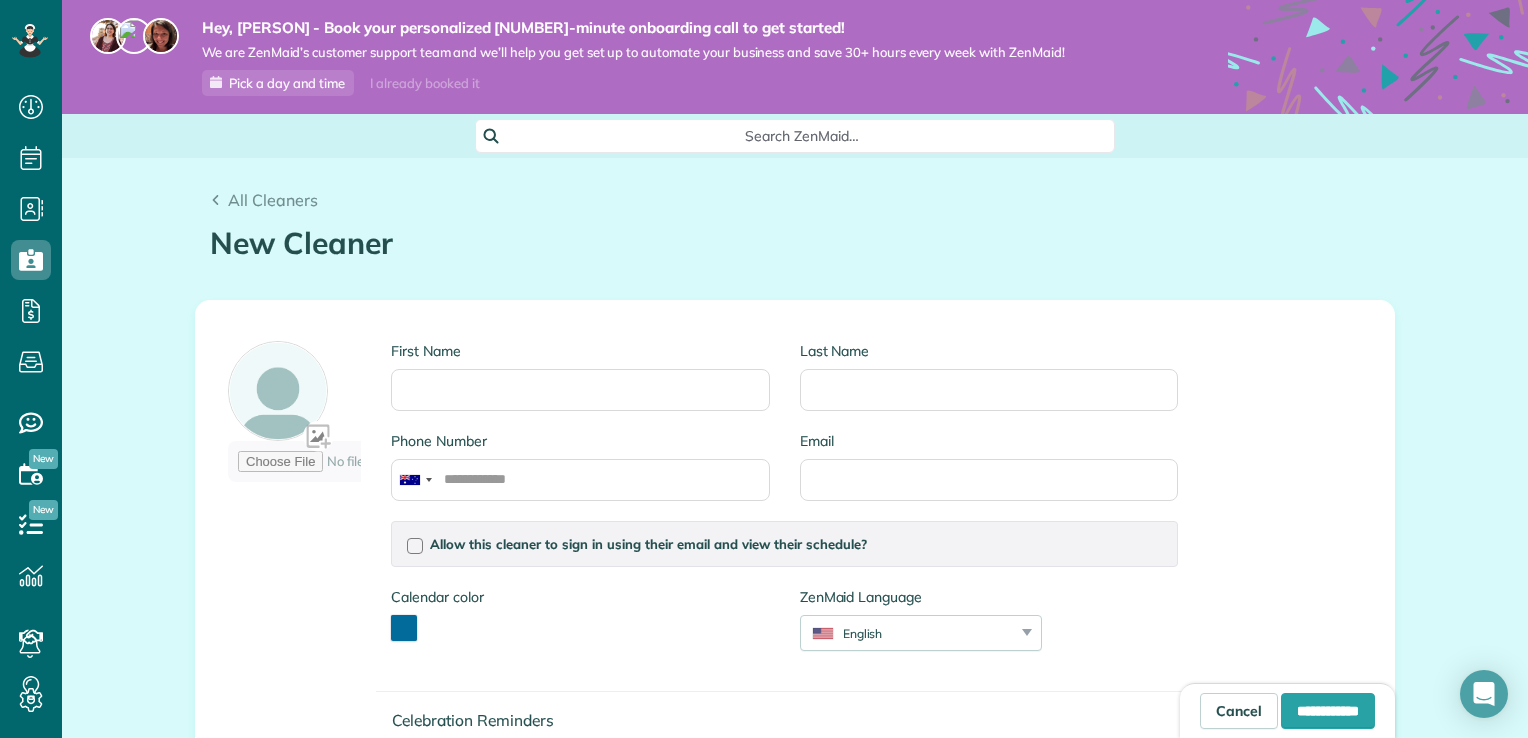 click on "Dashboard
Scheduling
Calendar View
List View
Dispatch View - Weekly scheduling (Beta)" at bounding box center [764, 369] 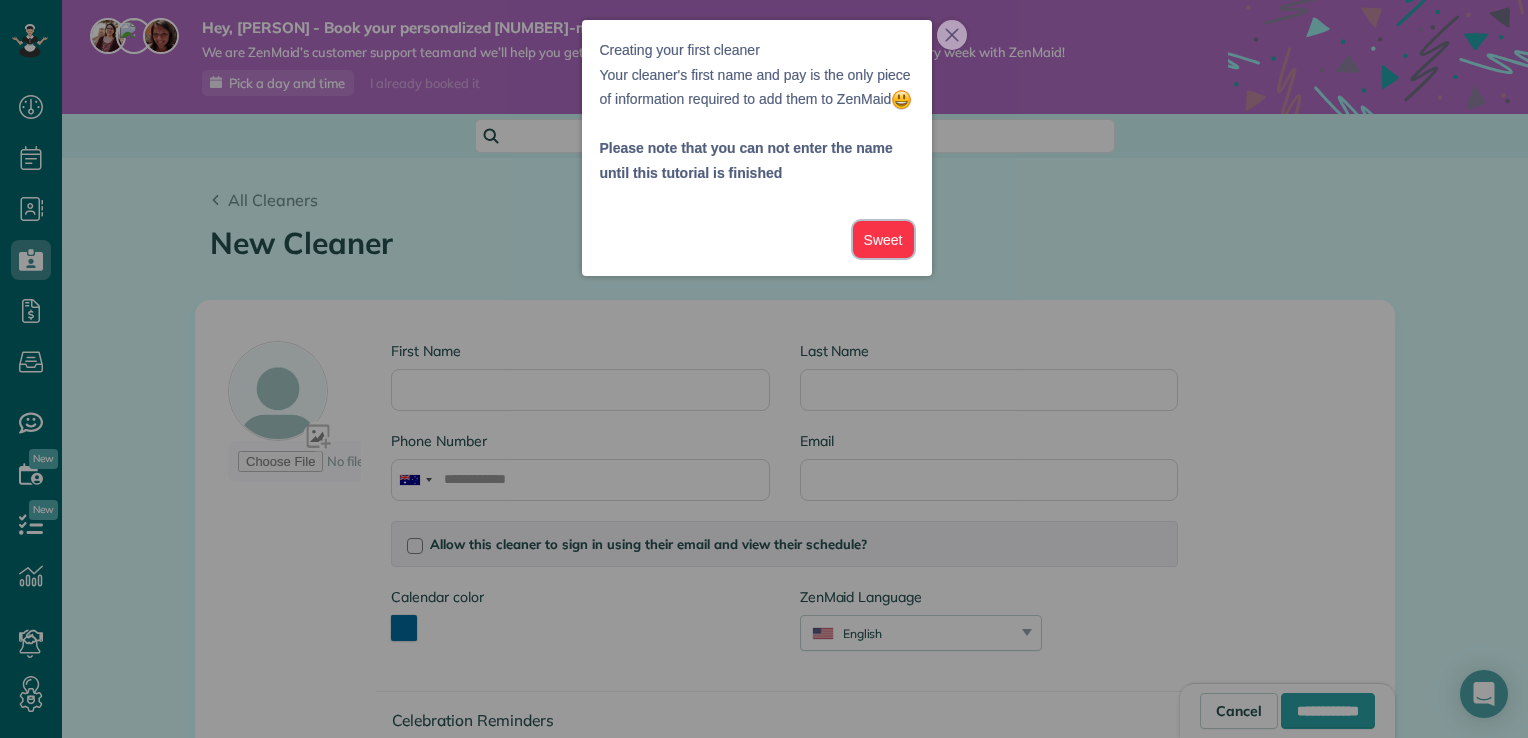 click on "Sweet" at bounding box center (883, 239) 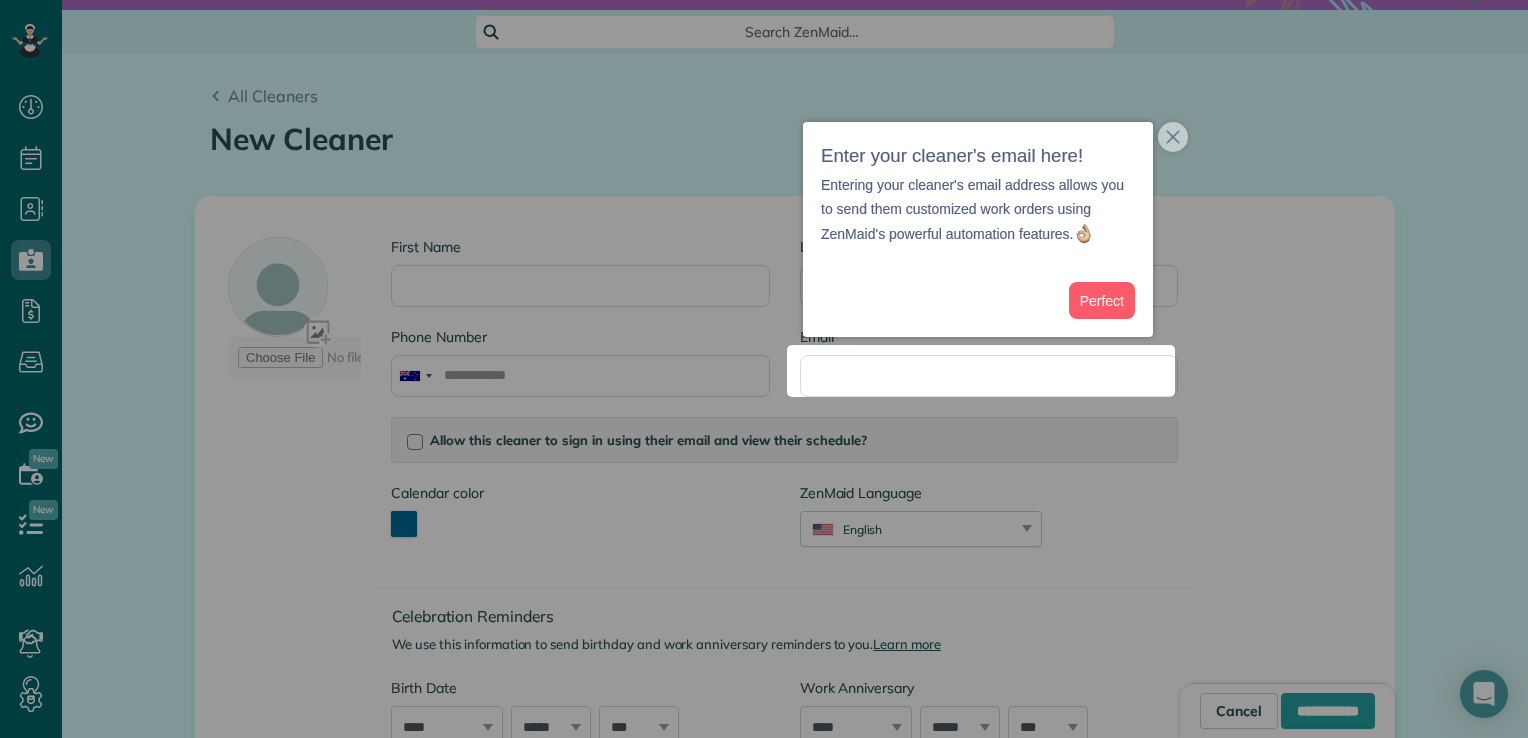 scroll, scrollTop: 109, scrollLeft: 0, axis: vertical 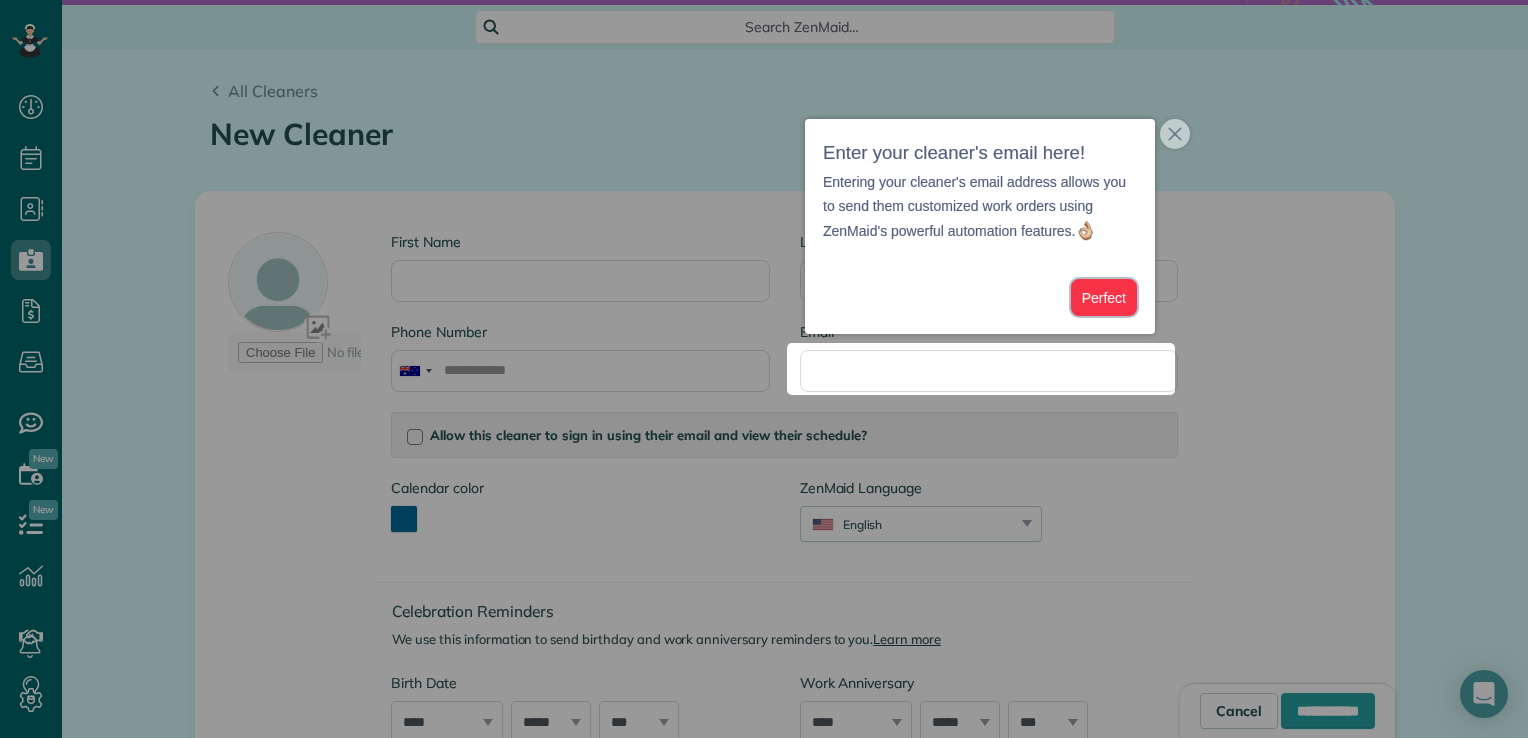 click on "Perfect" at bounding box center (1104, 297) 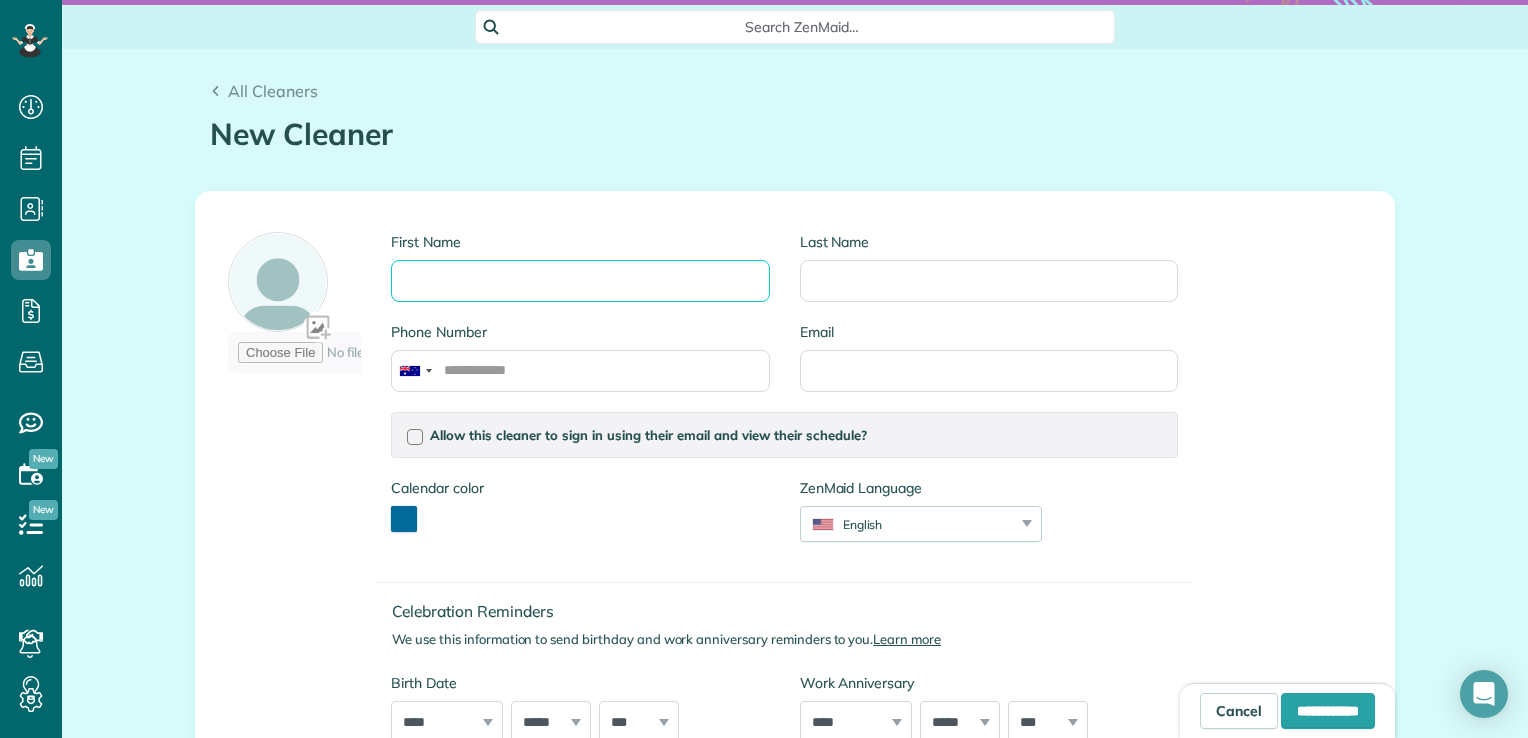 click on "First Name" at bounding box center (580, 281) 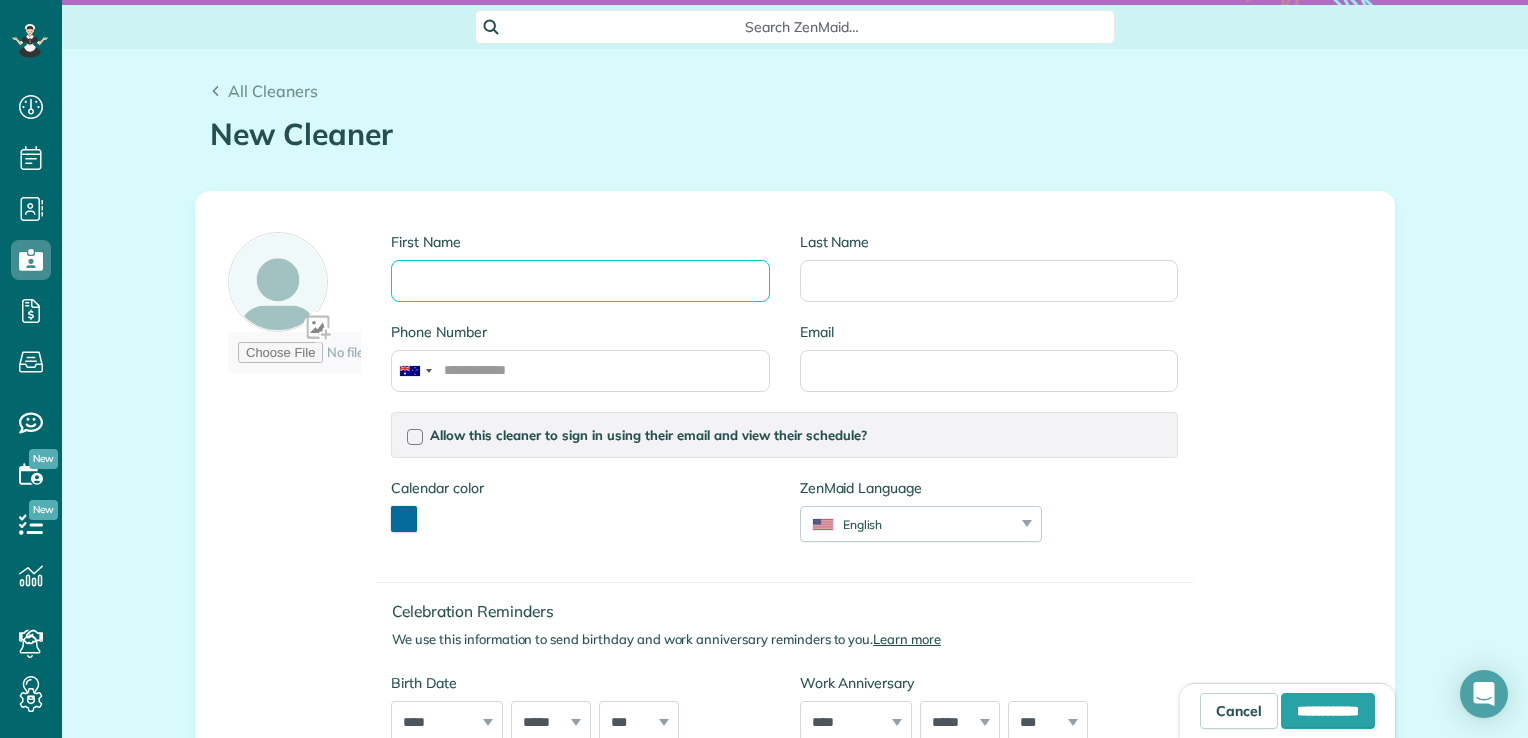 type on "*" 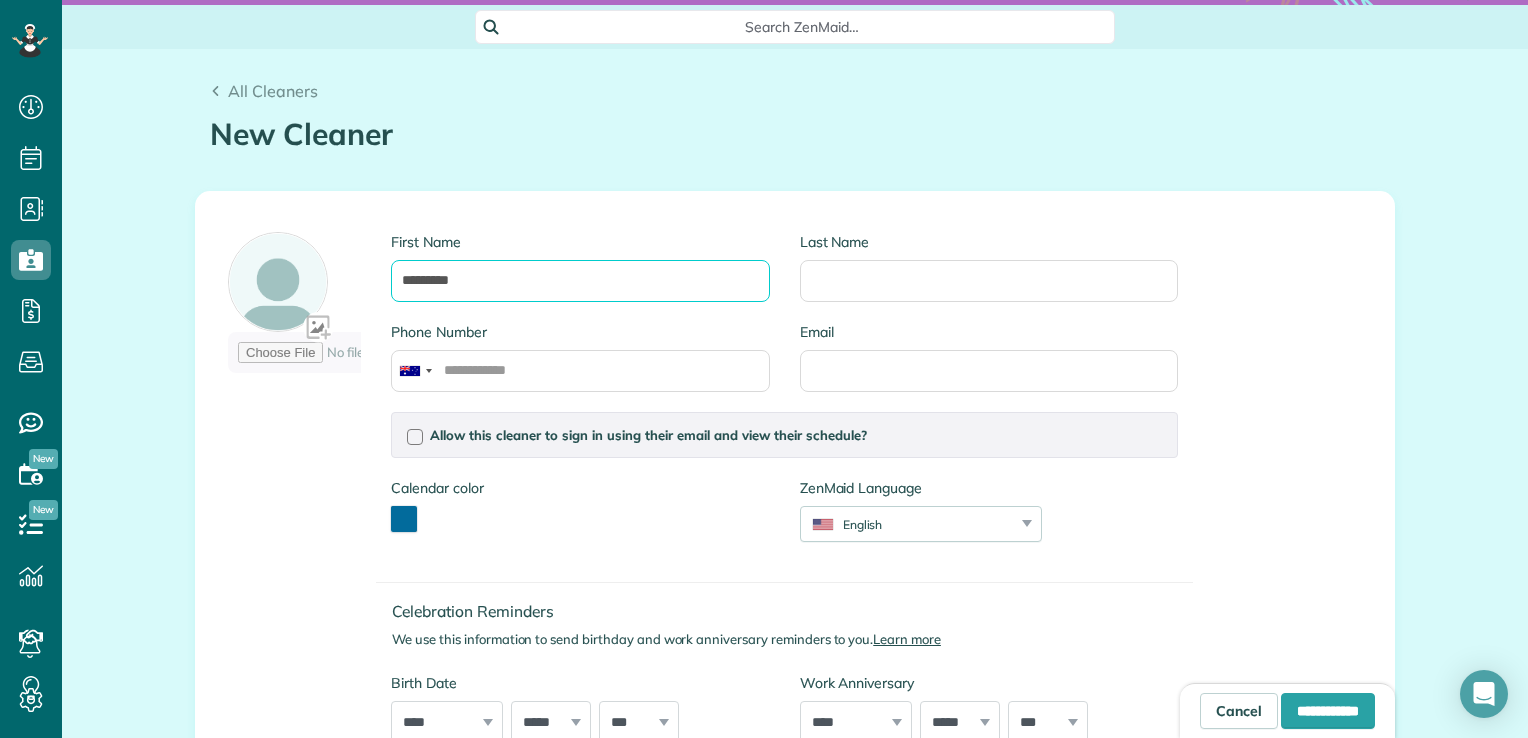 type on "*********" 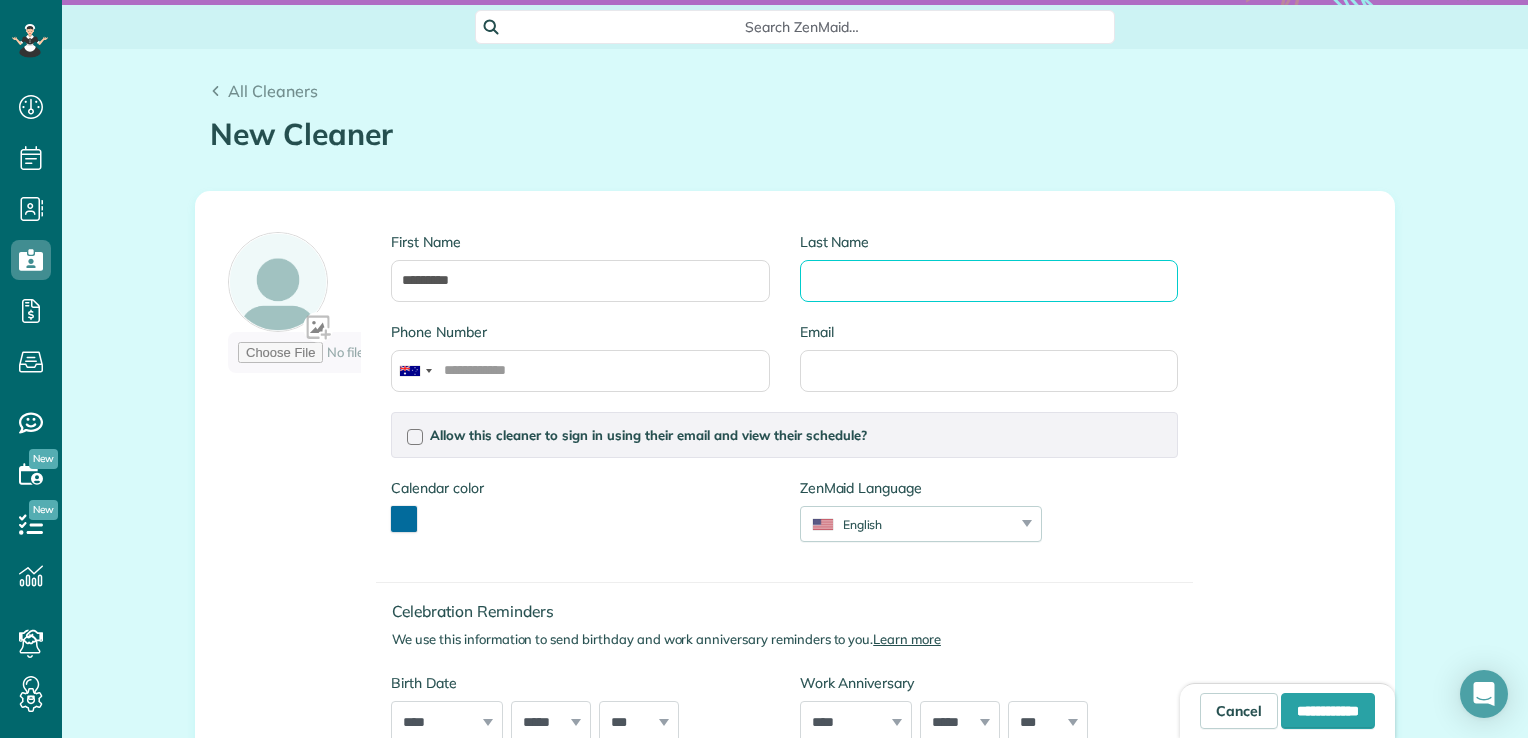 click on "Last Name" at bounding box center [989, 281] 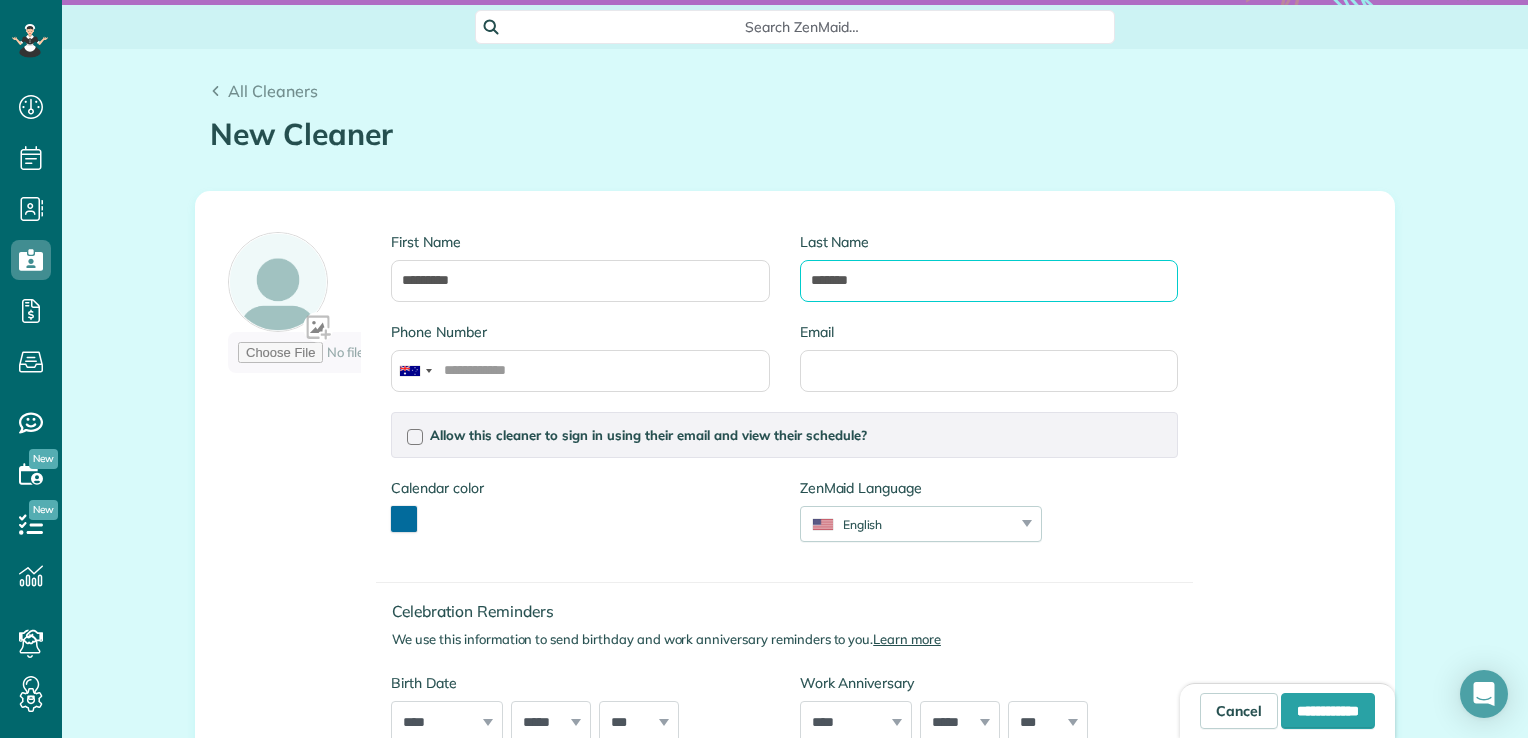 type on "*******" 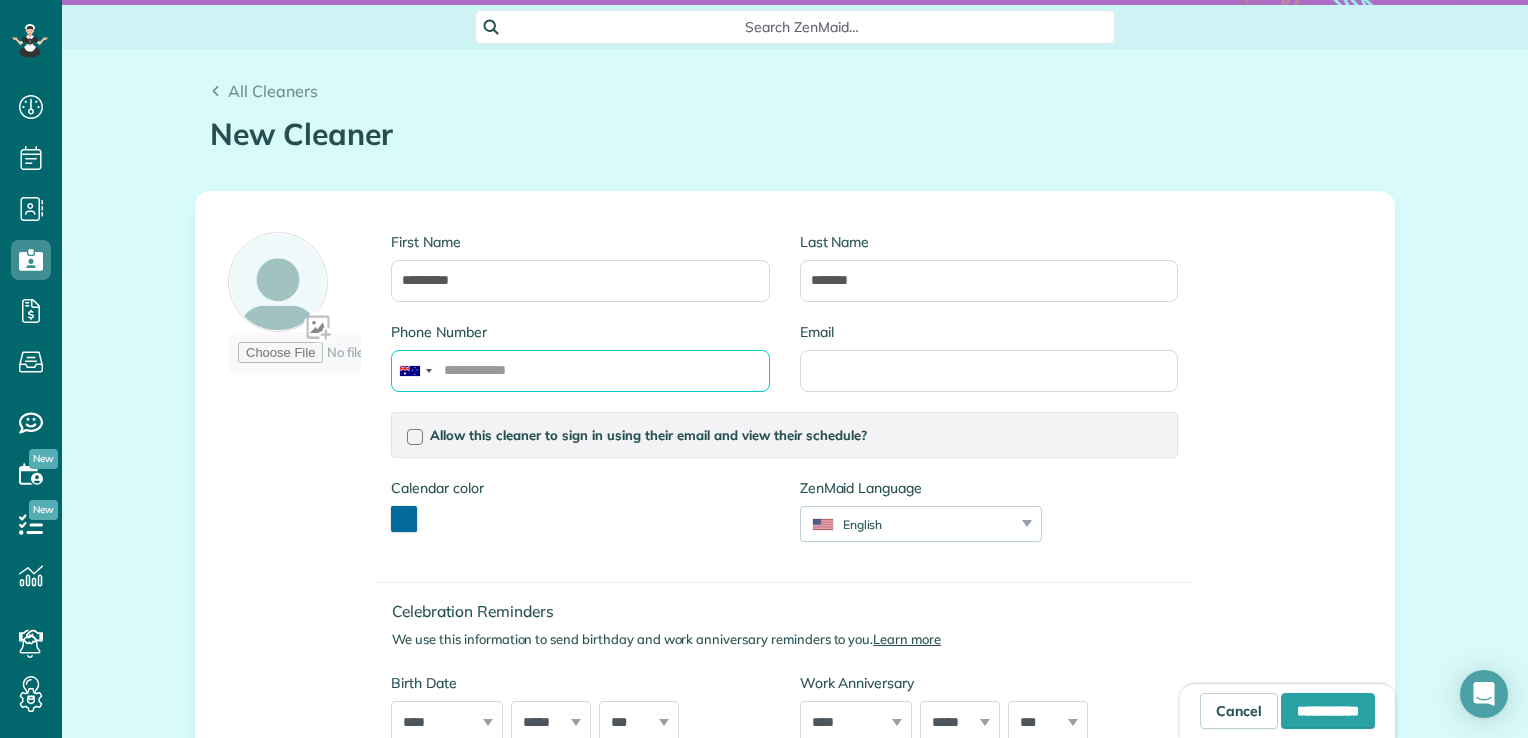 click on "Phone Number" at bounding box center [580, 371] 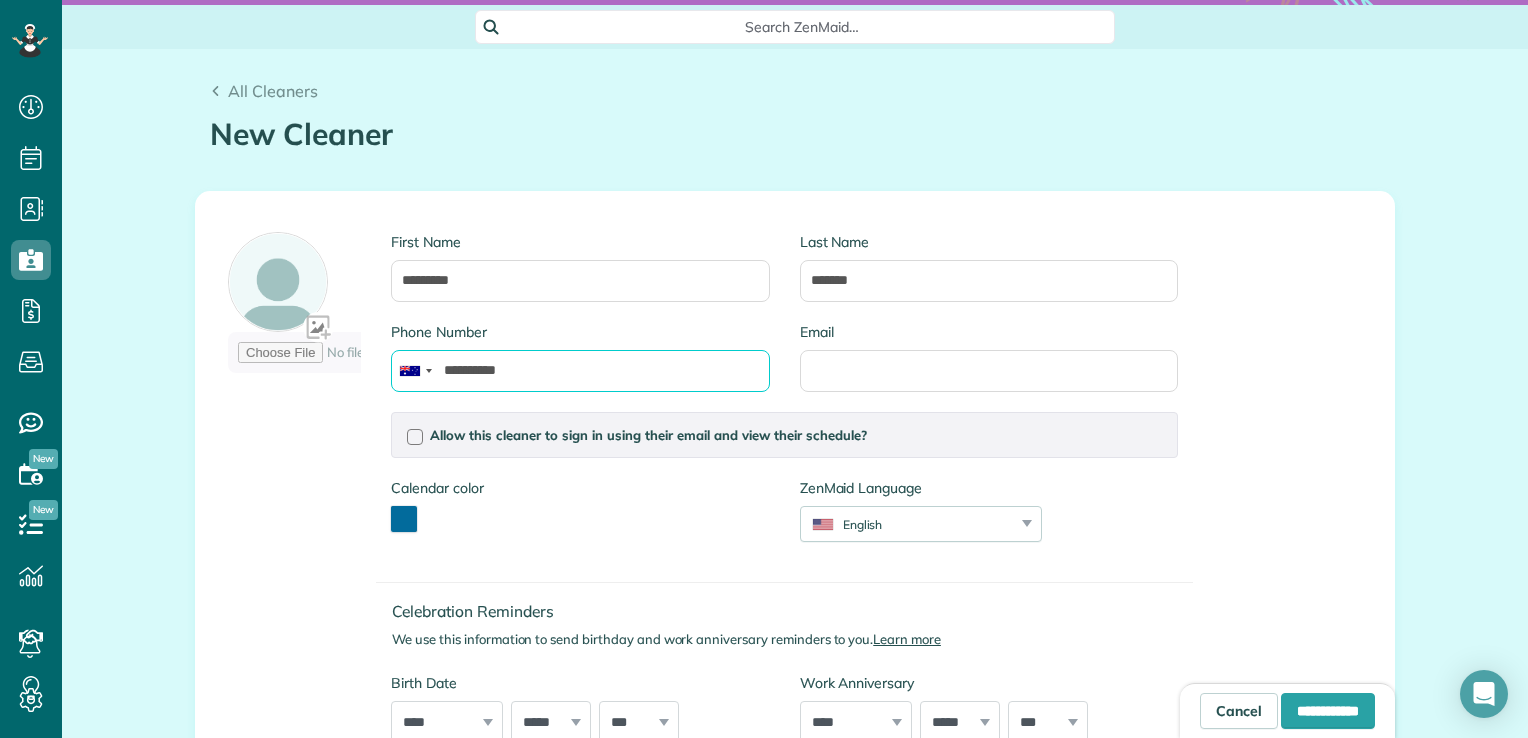 type on "**********" 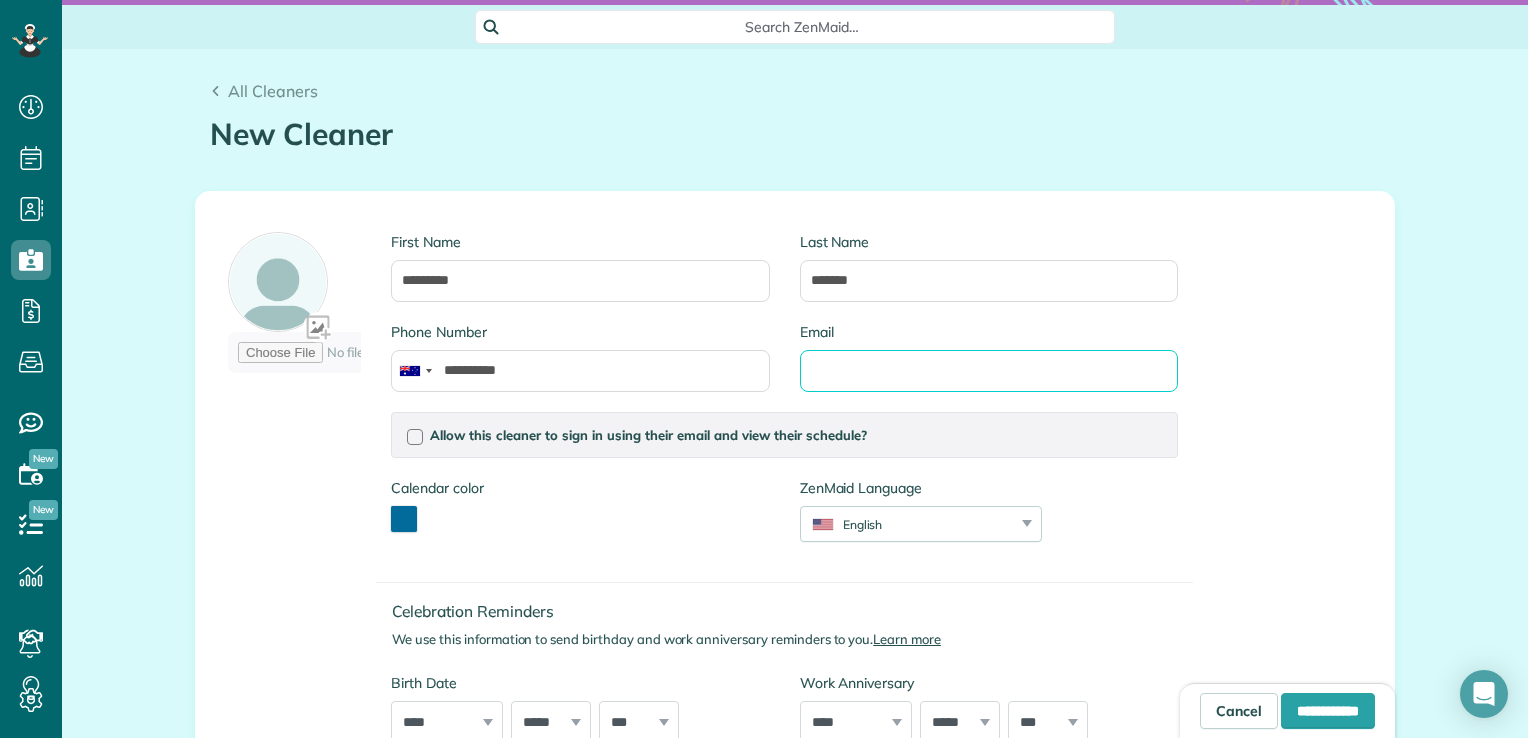 click on "Email" at bounding box center [989, 371] 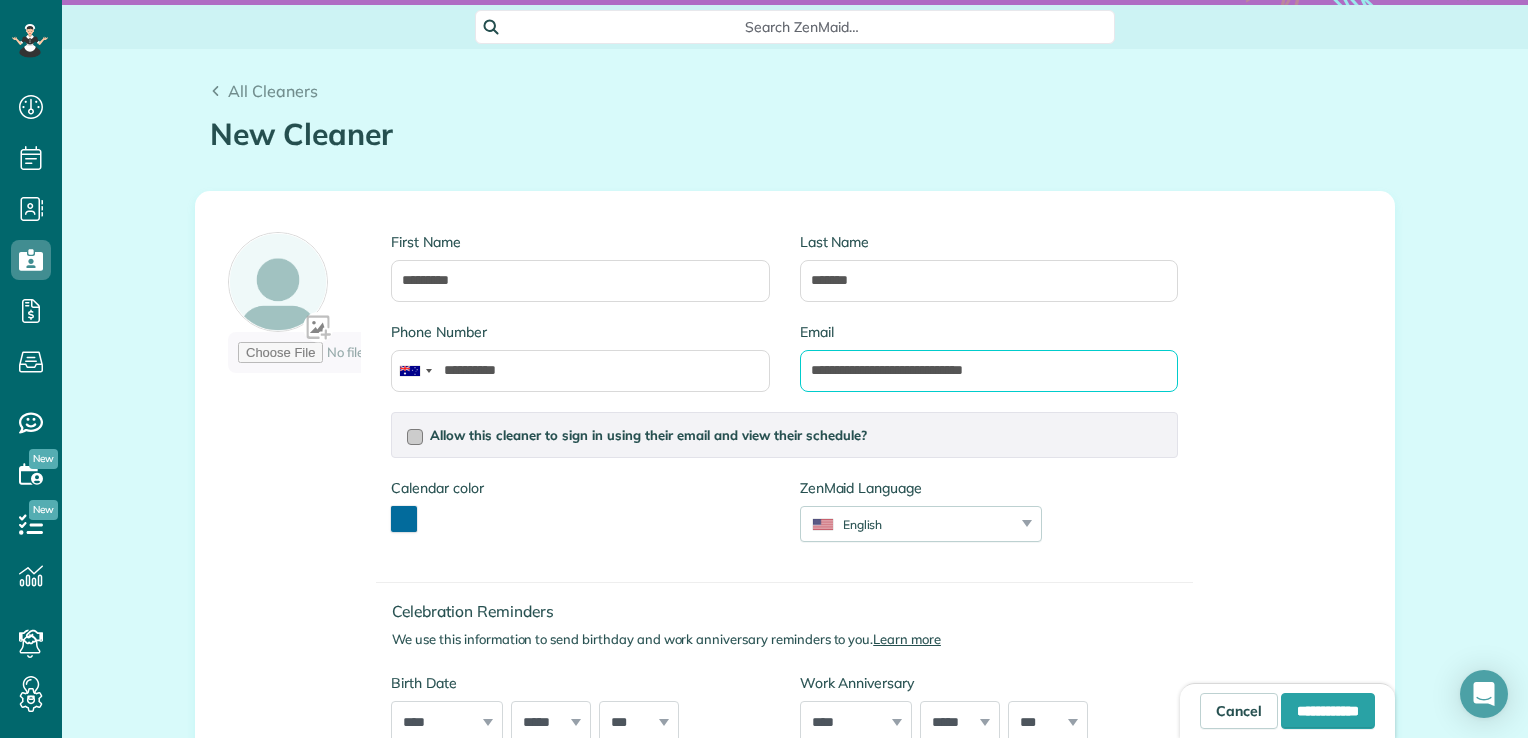 type on "**********" 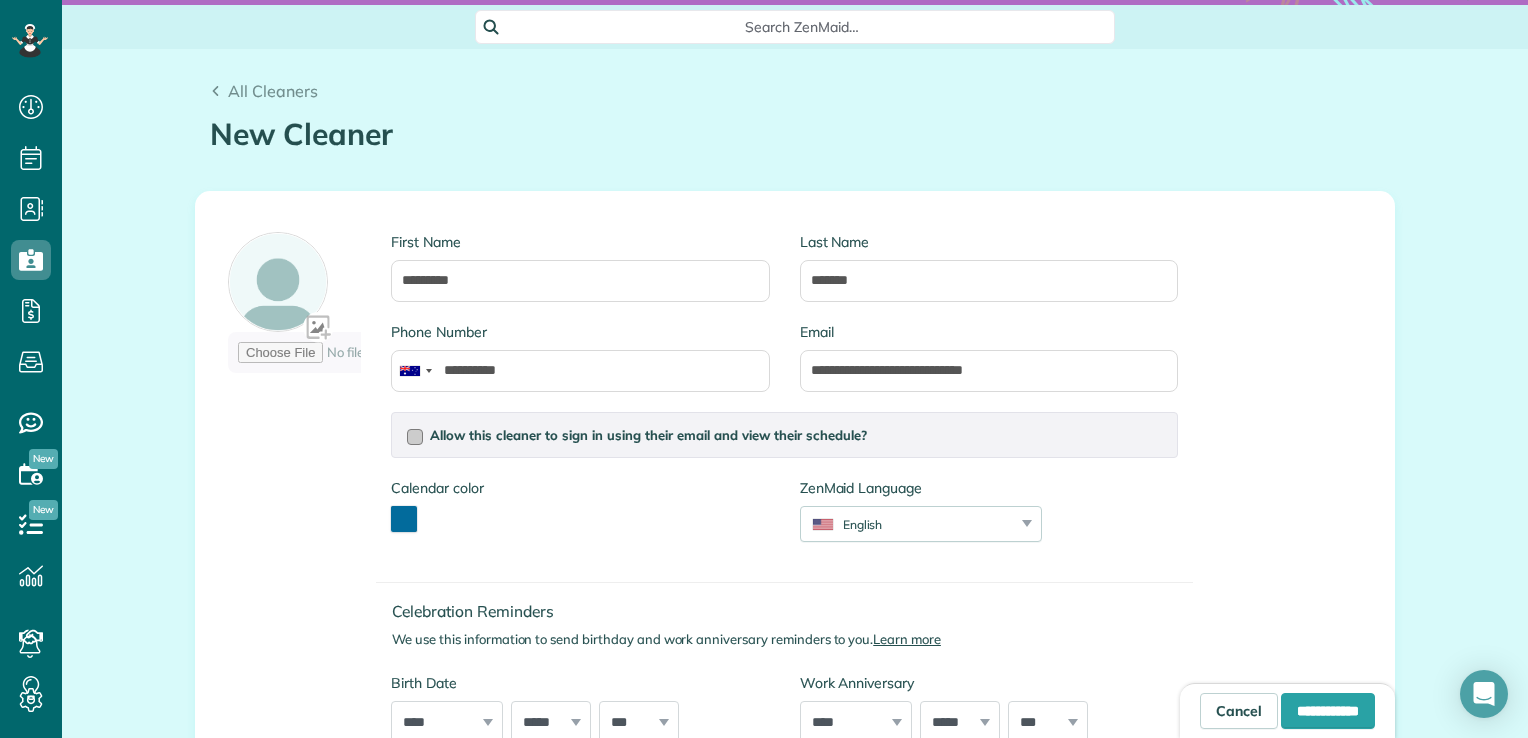 click on "Allow this cleaner to sign in using their email and view their schedule?" at bounding box center [784, 435] 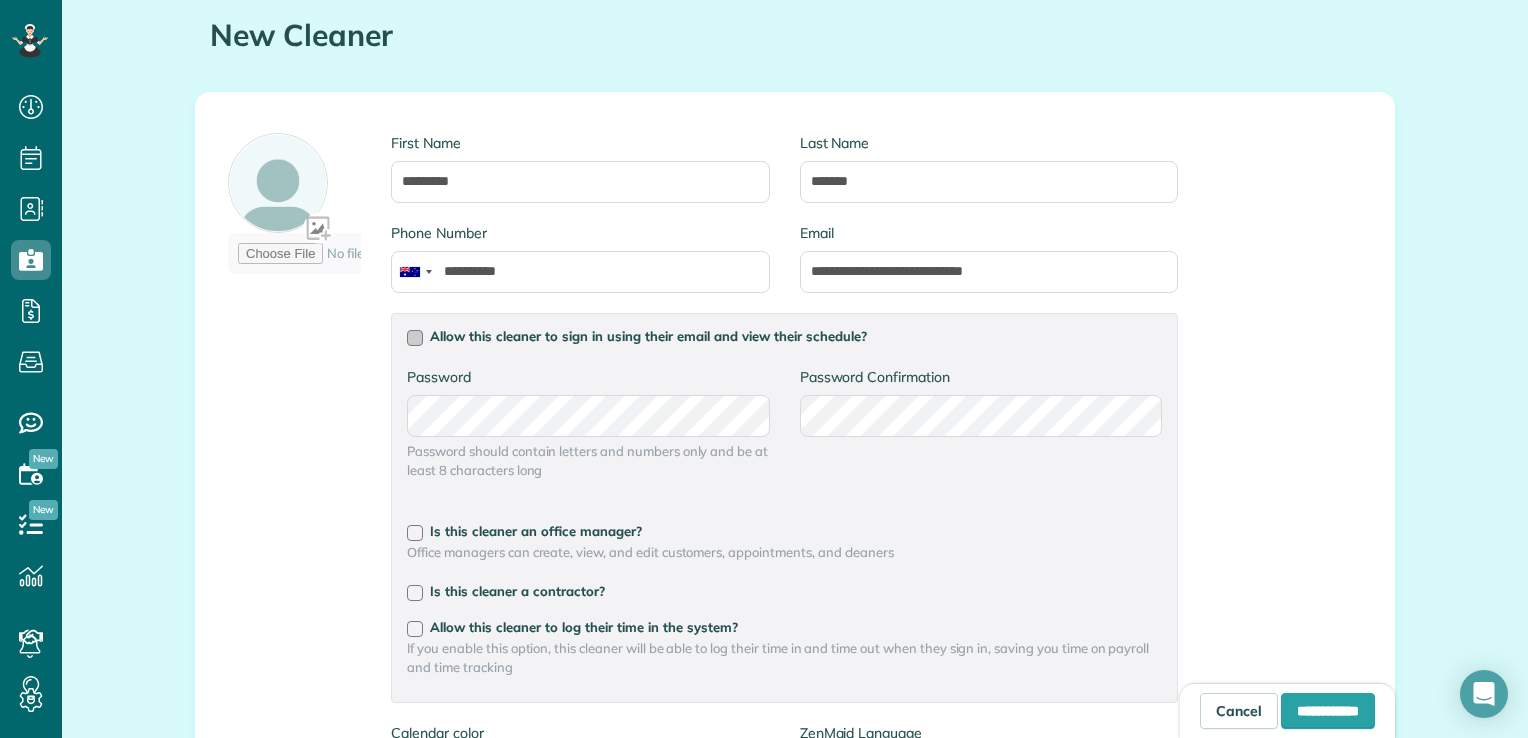 scroll, scrollTop: 209, scrollLeft: 0, axis: vertical 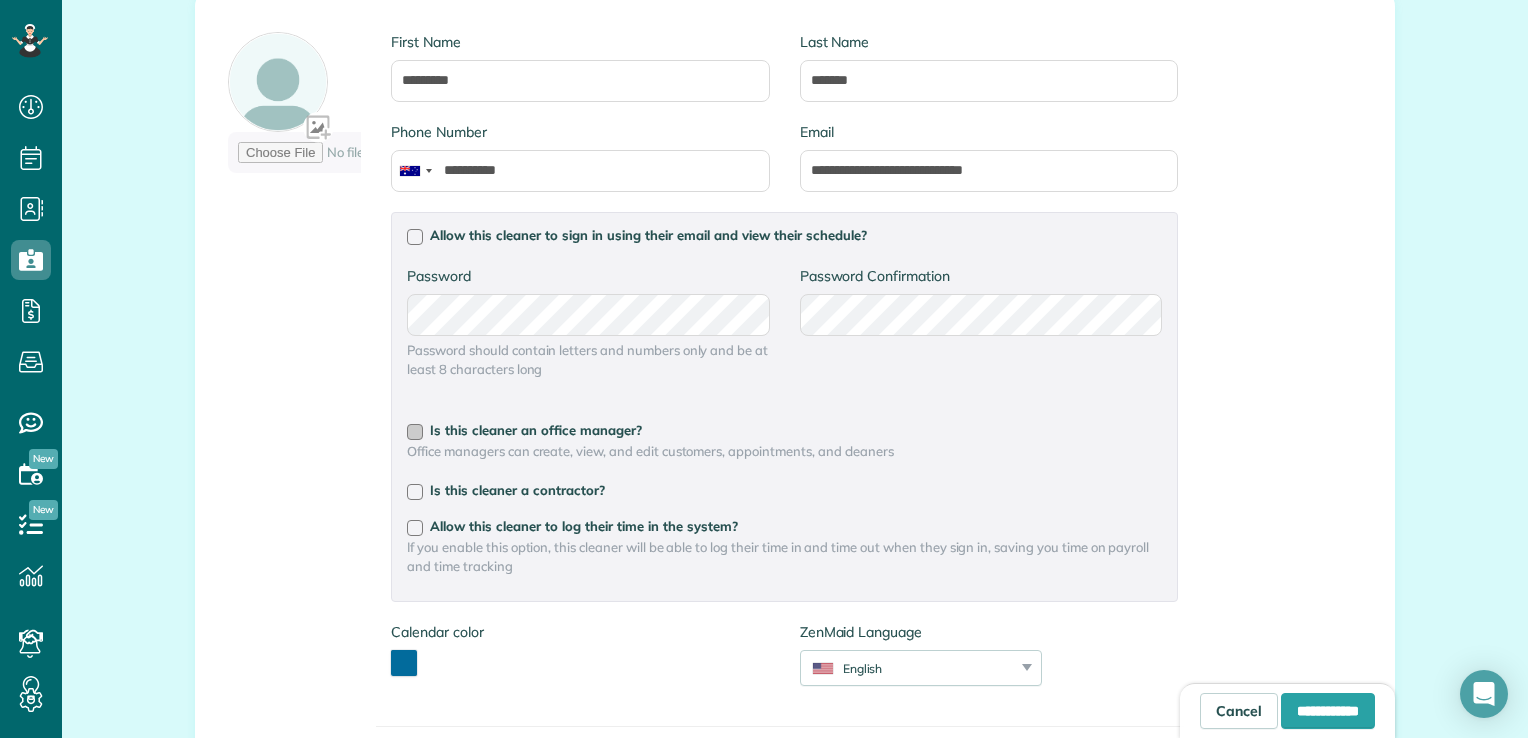 click at bounding box center [415, 432] 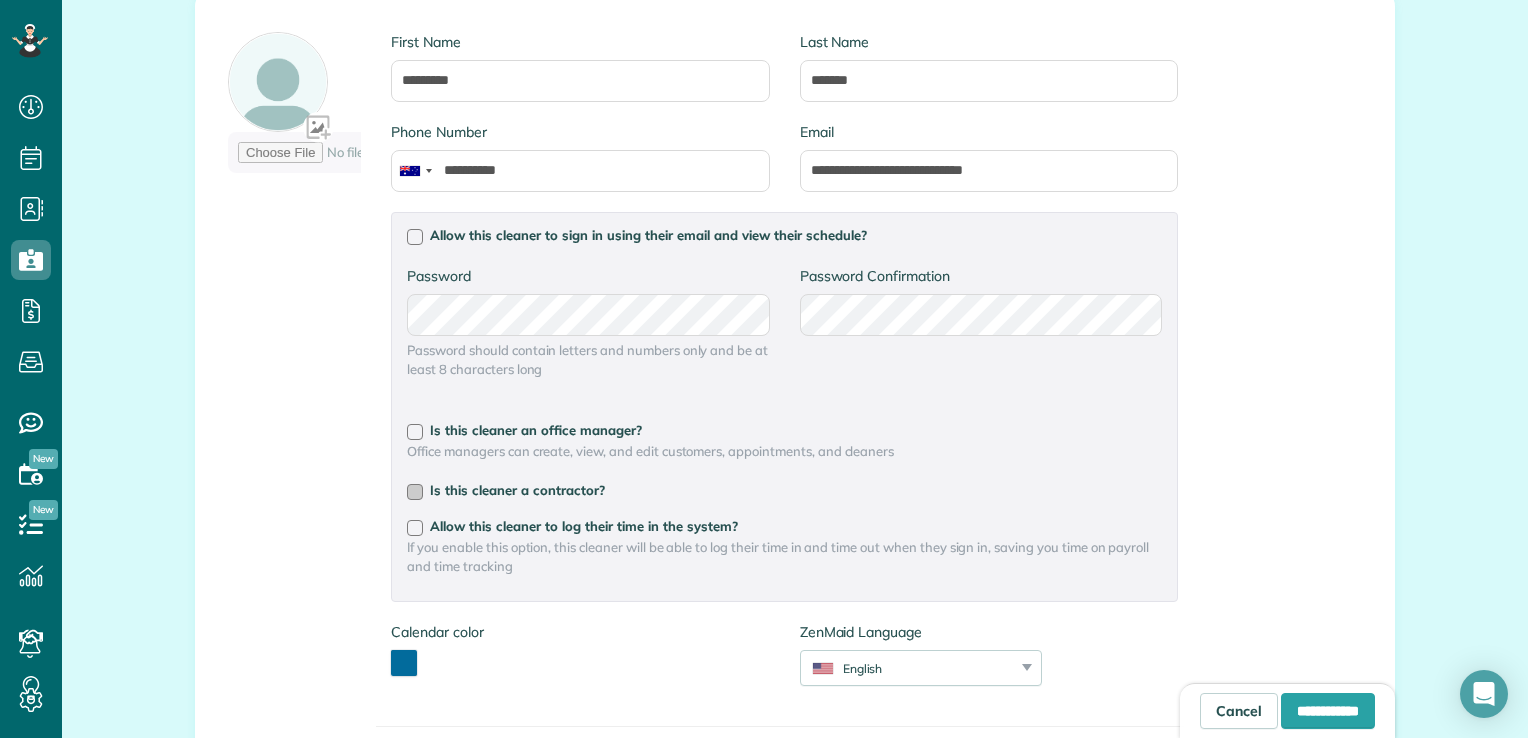 click at bounding box center (415, 492) 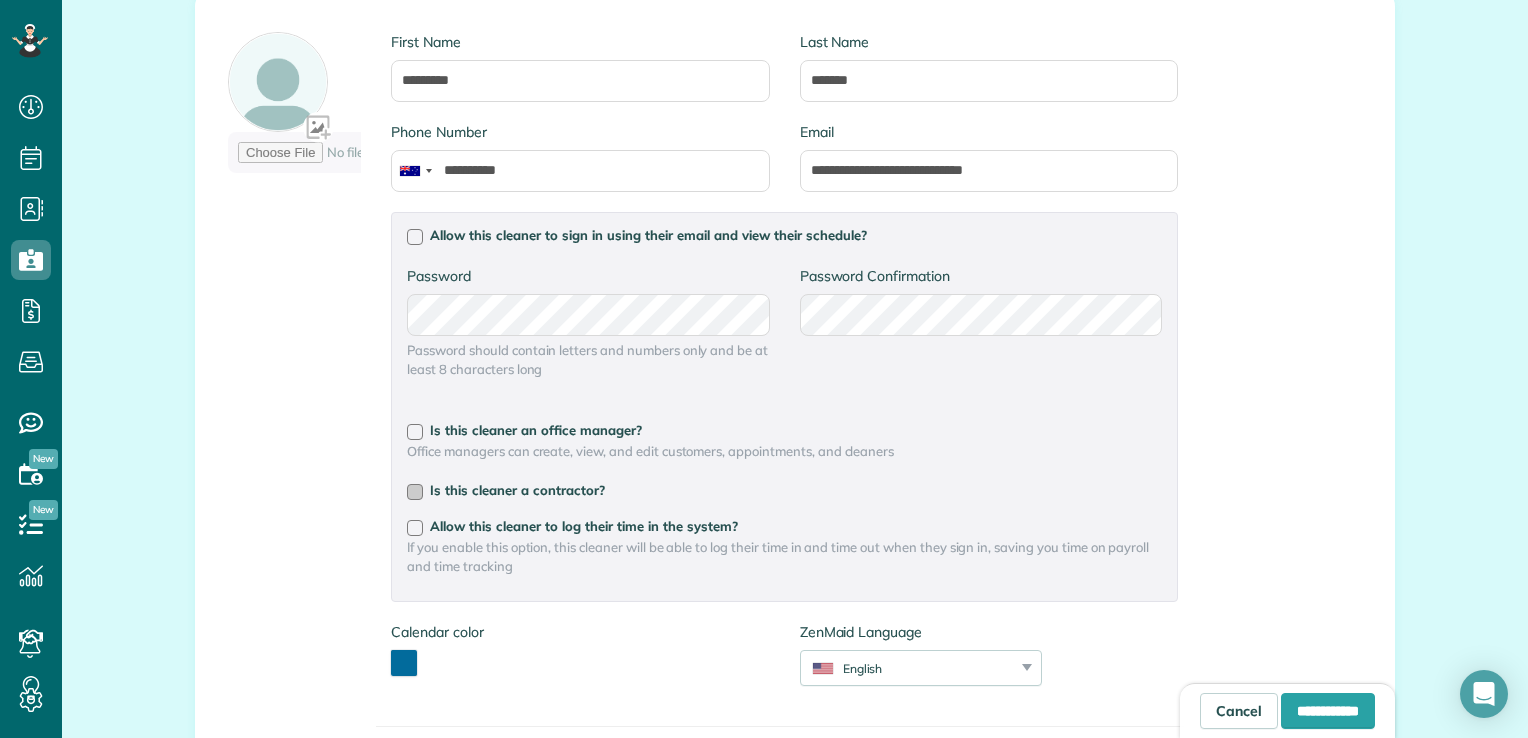 click at bounding box center [415, 492] 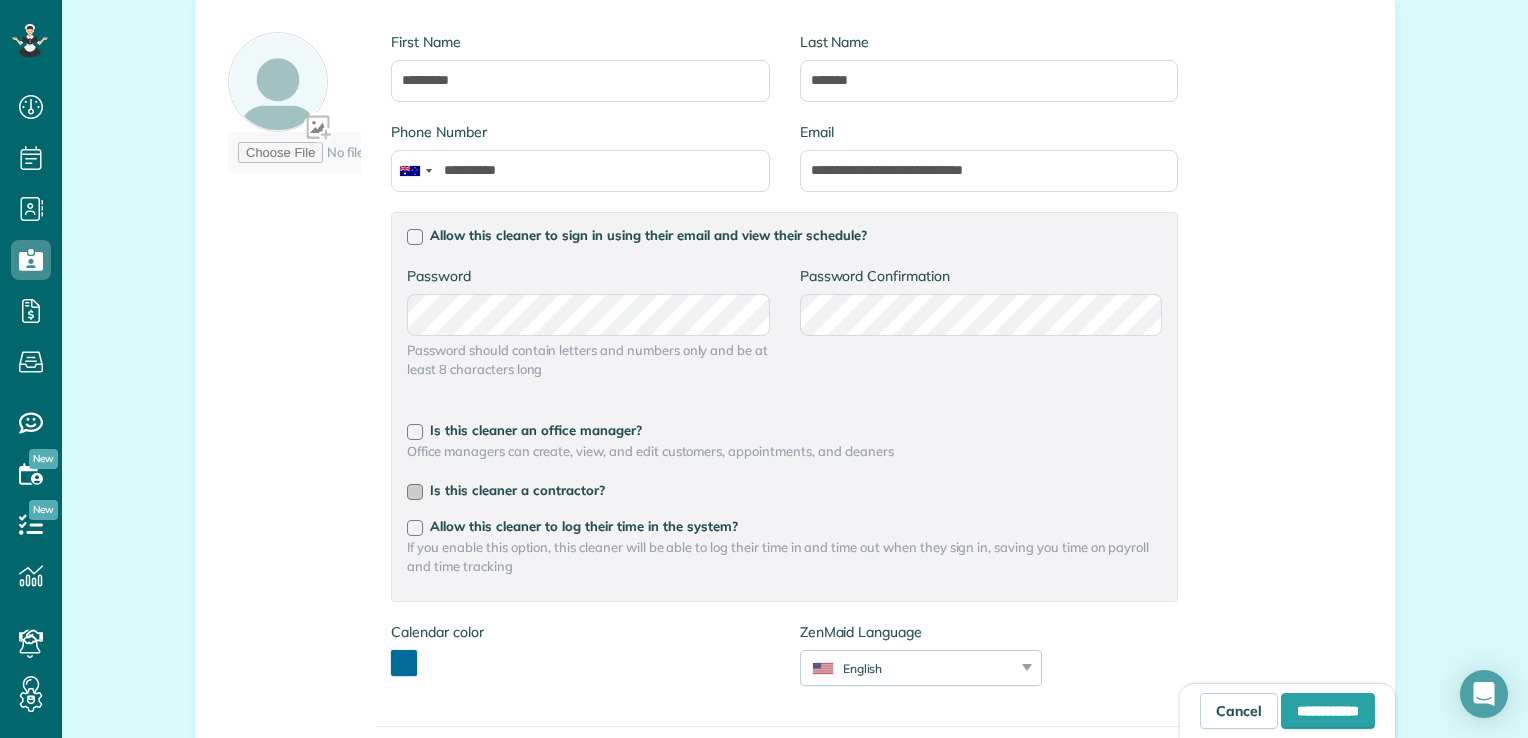 click at bounding box center [415, 492] 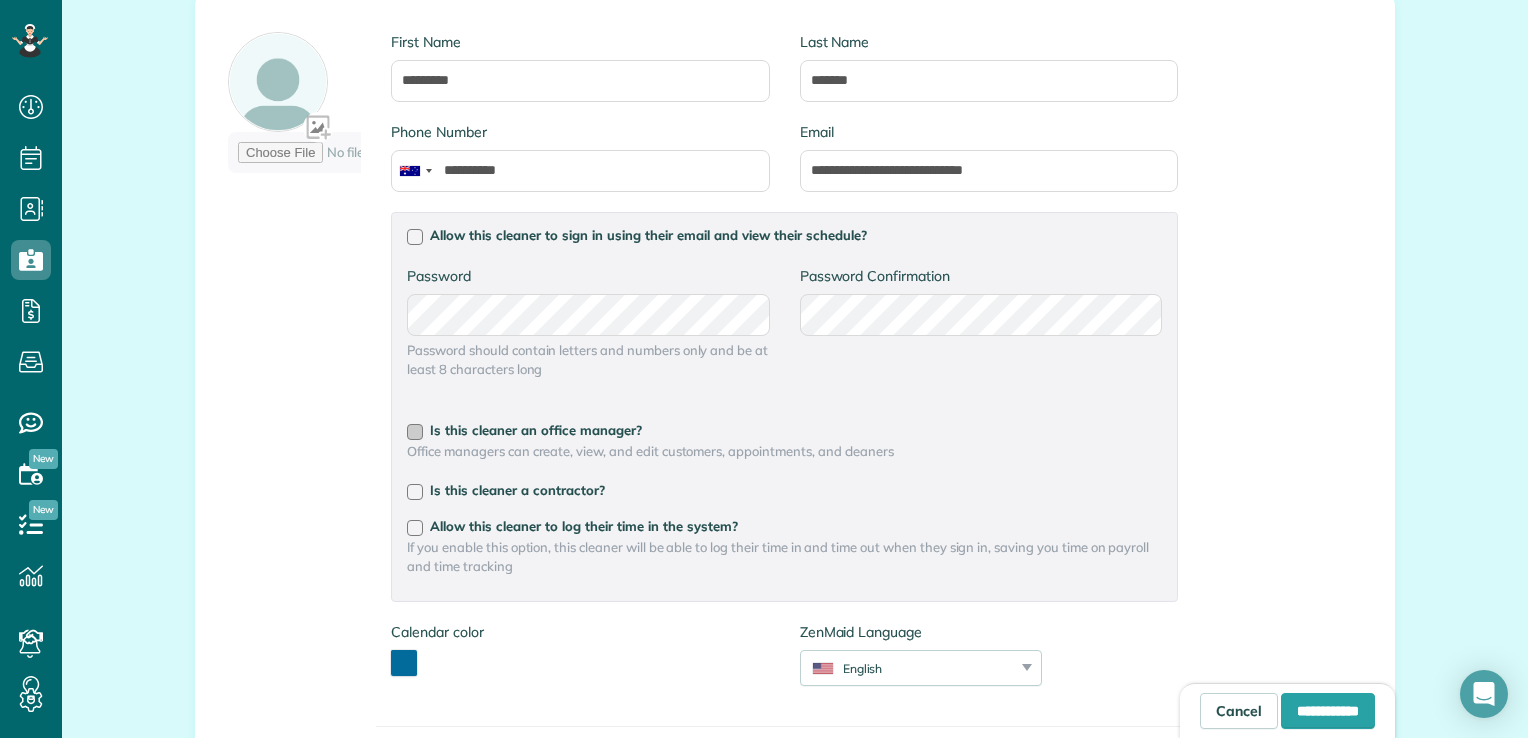 click at bounding box center [415, 432] 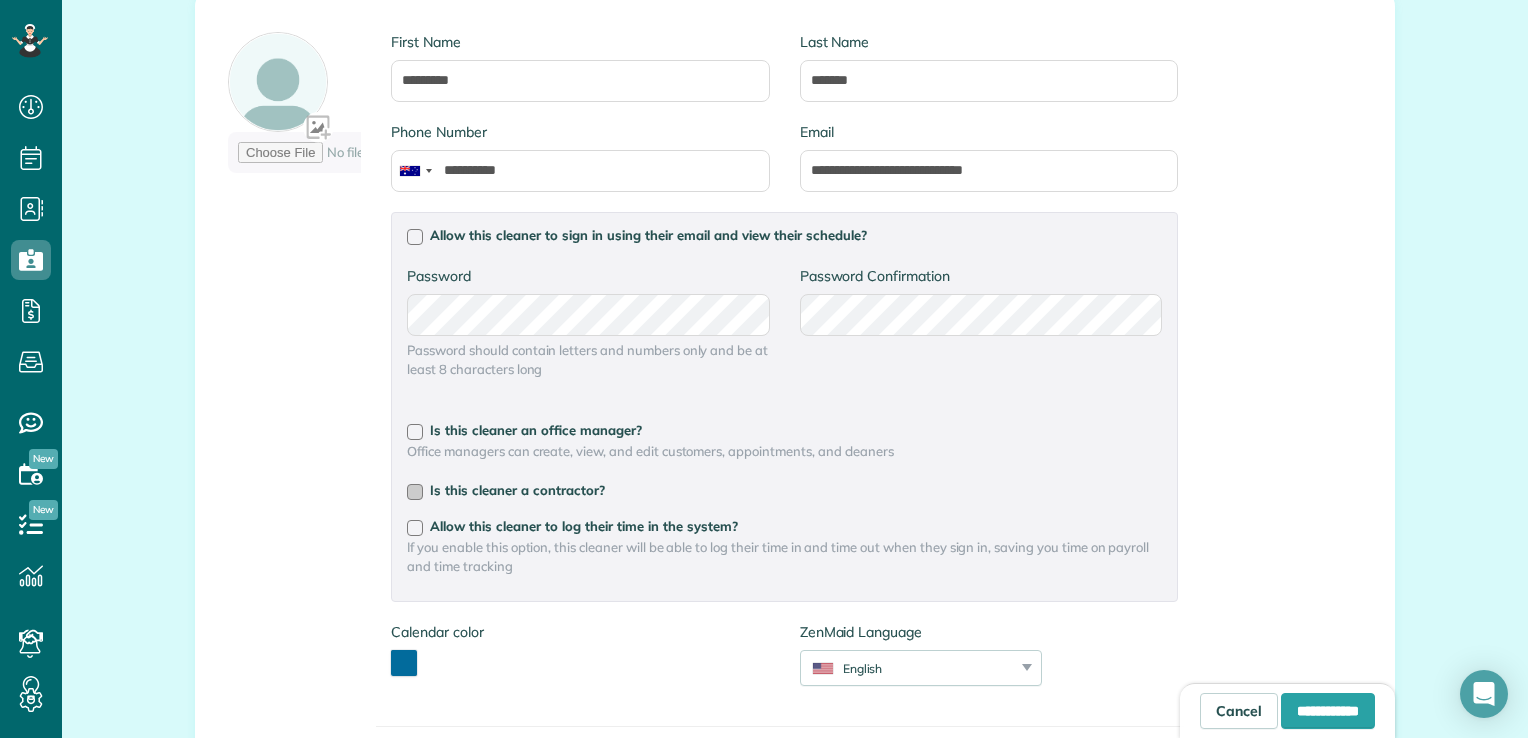 click at bounding box center [415, 492] 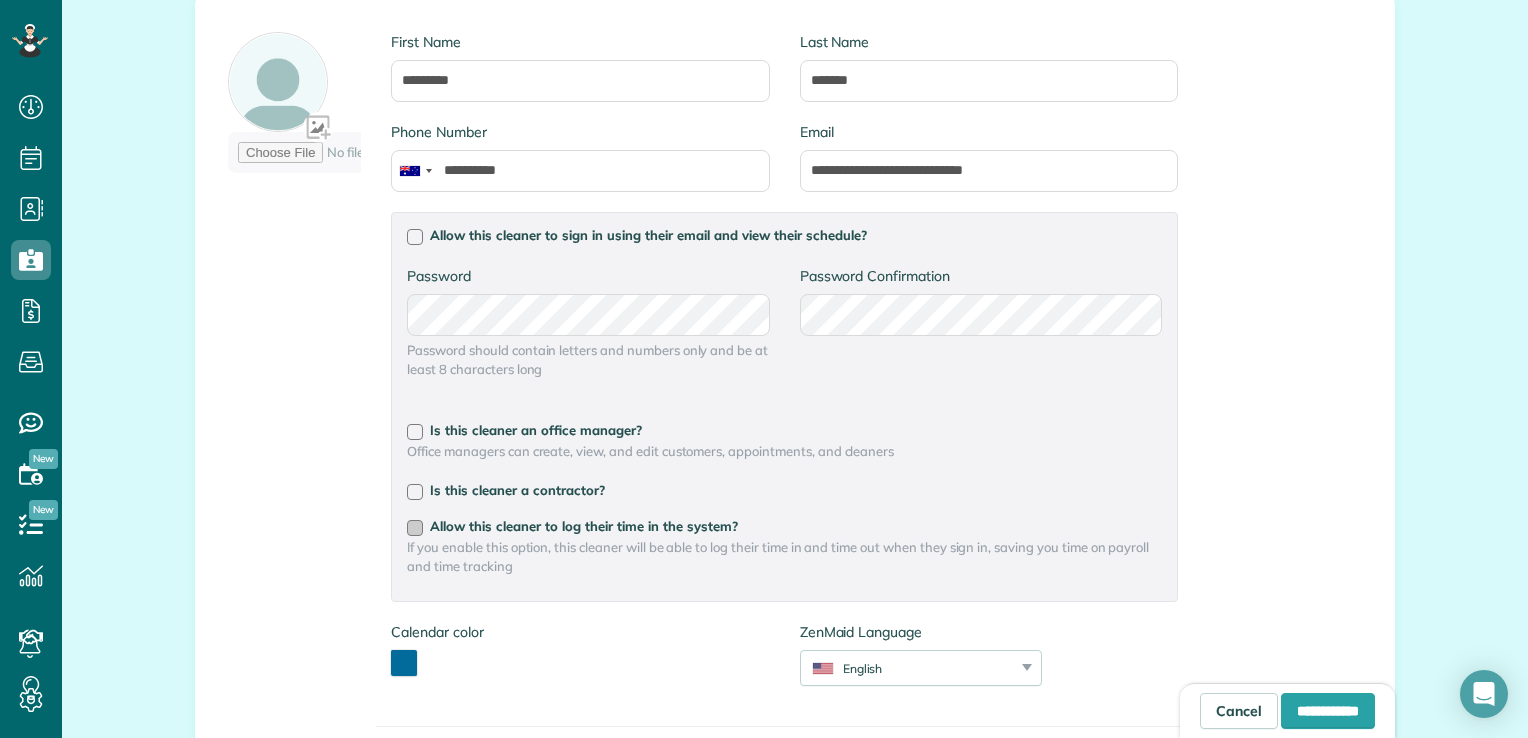 click at bounding box center (415, 528) 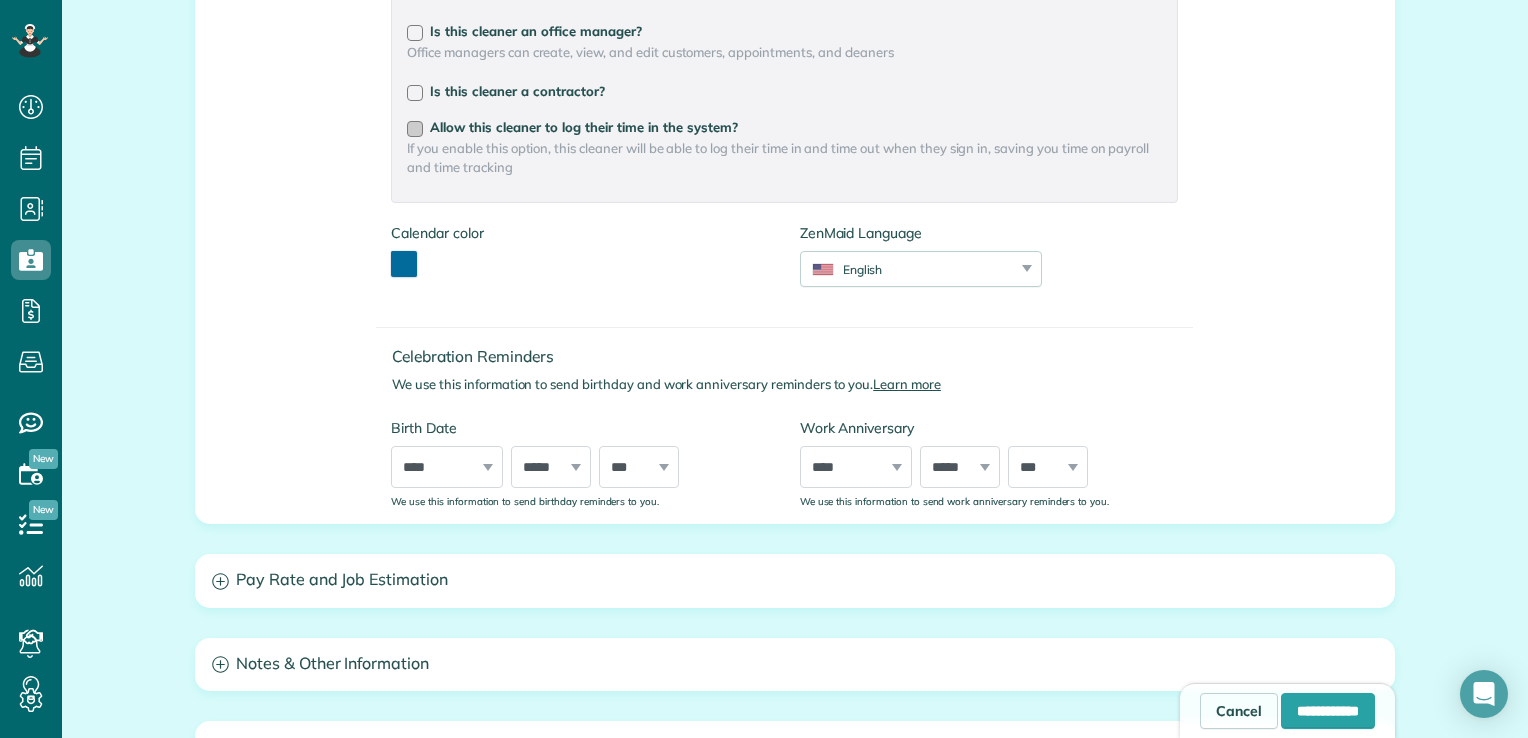 scroll, scrollTop: 709, scrollLeft: 0, axis: vertical 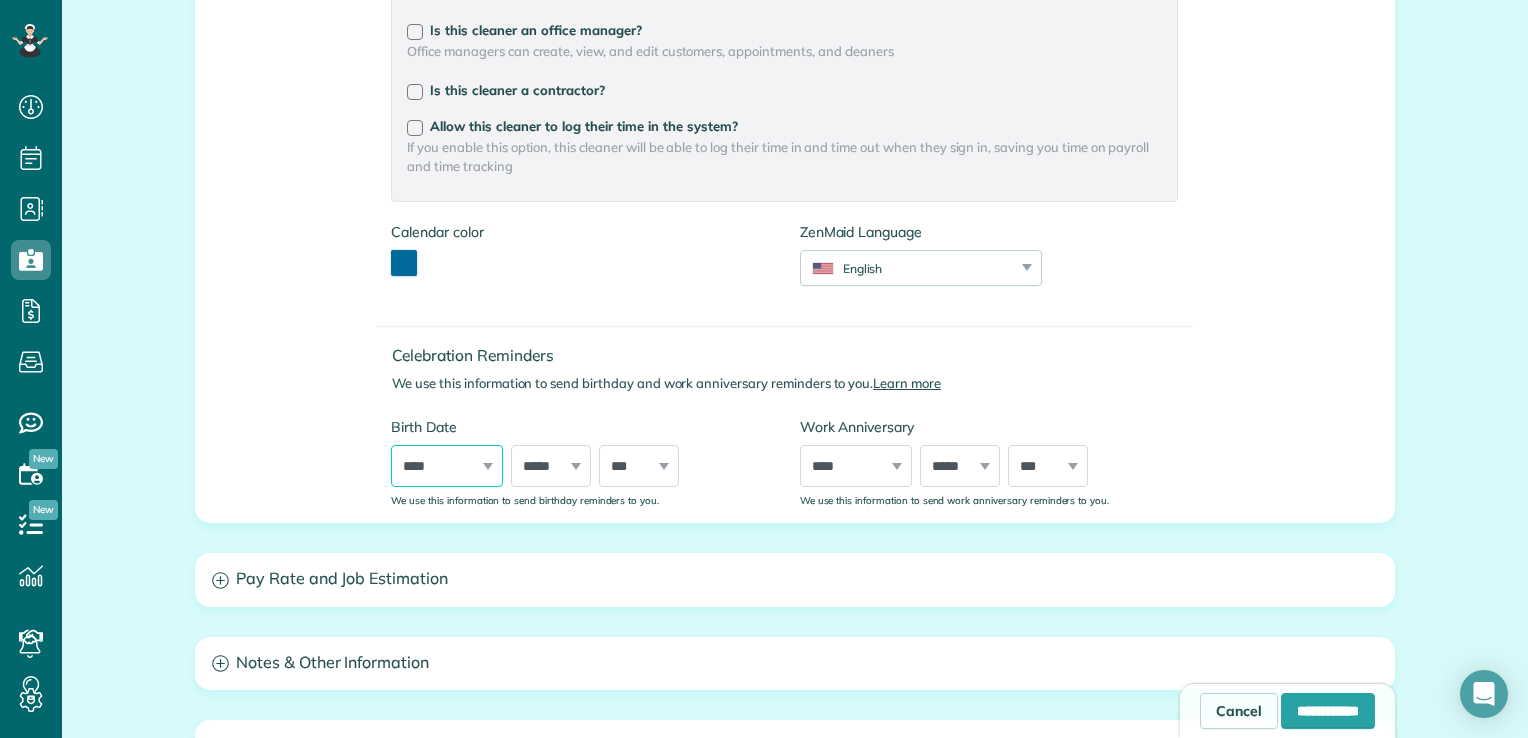 click on "****
****
****
****
****
****
****
****
****
****
****
****
****
****
****
****
****
****
****
****
****
****
****
****
****
****
****
****
****
****
****
****
****
****
****
****
****
****
****
****
****
****
****
****
****
****
****
****
****
****
****
****
****
****
****
****
****
****
****
****
****
****
****
****
****
****
****
****
****
****
****
****
****
****
****
****
****
****
****
****" at bounding box center [447, 466] 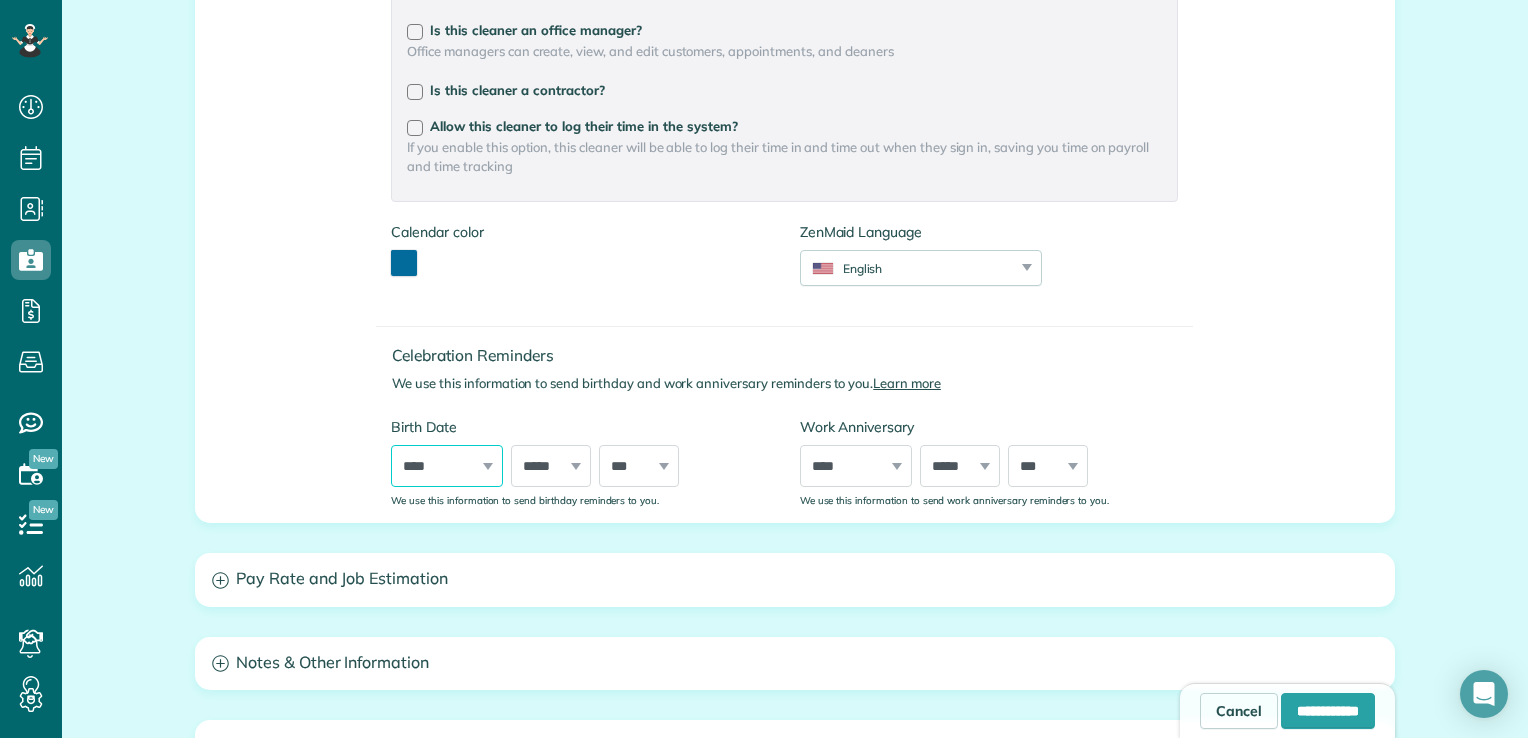 select on "****" 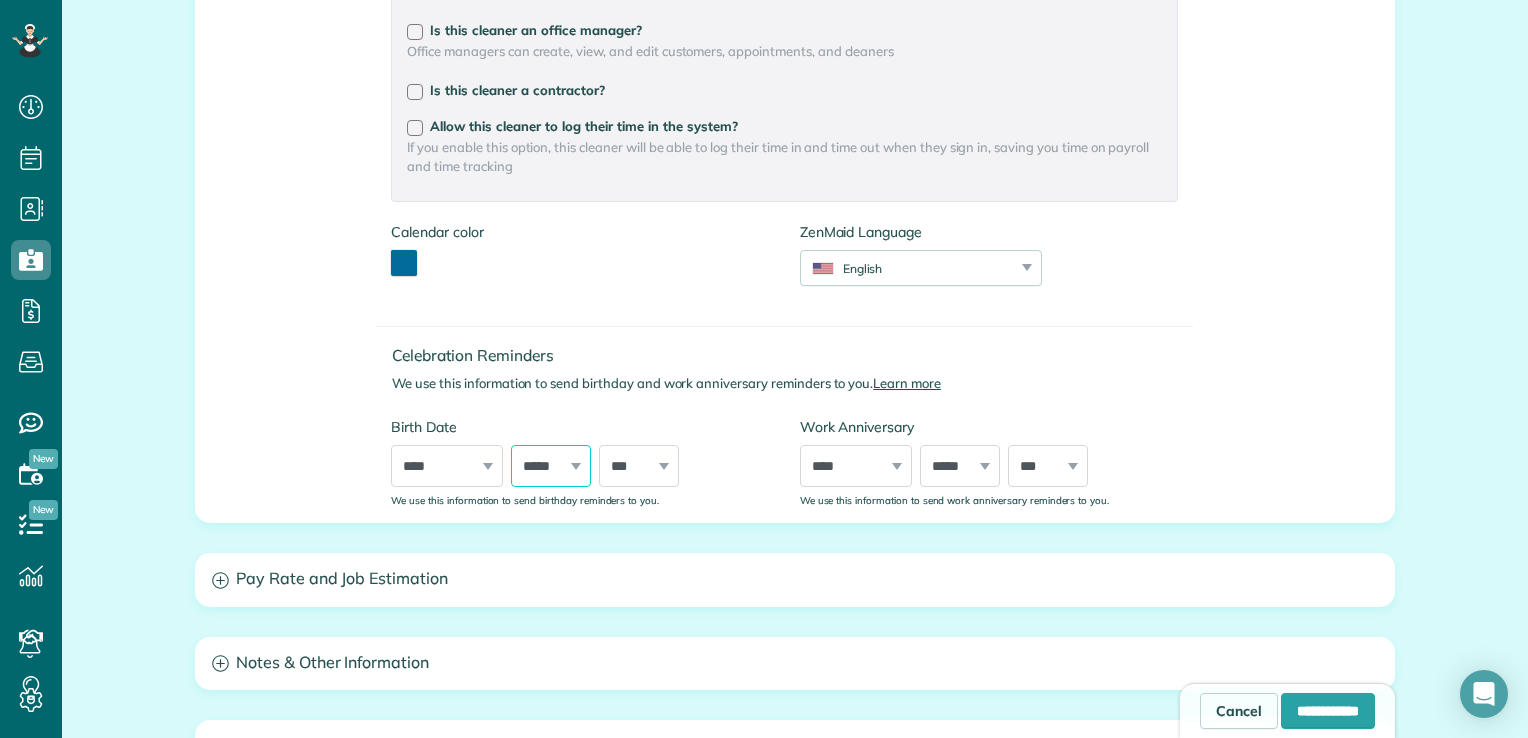 click on "*****
*******
********
*****
*****
***
****
****
******
*********
*******
********
********" at bounding box center (551, 466) 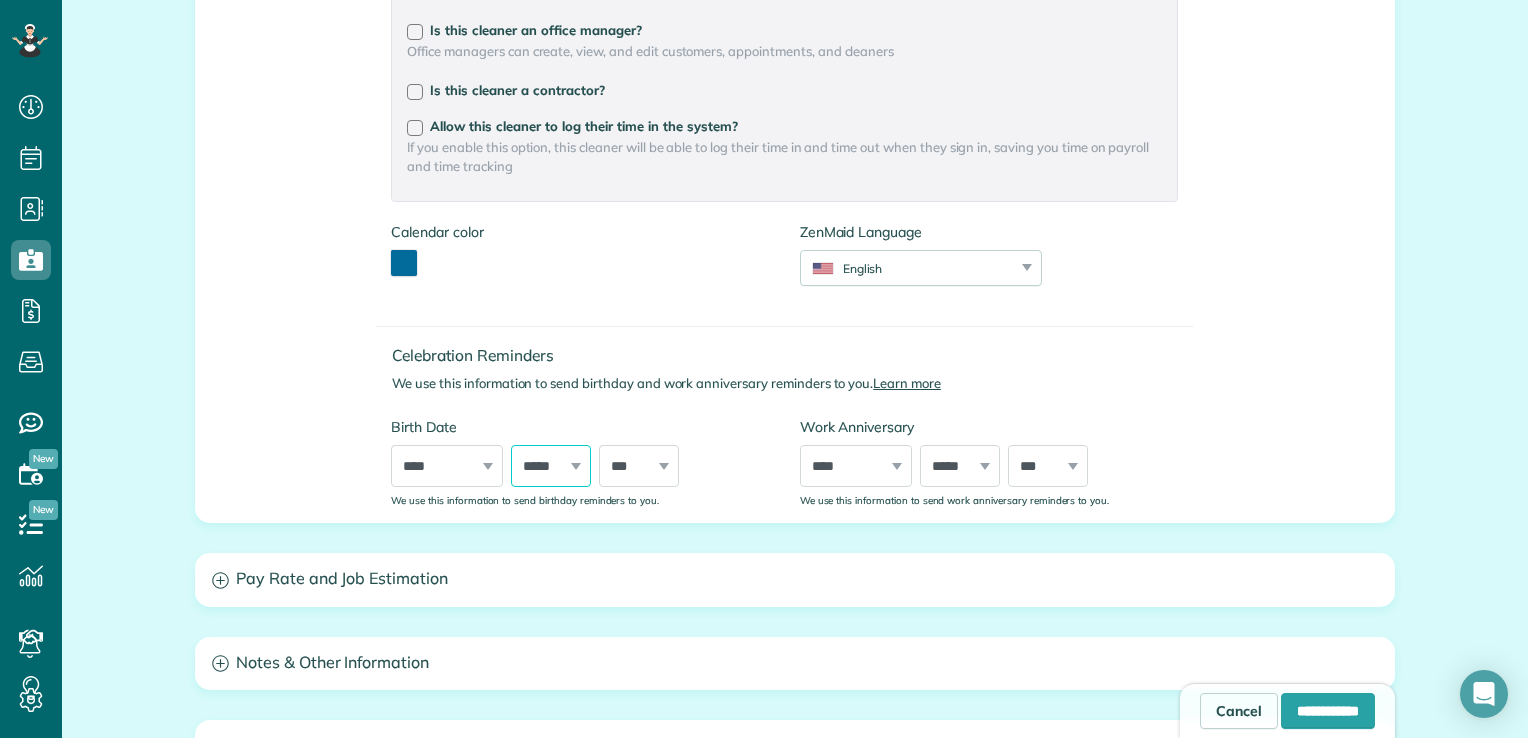 select on "*" 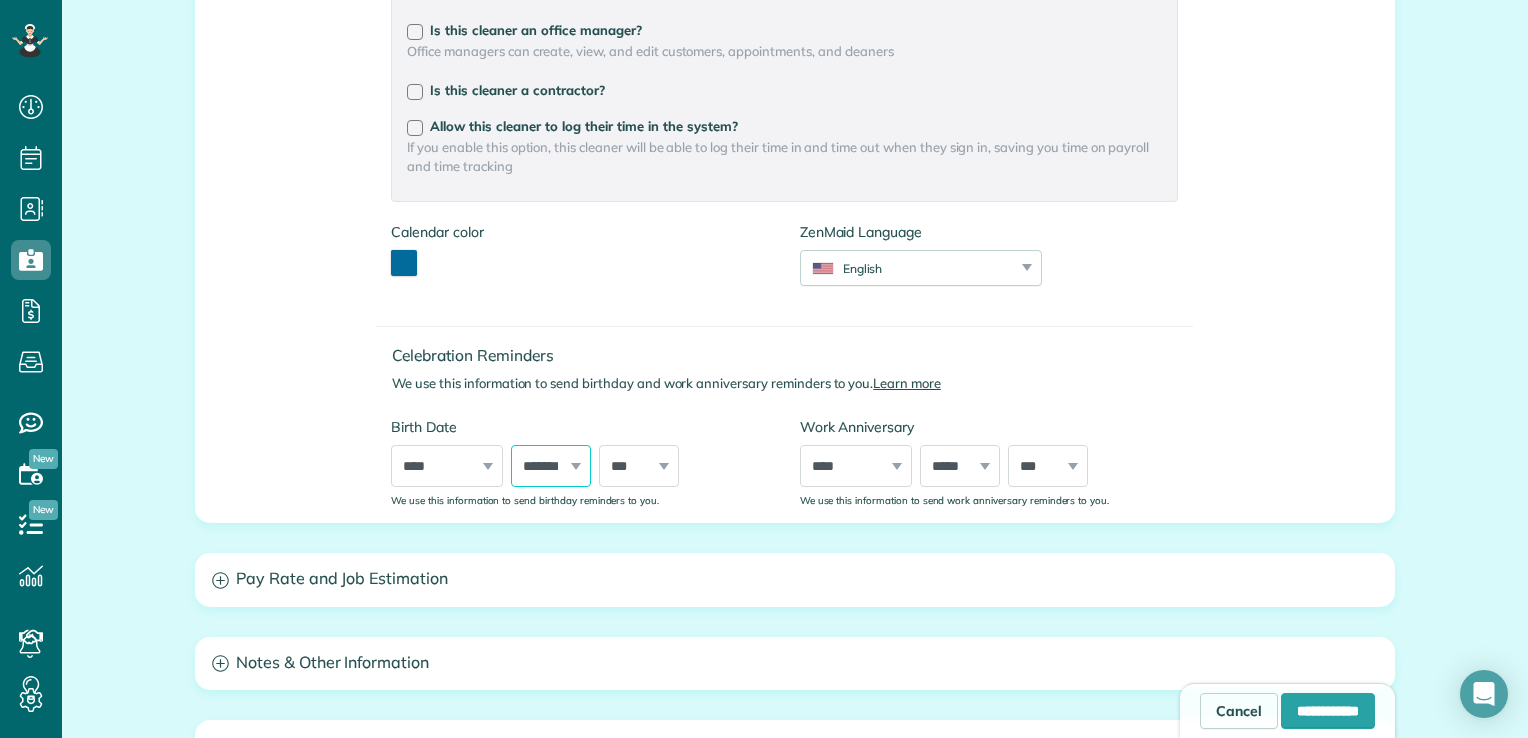 click on "*****
*******
********
*****
*****
***
****
****
******
*********
*******
********
********" at bounding box center (551, 466) 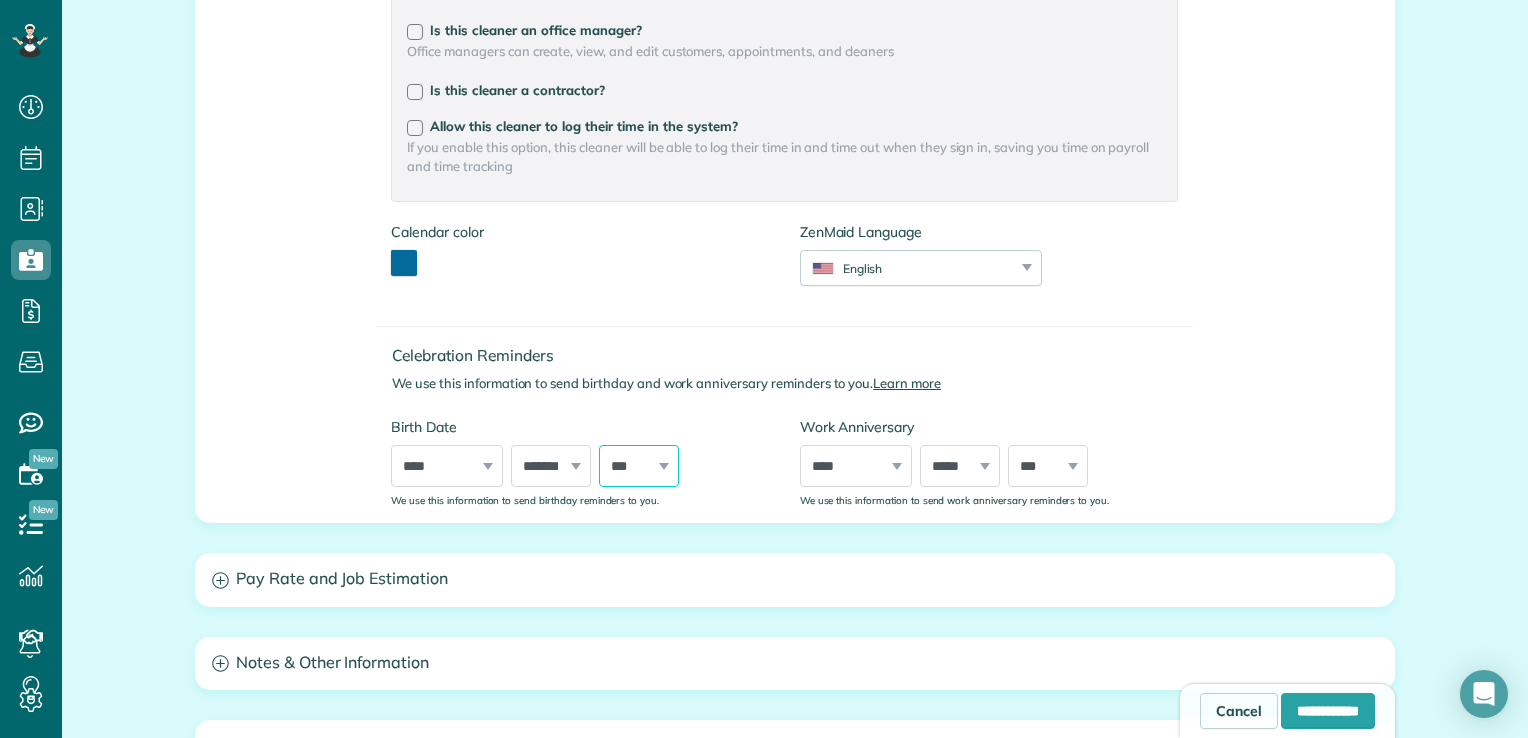 click on "***
*
*
*
*
*
*
*
*
*
**
**
**
**
**
**
**
**
**
**
**
**
**
**
**
**
**
**
**
**
**
**" at bounding box center [639, 466] 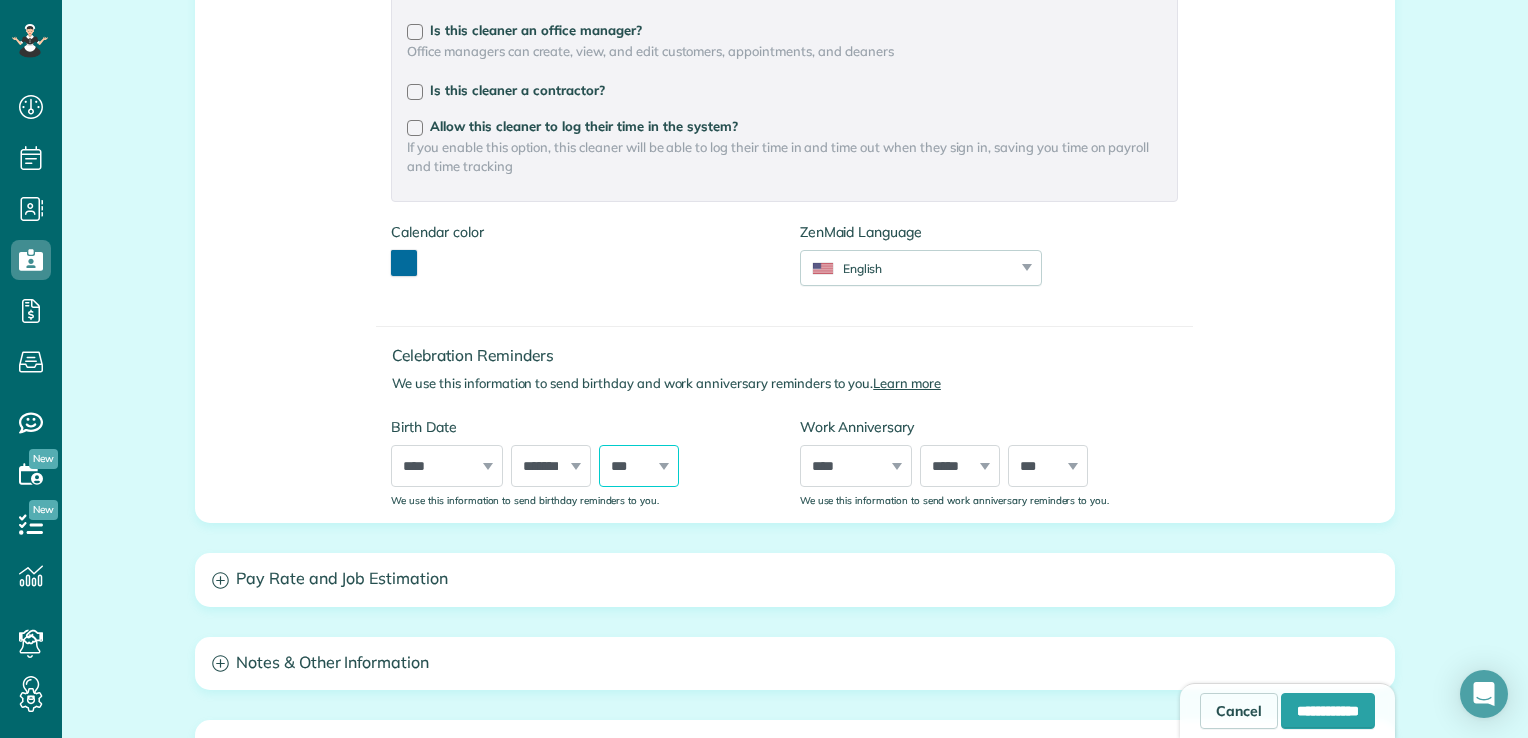 select on "**" 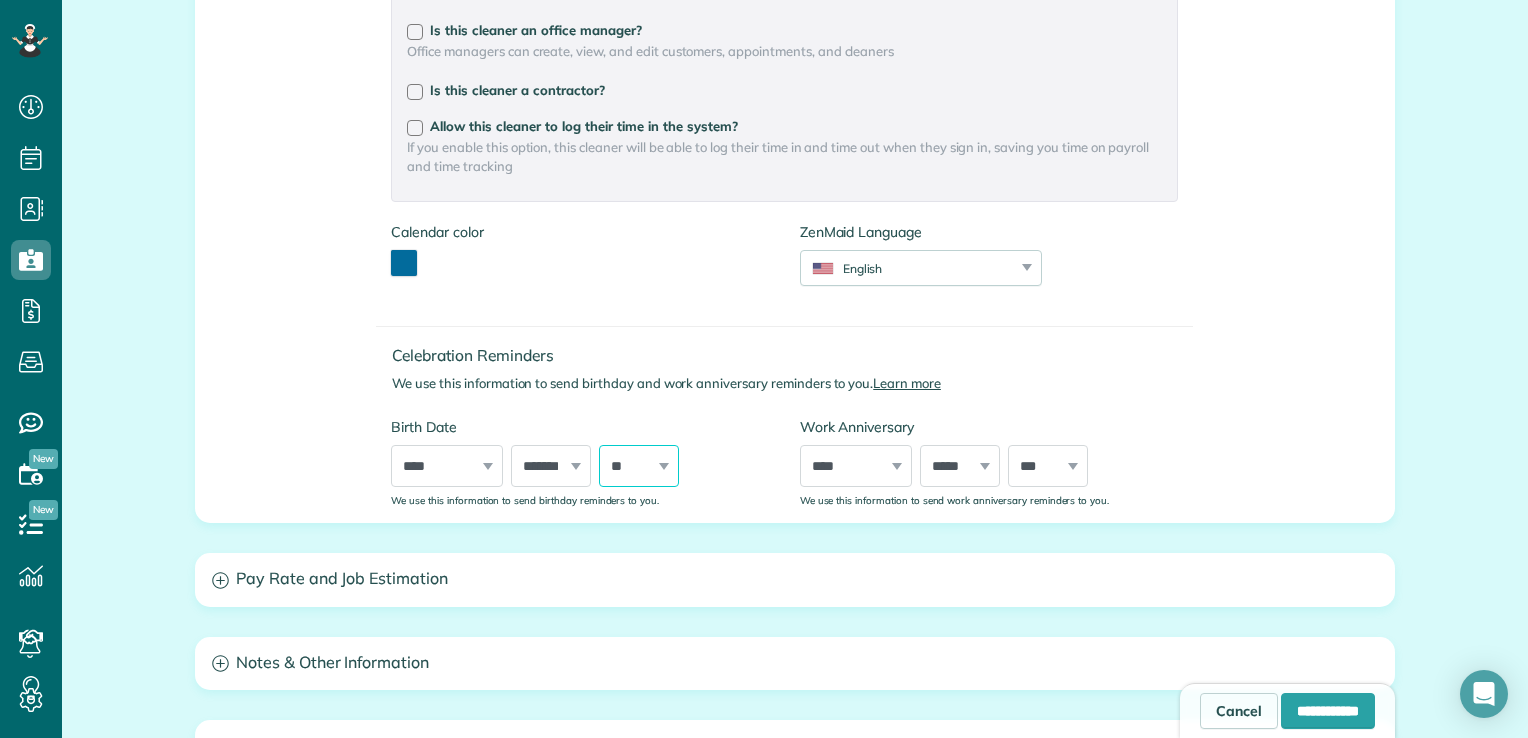 click on "***
*
*
*
*
*
*
*
*
*
**
**
**
**
**
**
**
**
**
**
**
**
**
**
**
**
**
**
**
**
**
**" at bounding box center [639, 466] 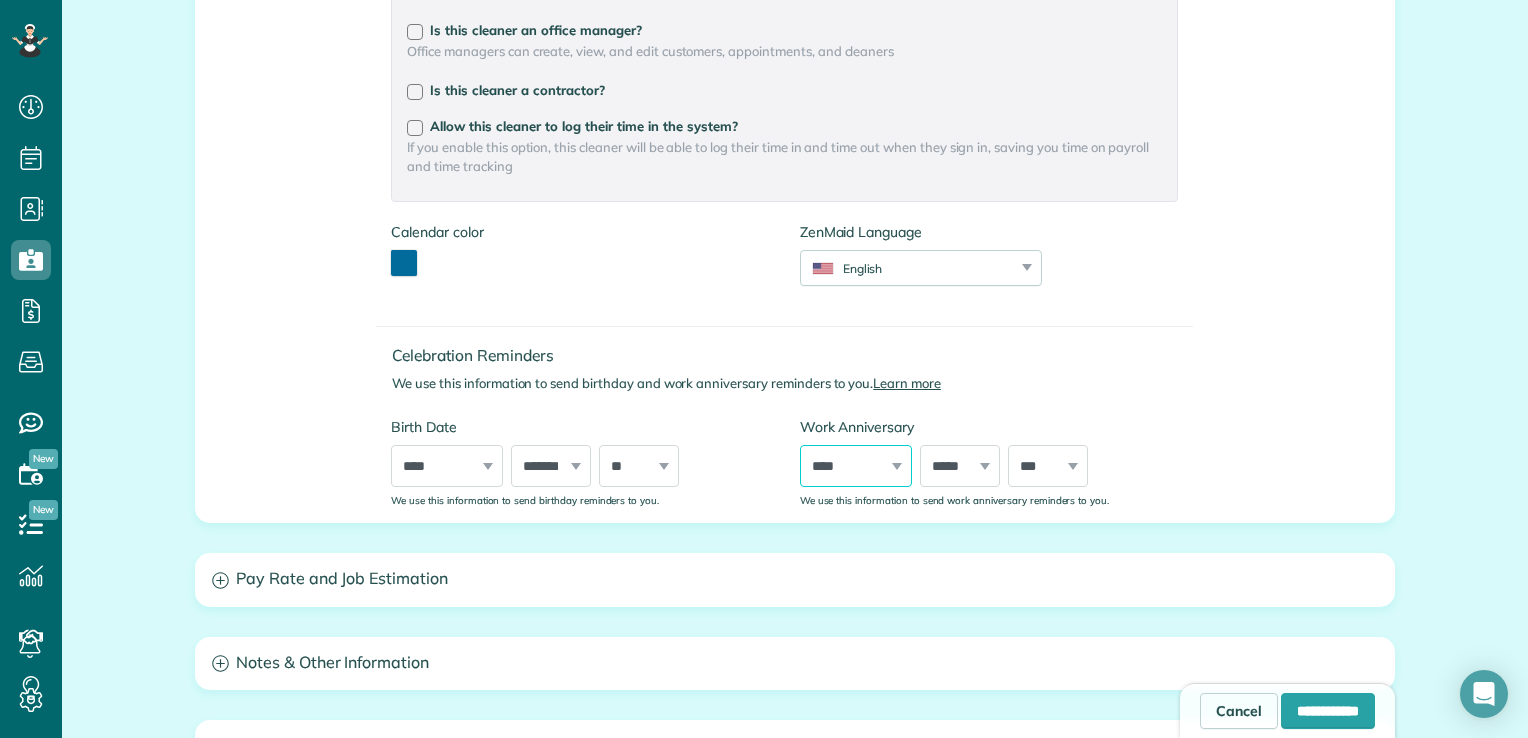 click on "****
****
****
****
****
****
****
****
****
****
****
****
****
****
****
****
****
****
****
****
****
****
****
****
****
****
****
****
****
****
****
****
****
****
****
****
****
****
****
****
****
****
****
****
****
****
****
****
****
****
****
****
****" at bounding box center [856, 466] 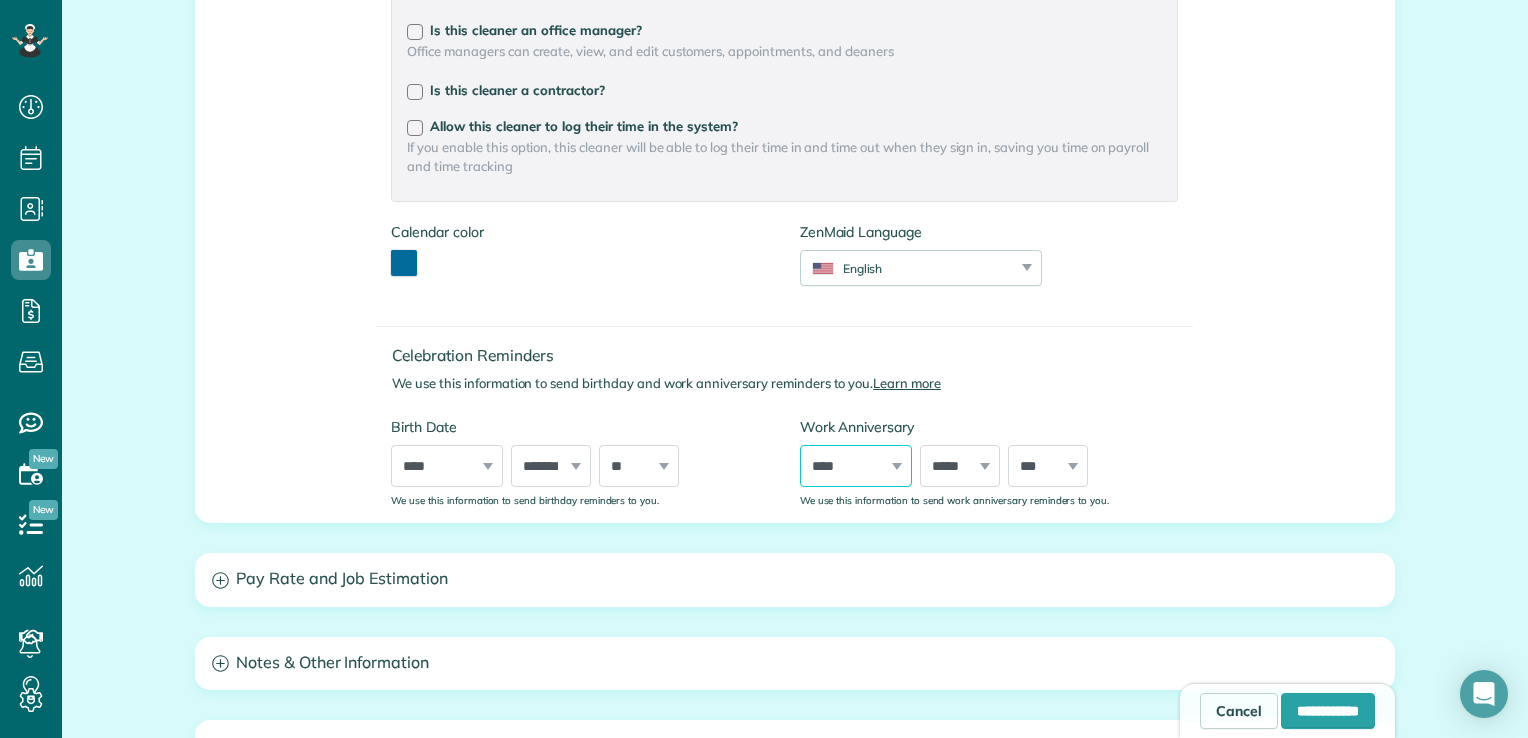 select on "****" 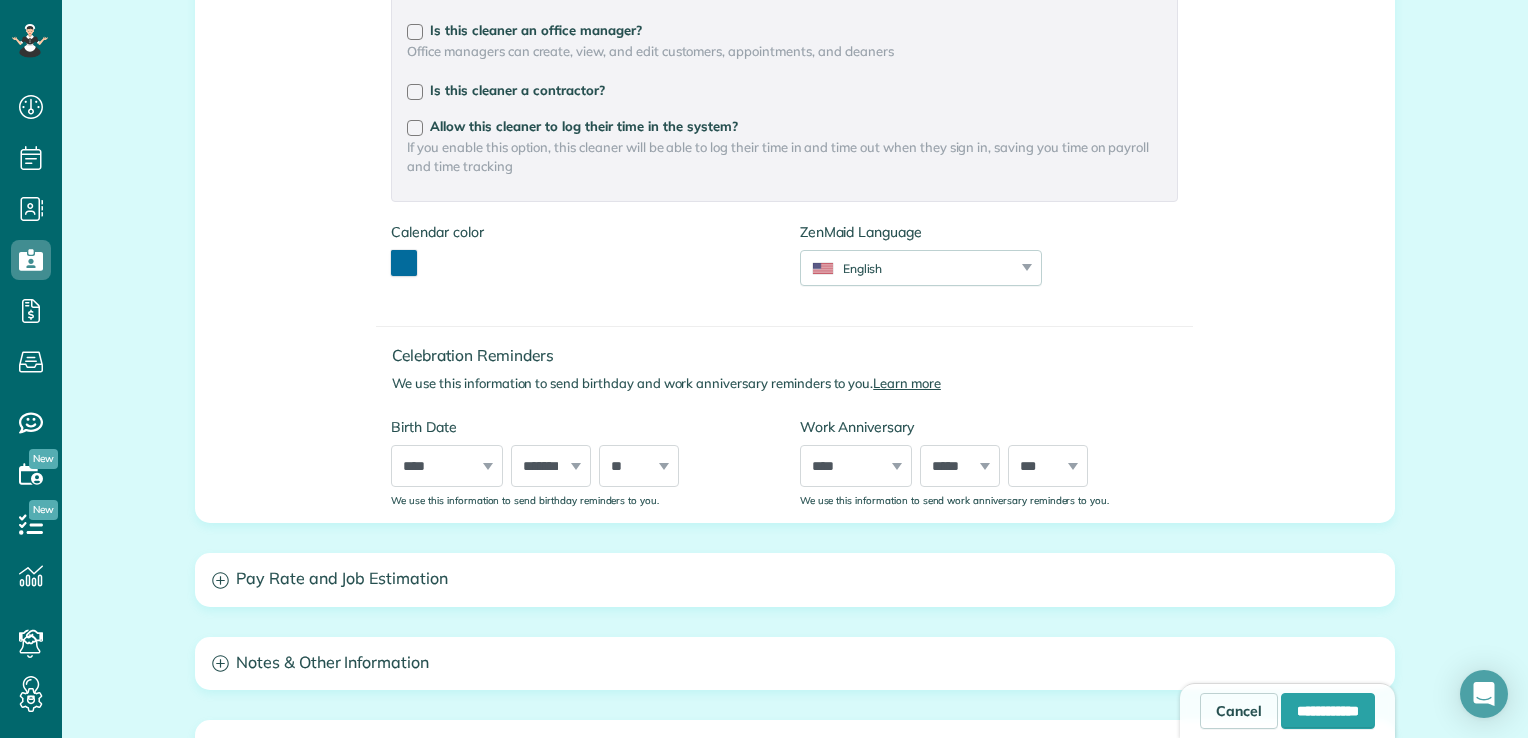 click on "*****
*******
********
*****
*****
***
****
****
******
*********
*******
********
********" at bounding box center (960, 466) 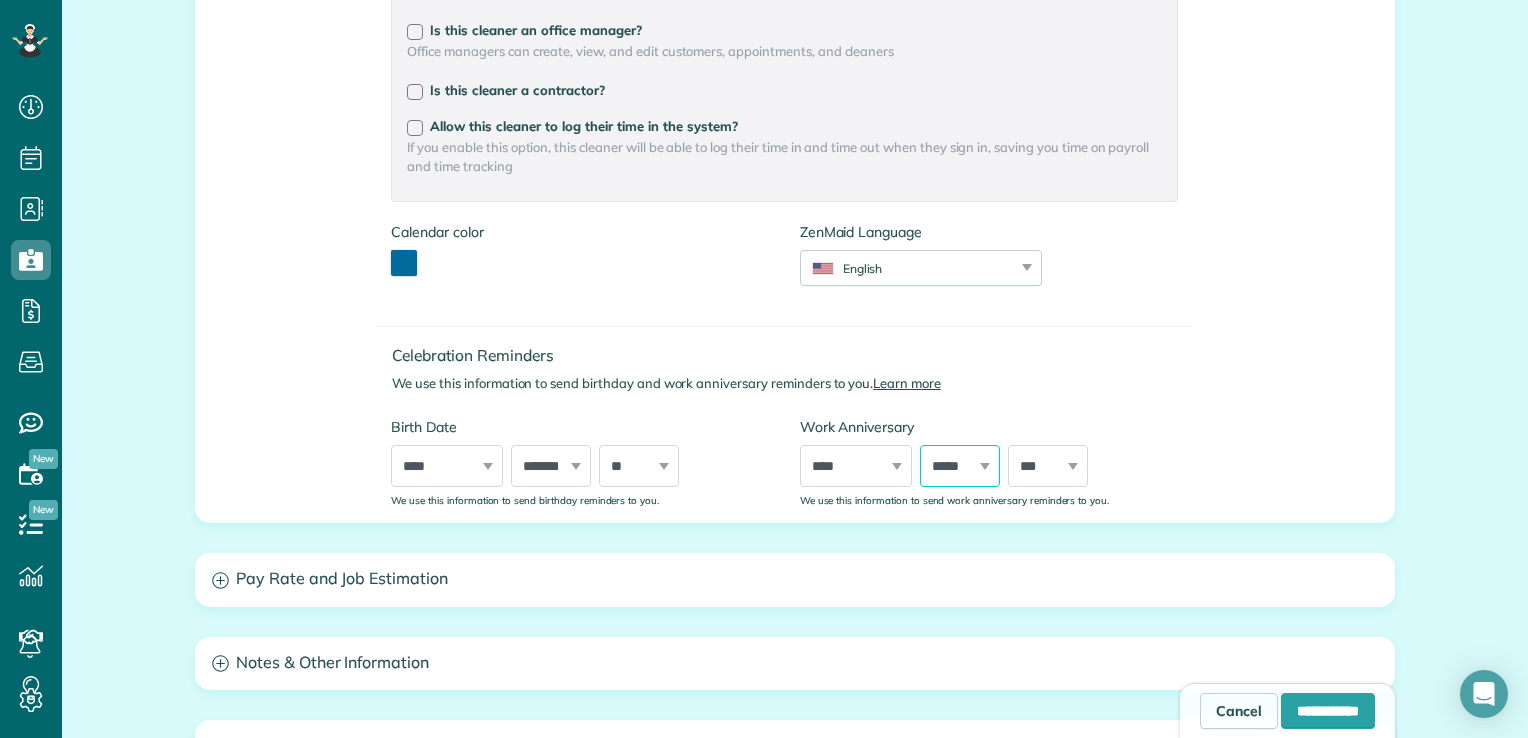 click on "*****
*******
********
*****
*****
***
****
****
******
*********
*******
********
********" at bounding box center (960, 466) 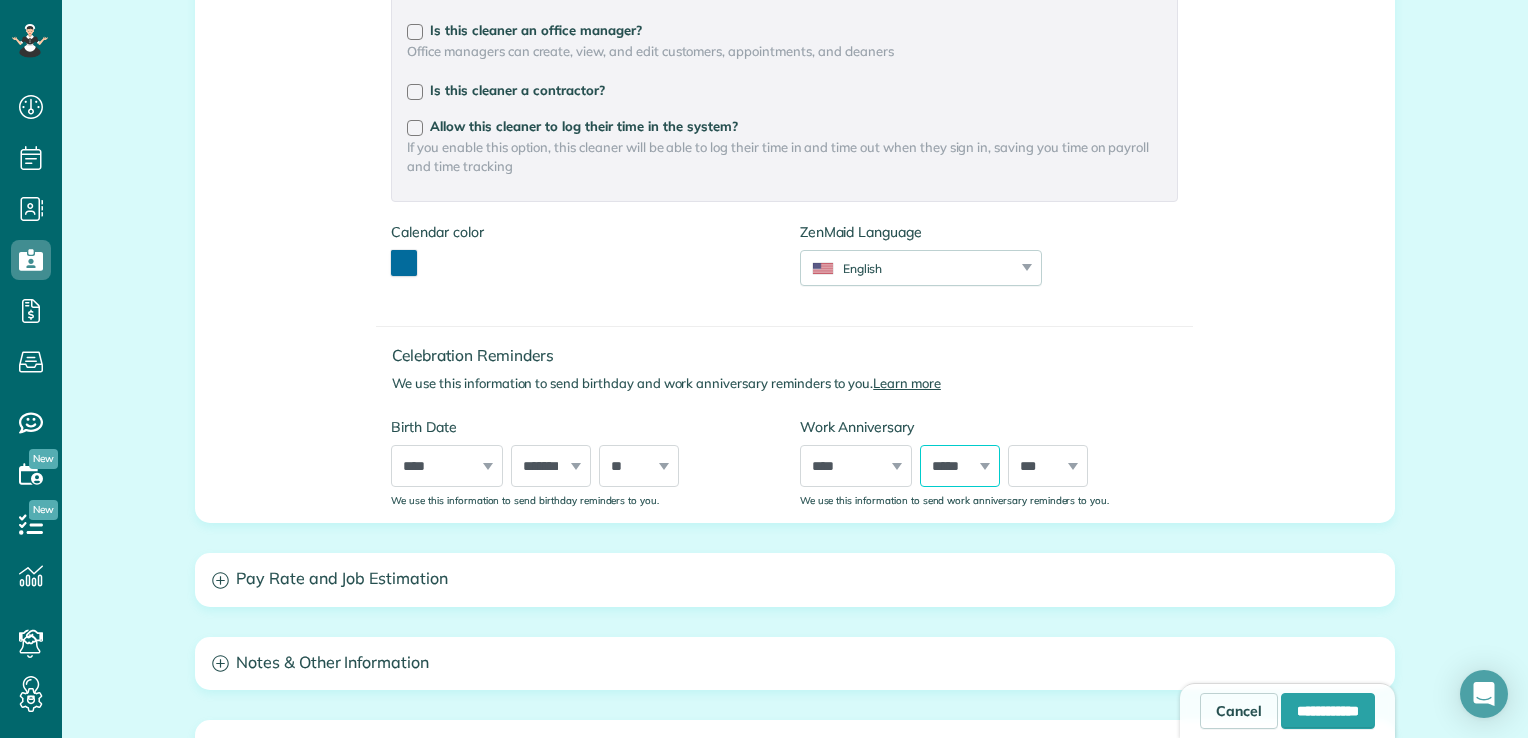 select on "*" 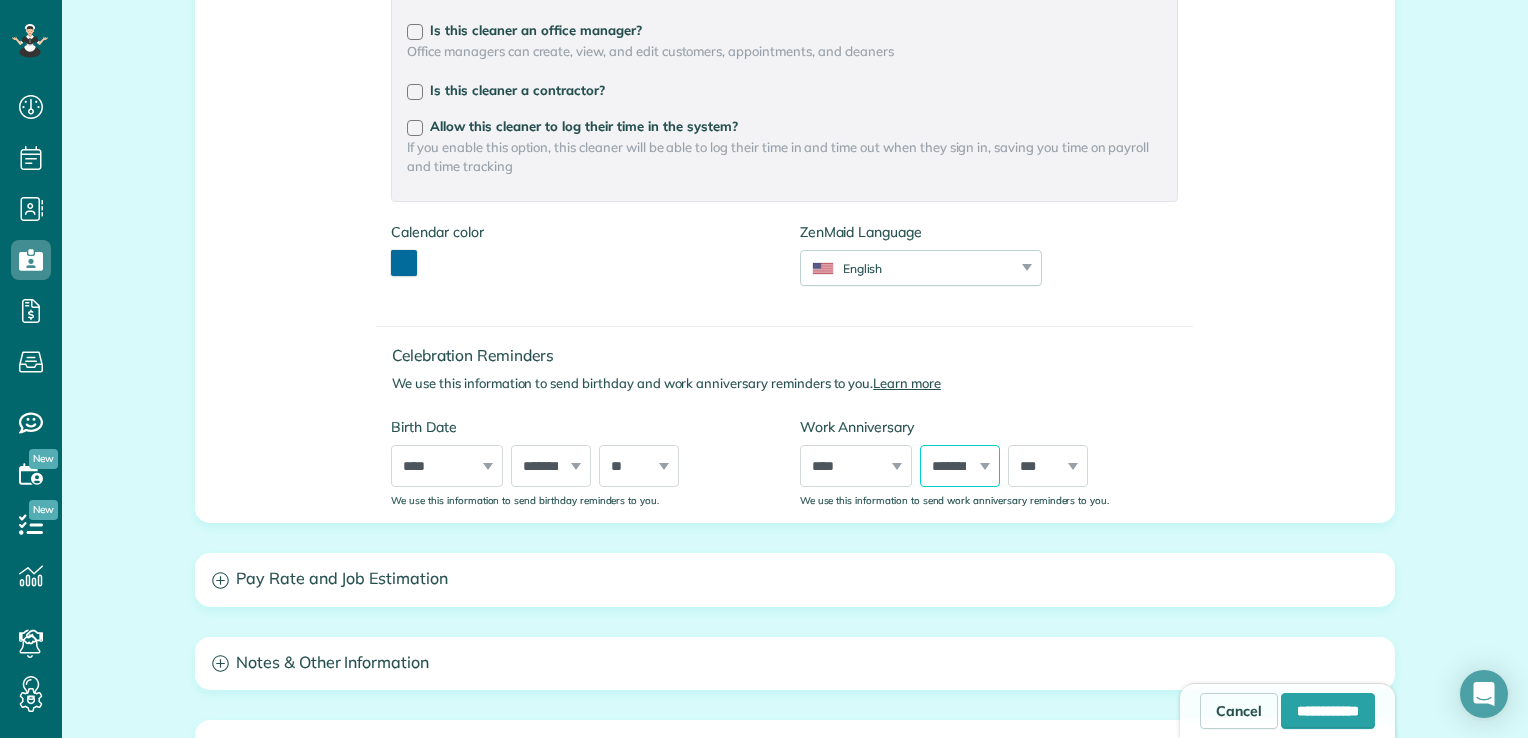 click on "*****
*******
********
*****
*****
***
****
****
******
*********
*******
********
********" at bounding box center [960, 466] 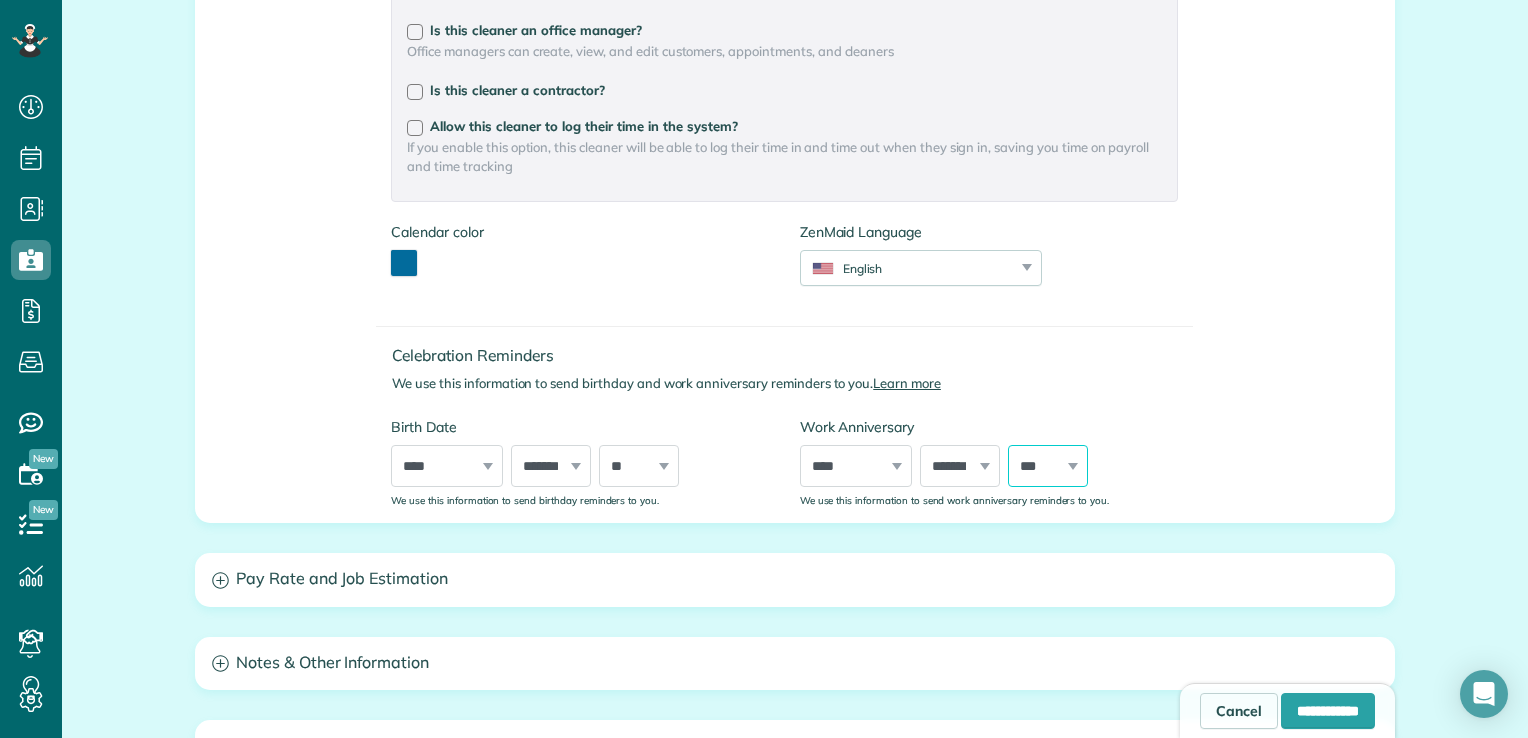 click on "***
*
*
*
*
*
*
*
*
*
**
**
**
**
**
**
**
**
**
**
**
**
**
**
**
**
**
**
**
**
**
**" at bounding box center [1048, 466] 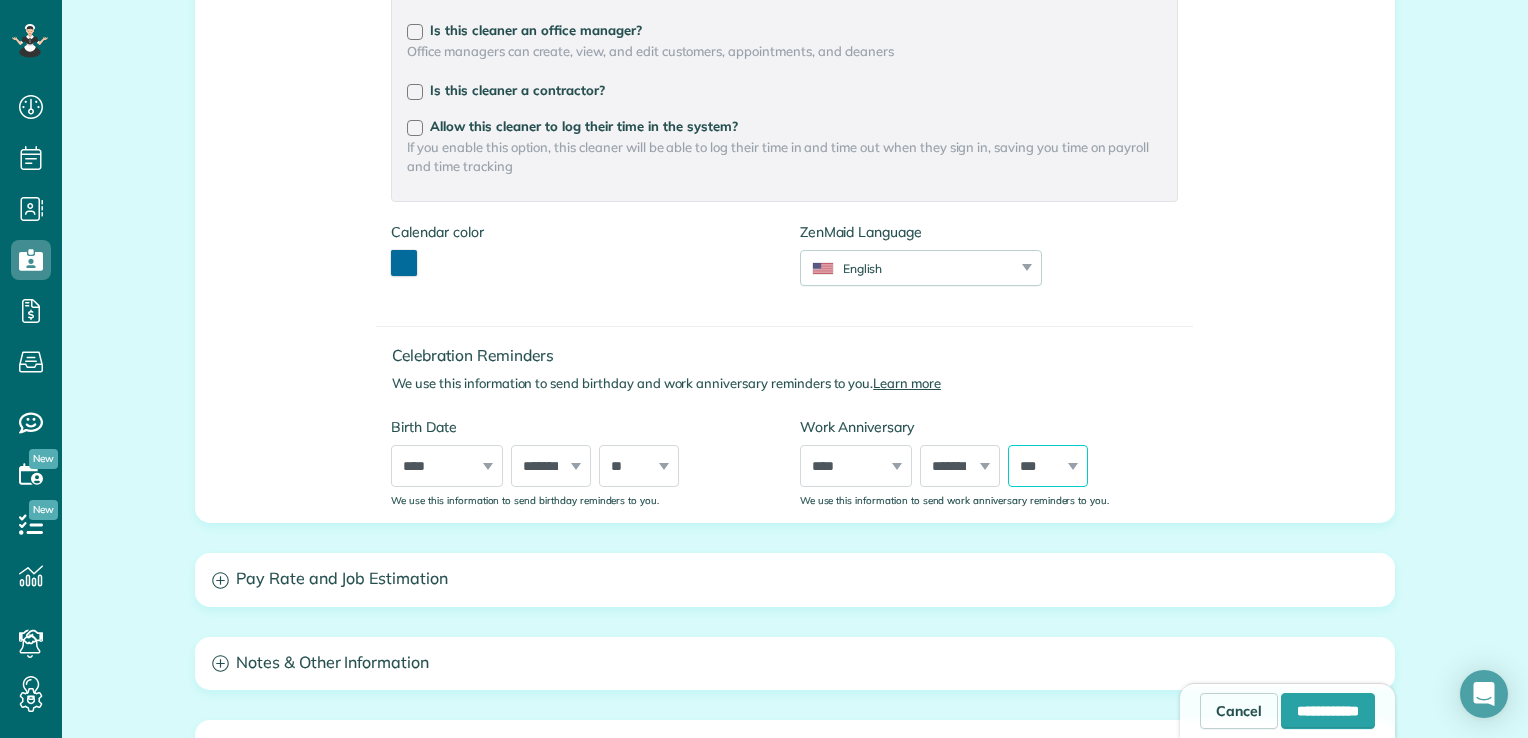 select on "*" 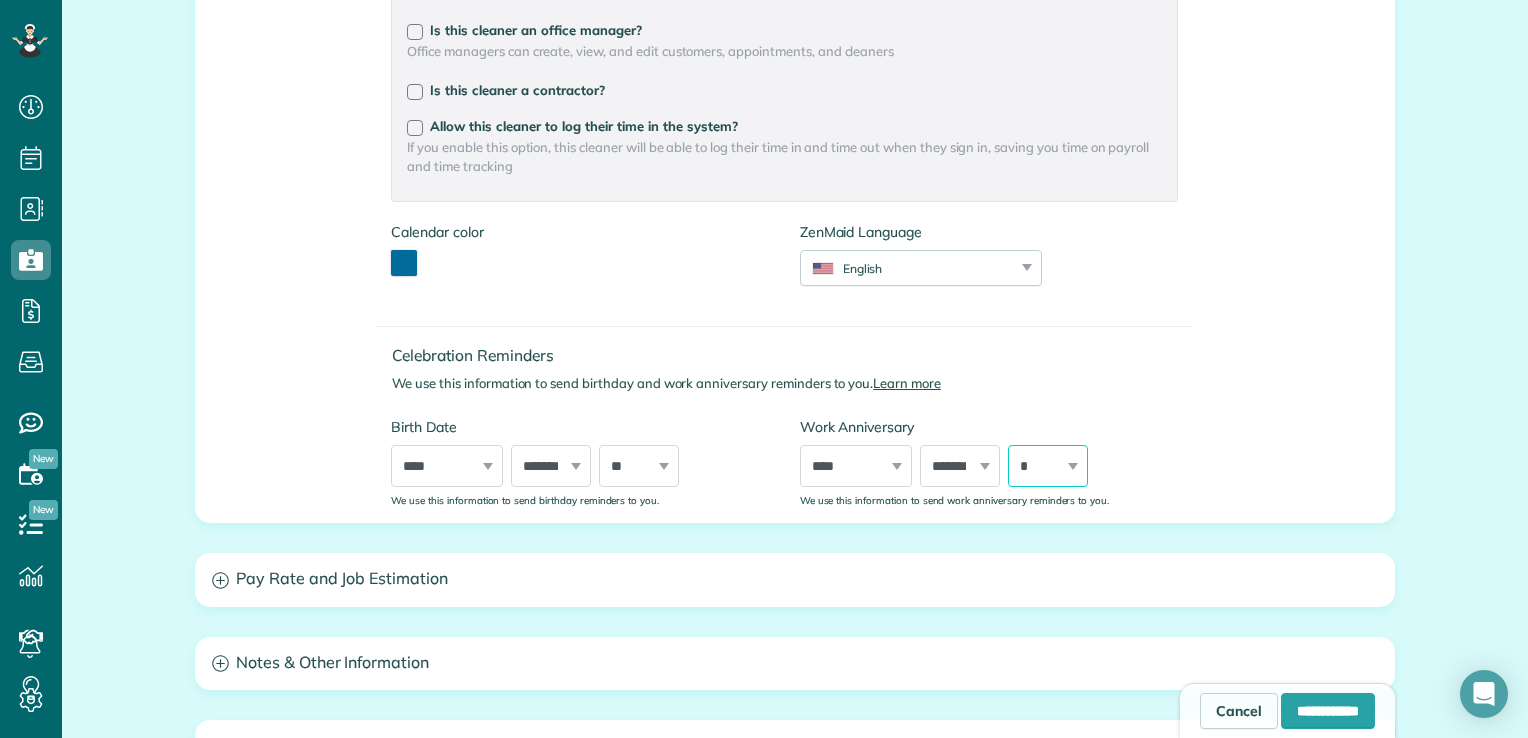 click on "***
*
*
*
*
*
*
*
*
*
**
**
**
**
**
**
**
**
**
**
**
**
**
**
**
**
**
**
**
**
**
**" at bounding box center (1048, 466) 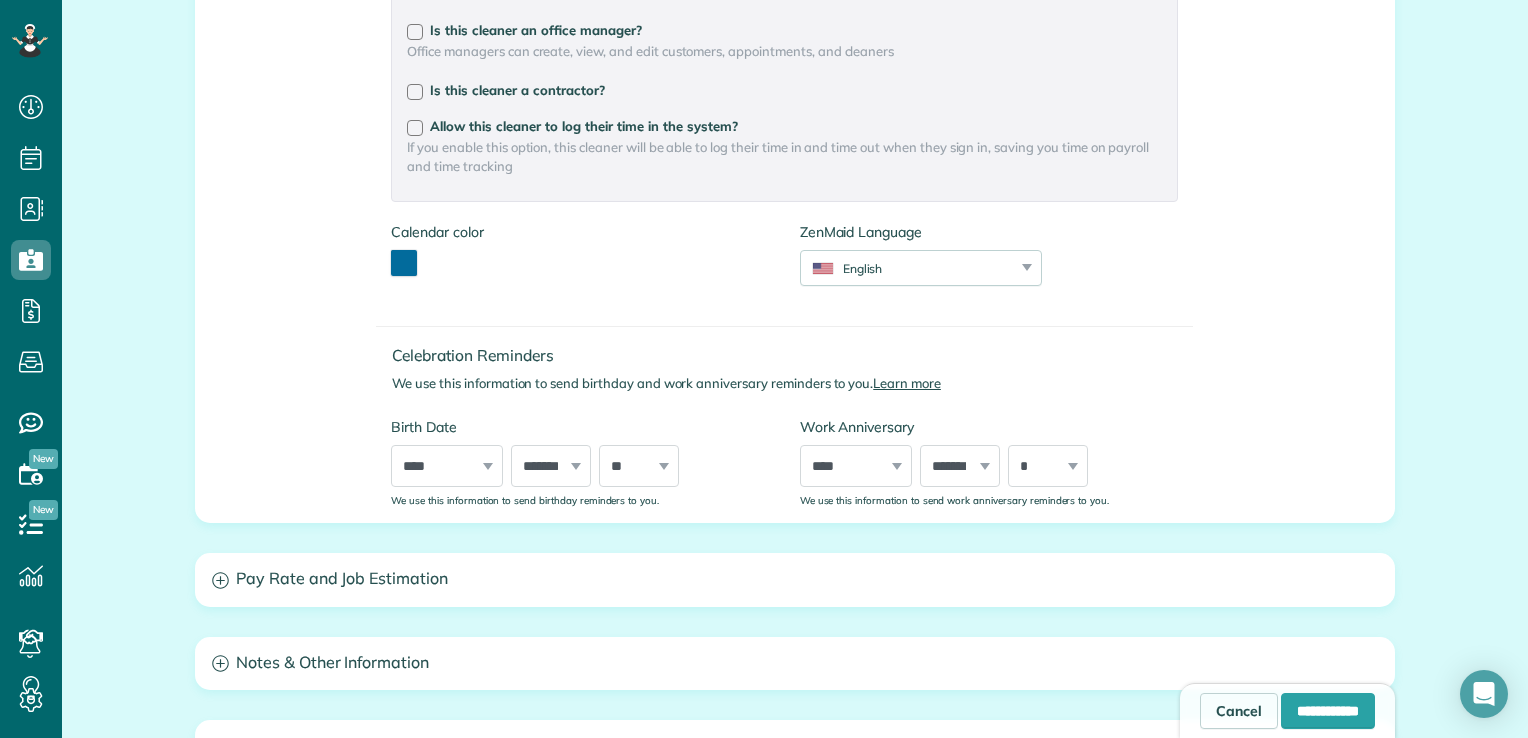 click on "****
****
****
****
****
****
****
****
****
****
****
****
****
****
****
****
****
****
****
****
****
****
****
****
****
****
****
****
****
****
****
****
****
****
****
****
****
****
****
****
****
****
****
****
****
****
****
****
****
****
****
****
****
*****
*******
********
*****
*****
***
****
****
******
*********
*******
********
********
***
*
*
*
*
*
*
*
*
*
**
**
**
**
**
**
**
**
**
**
**
**
**
**
**
**
**
**
**
**
**
**" at bounding box center [989, 466] 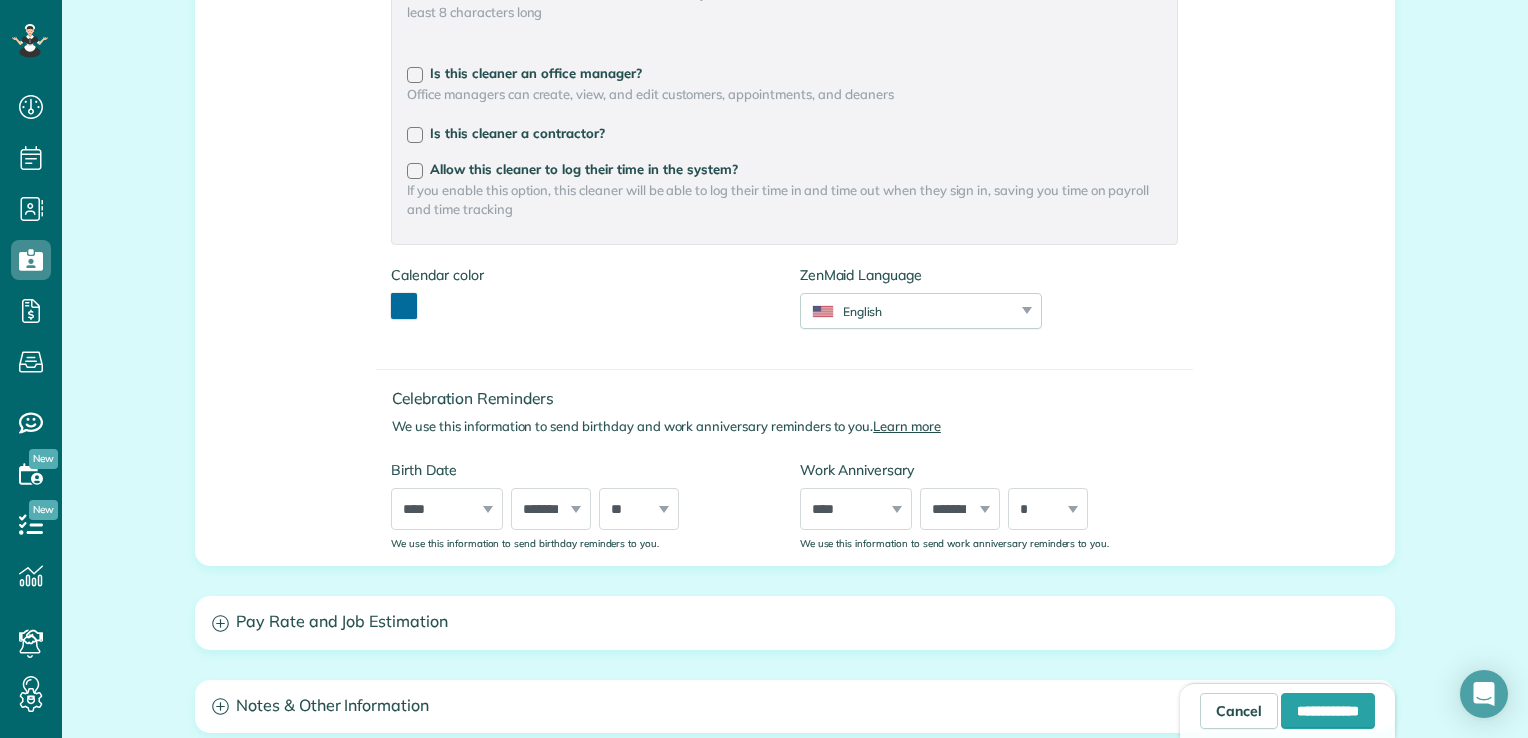 scroll, scrollTop: 609, scrollLeft: 0, axis: vertical 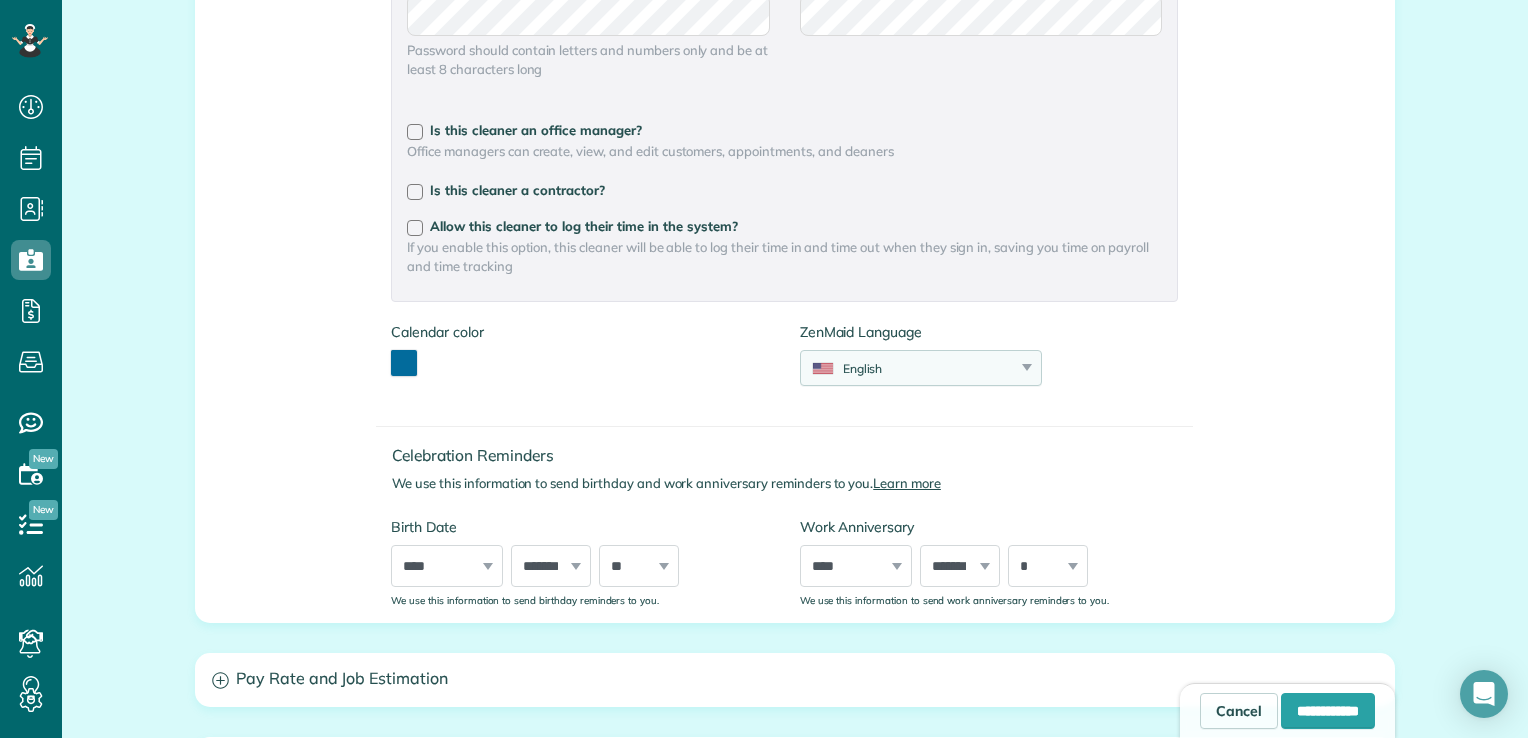 click on "English" at bounding box center [908, 368] 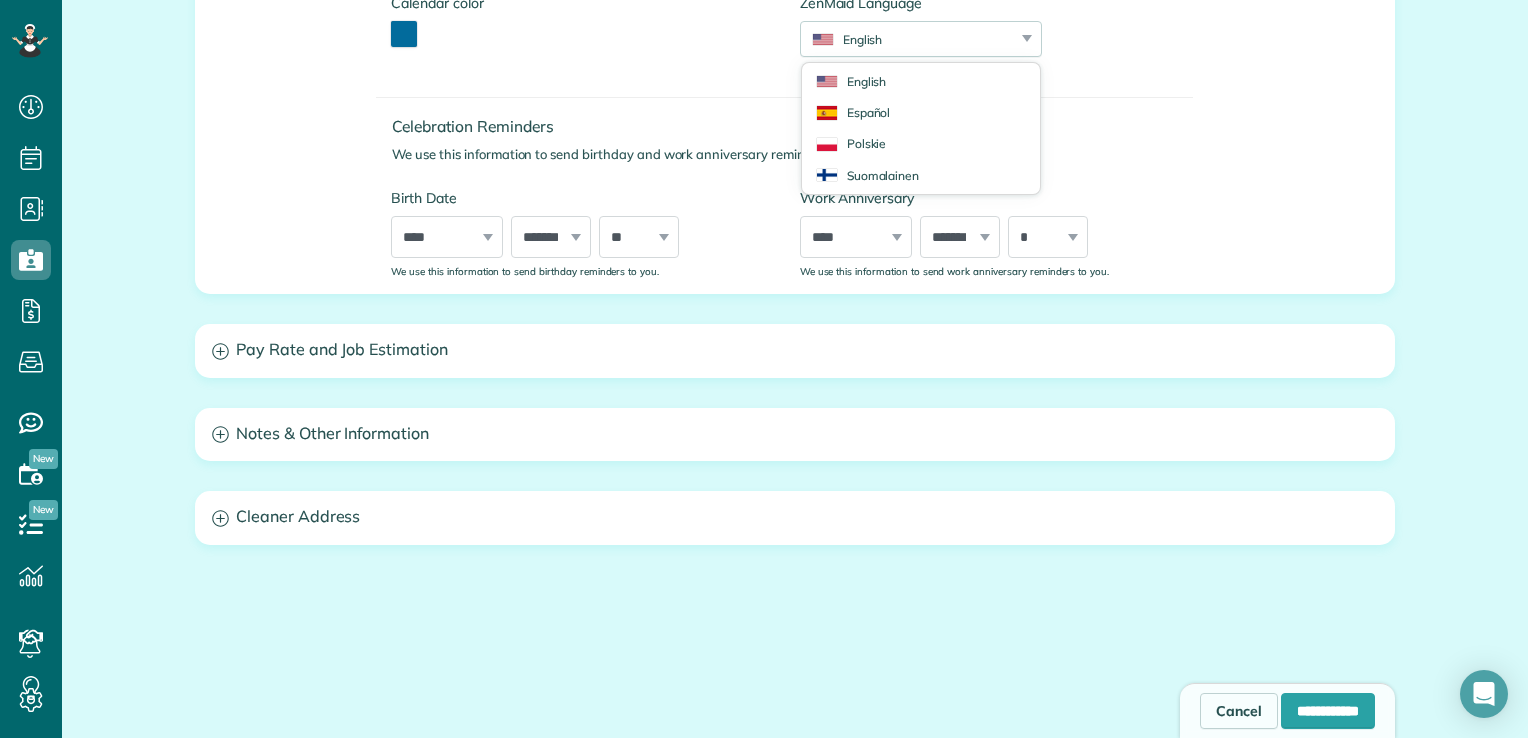 scroll, scrollTop: 612, scrollLeft: 0, axis: vertical 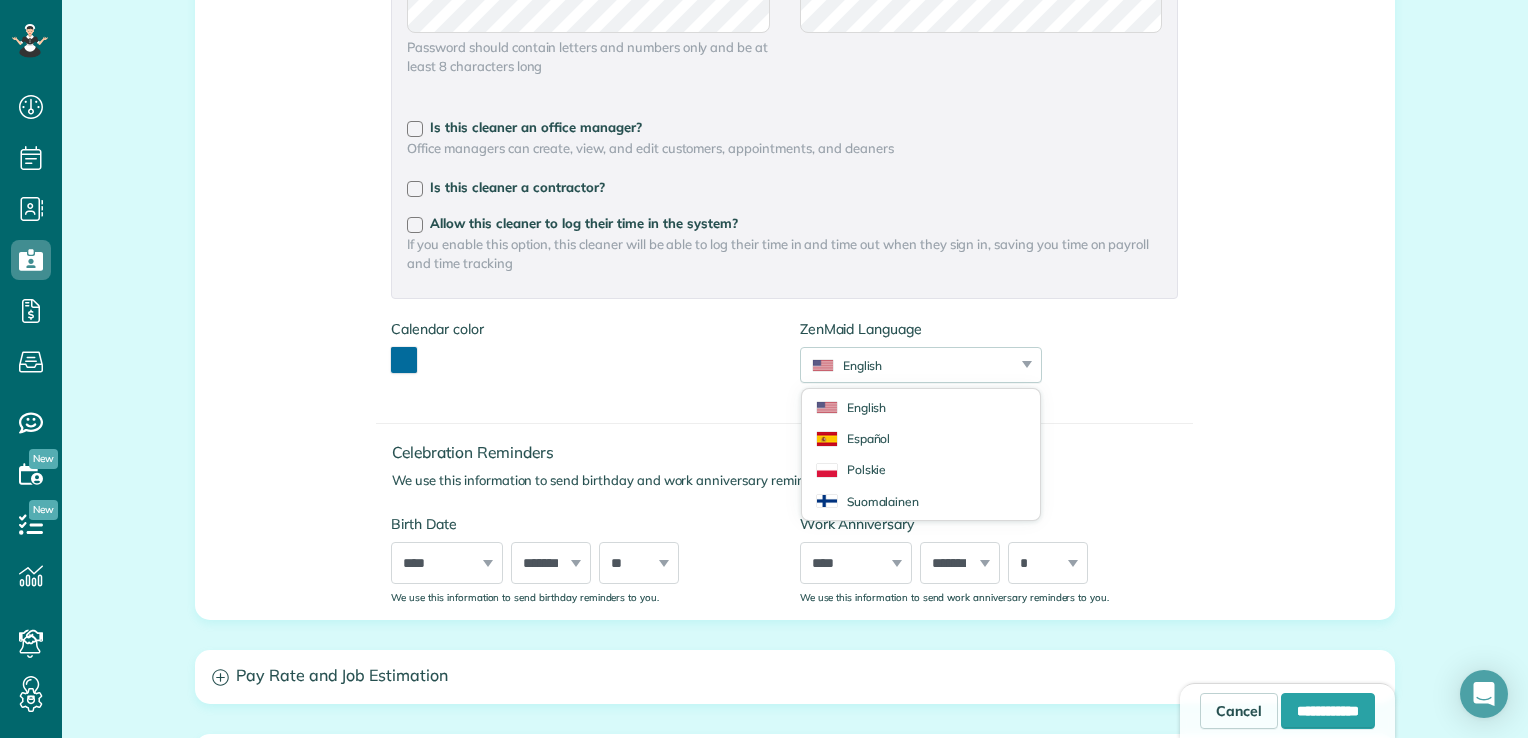 click on "Allow this cleaner to sign in using their email and view their schedule?
Password
Password Confirmation
Password Password should contain letters and numbers only and be at least 8 characters long
Password Confirmation
Is this cleaner an office manager? Office managers can create, view, and edit customers, appointments, and cleaners
Is this cleaner a contractor?
Allow this cleaner to log their time in the system? If you enable this option, this cleaner will be able to log their time in and time out when they sign in, saving you time on payroll and time tracking
Calendar color
*******
ZenMaid Language" at bounding box center (784, 156) 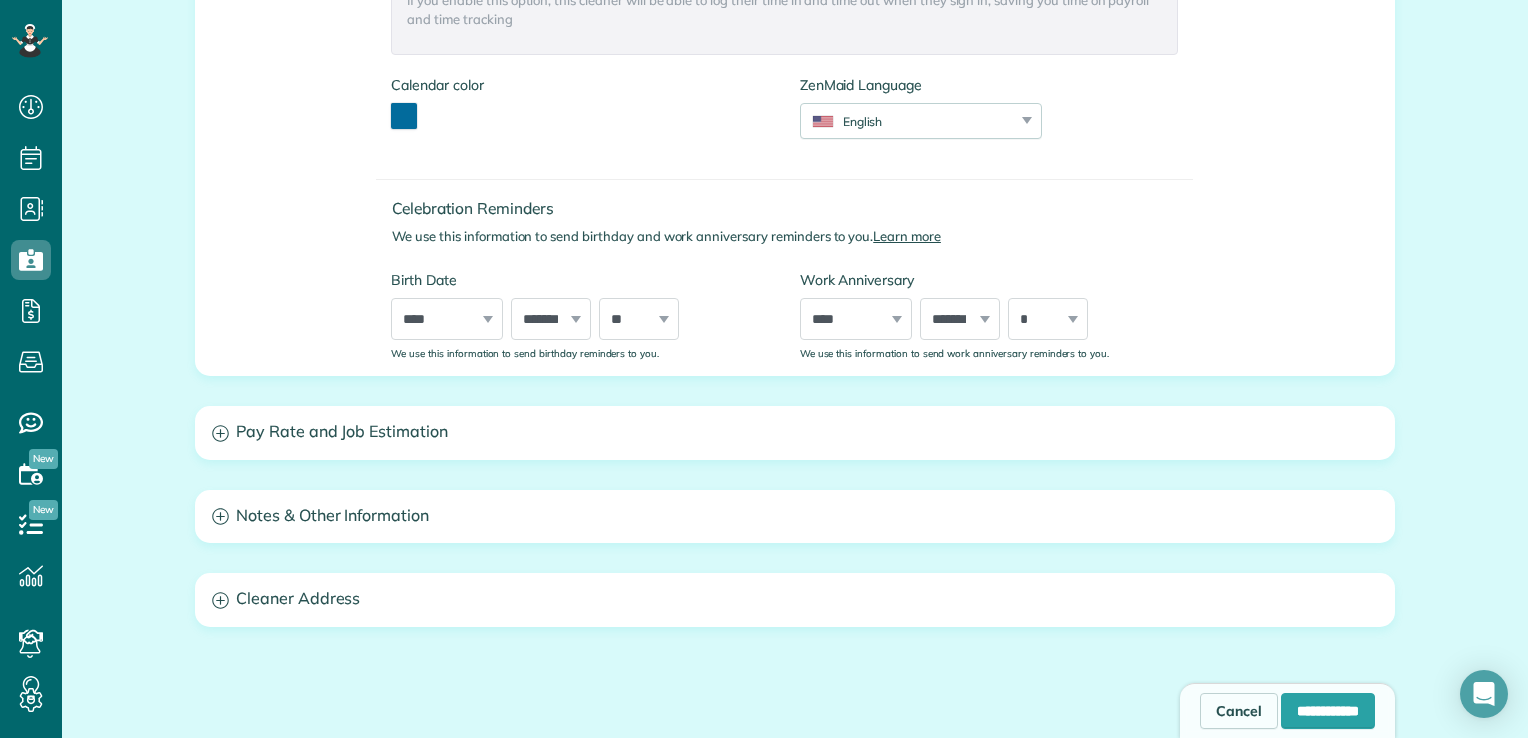 scroll, scrollTop: 812, scrollLeft: 0, axis: vertical 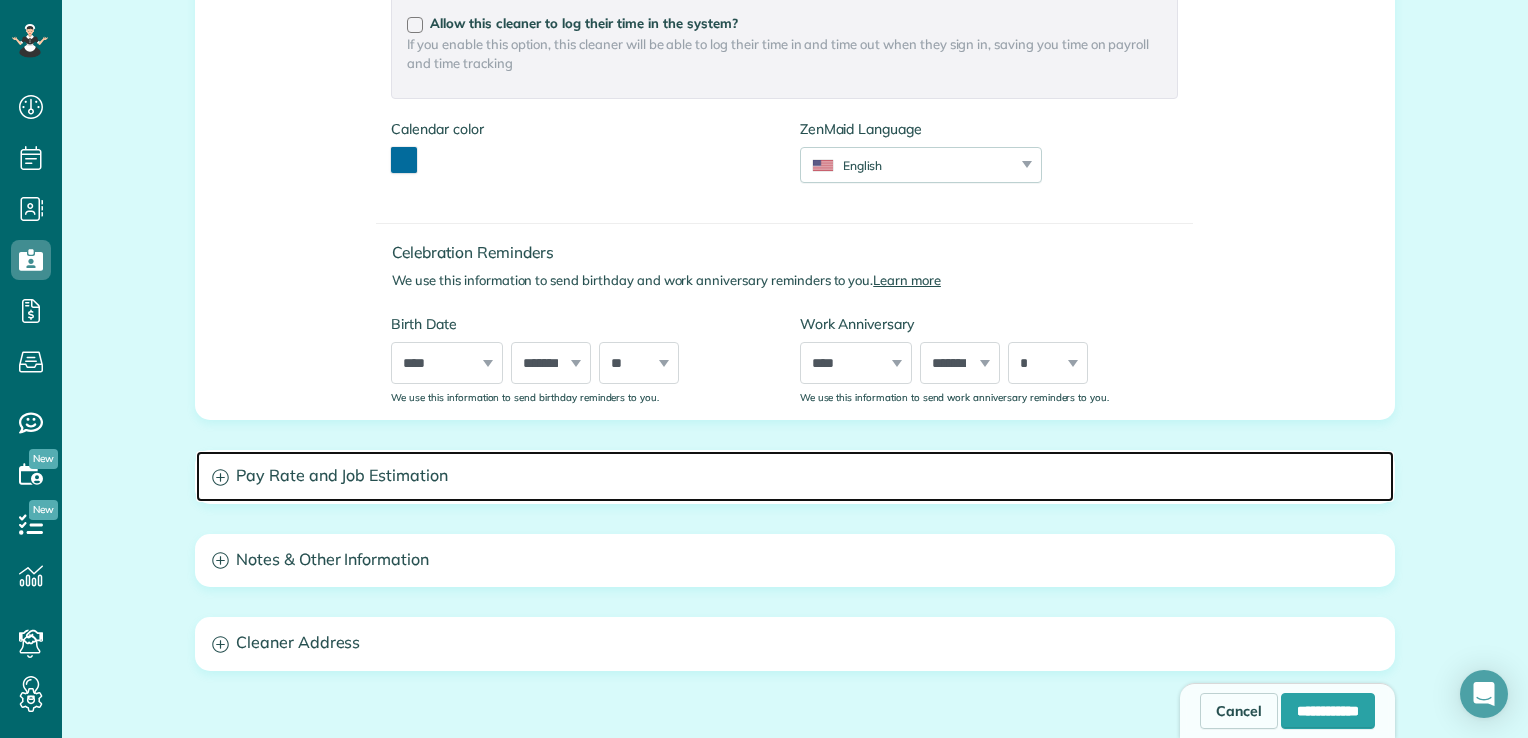 click on "Pay Rate and Job Estimation" at bounding box center (795, 476) 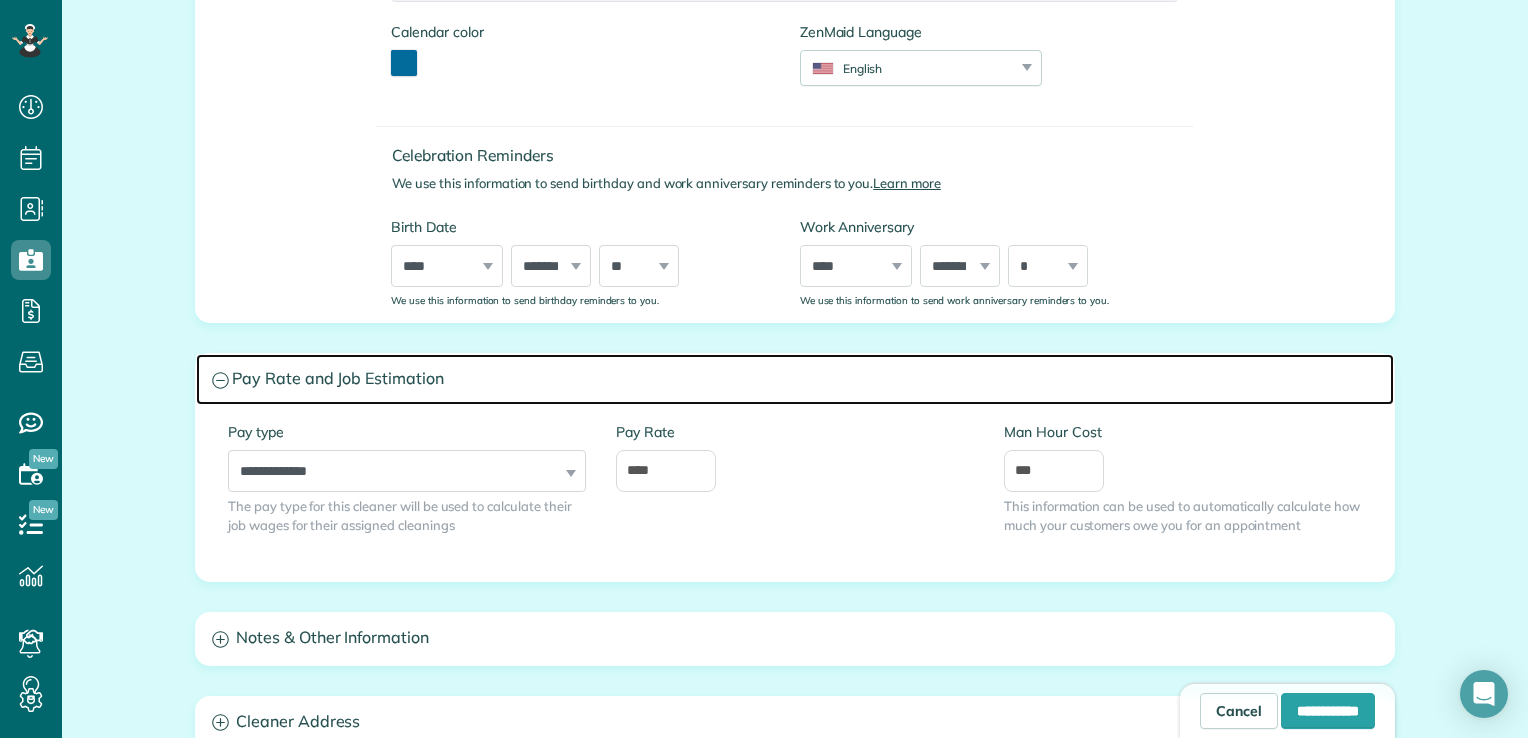 scroll, scrollTop: 912, scrollLeft: 0, axis: vertical 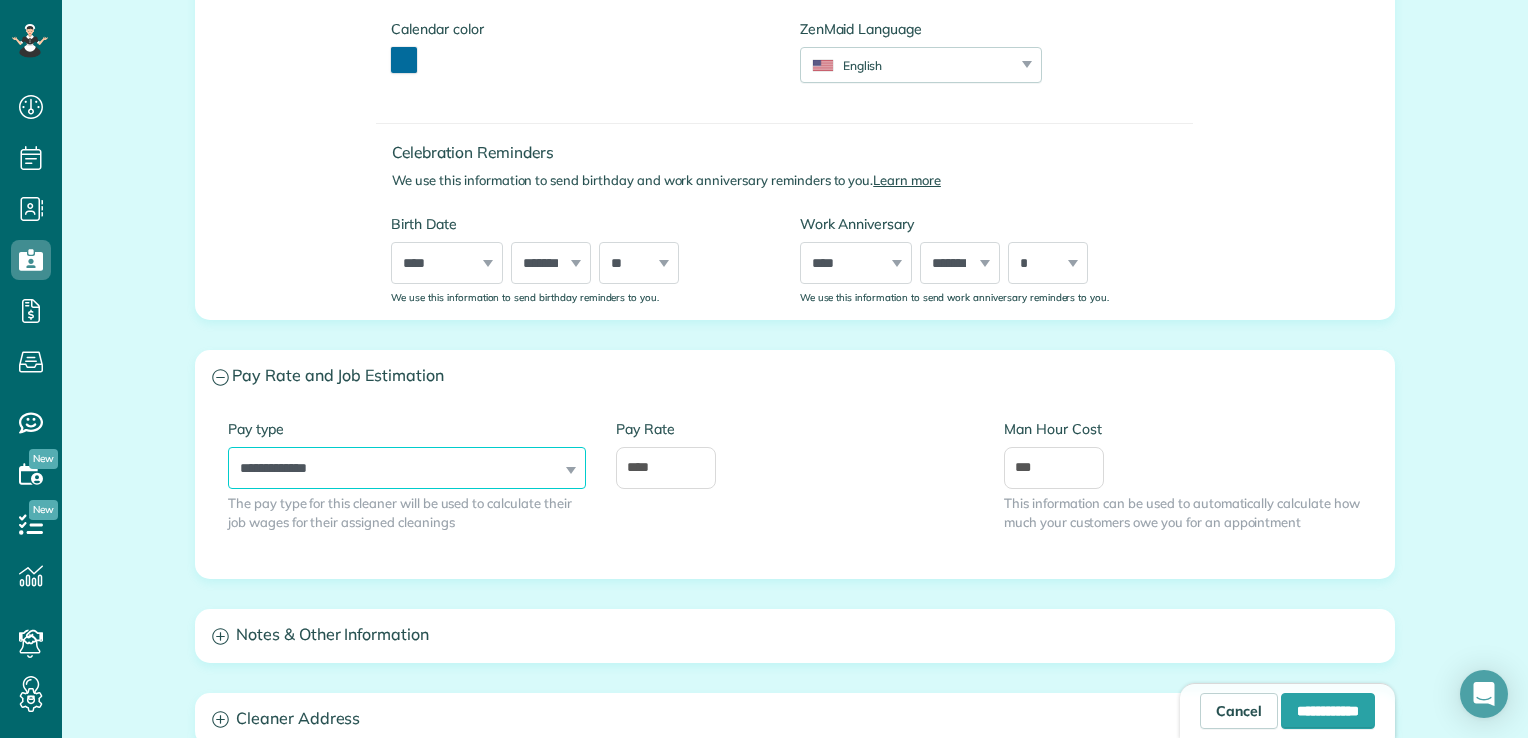click on "**********" at bounding box center (407, 468) 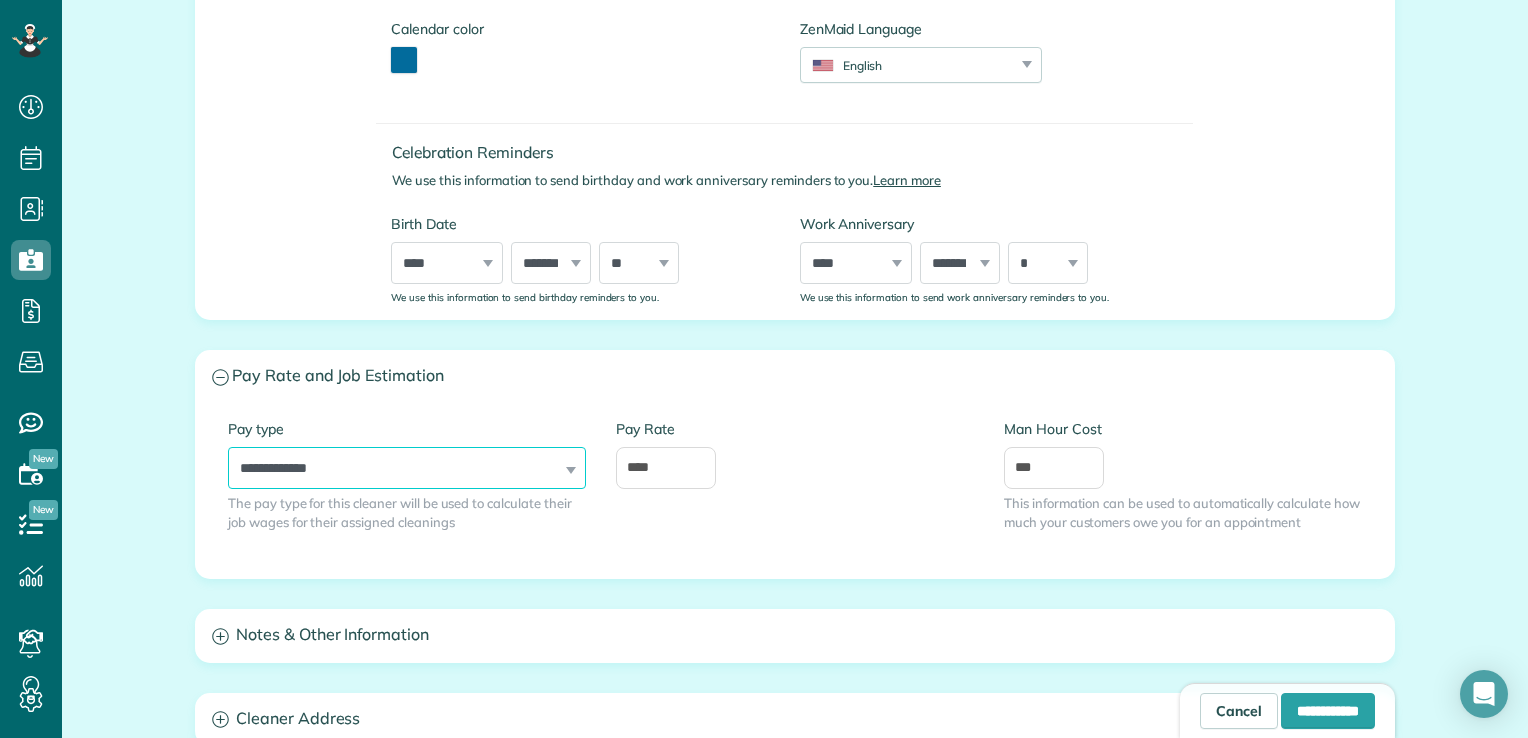 click on "**********" at bounding box center [407, 468] 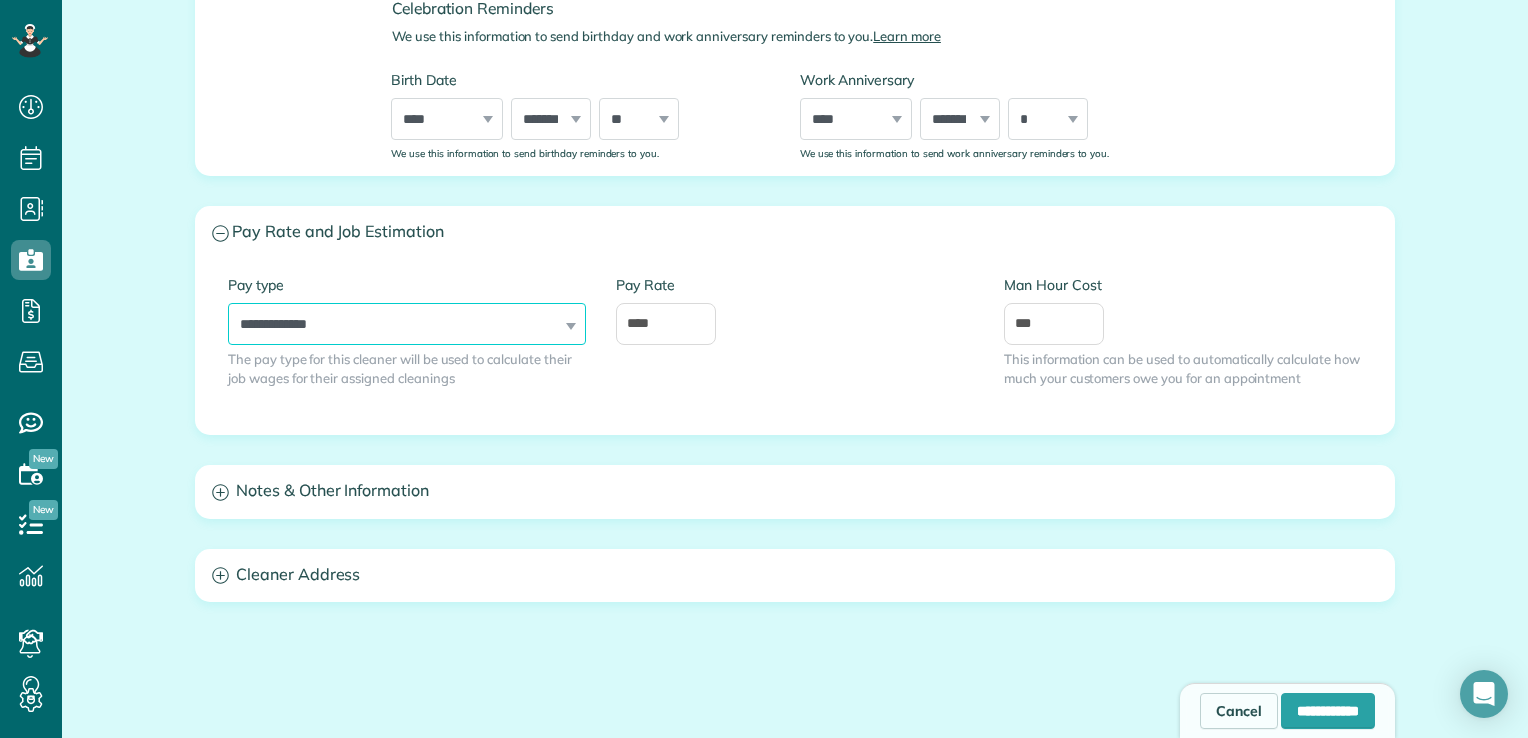 scroll, scrollTop: 1112, scrollLeft: 0, axis: vertical 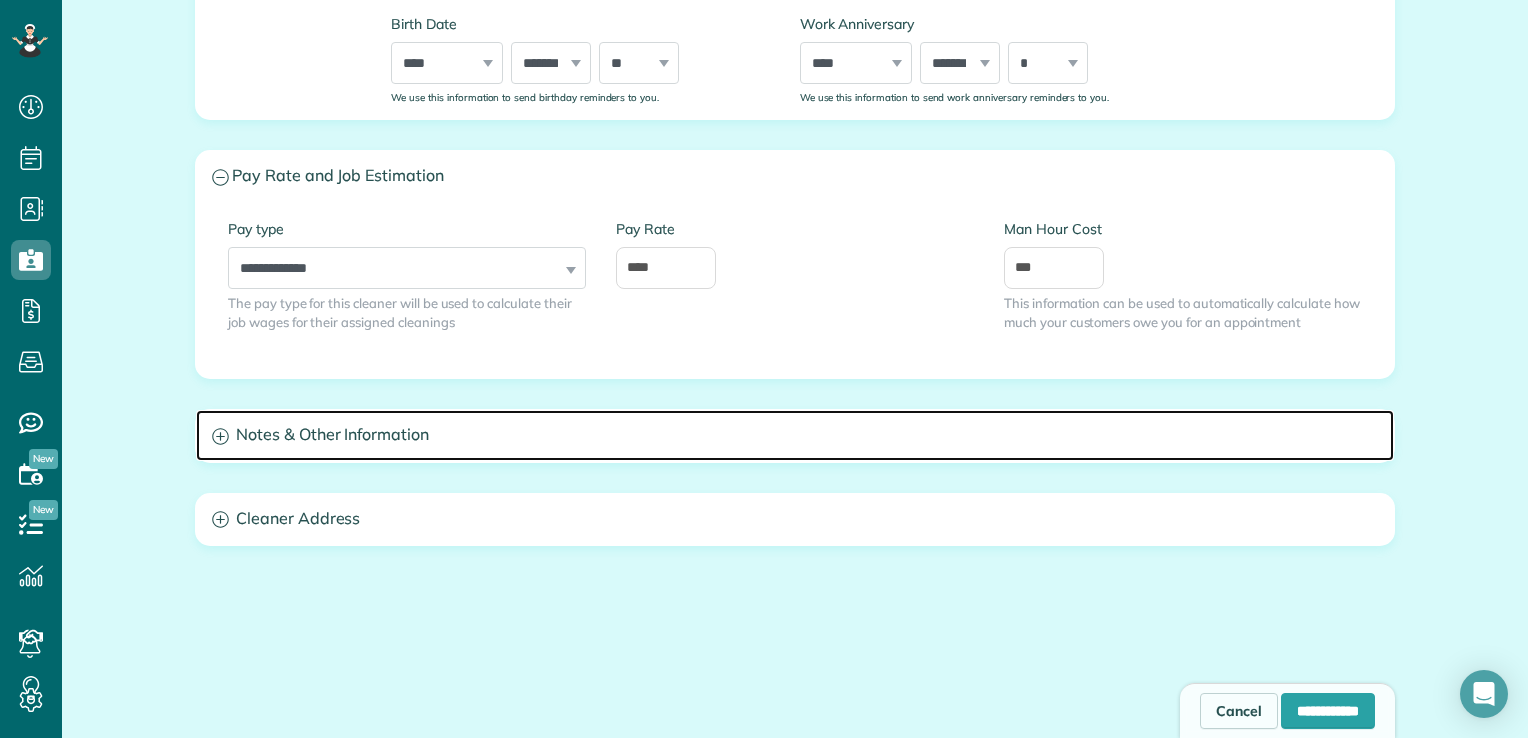click on "Notes & Other Information" at bounding box center [795, 435] 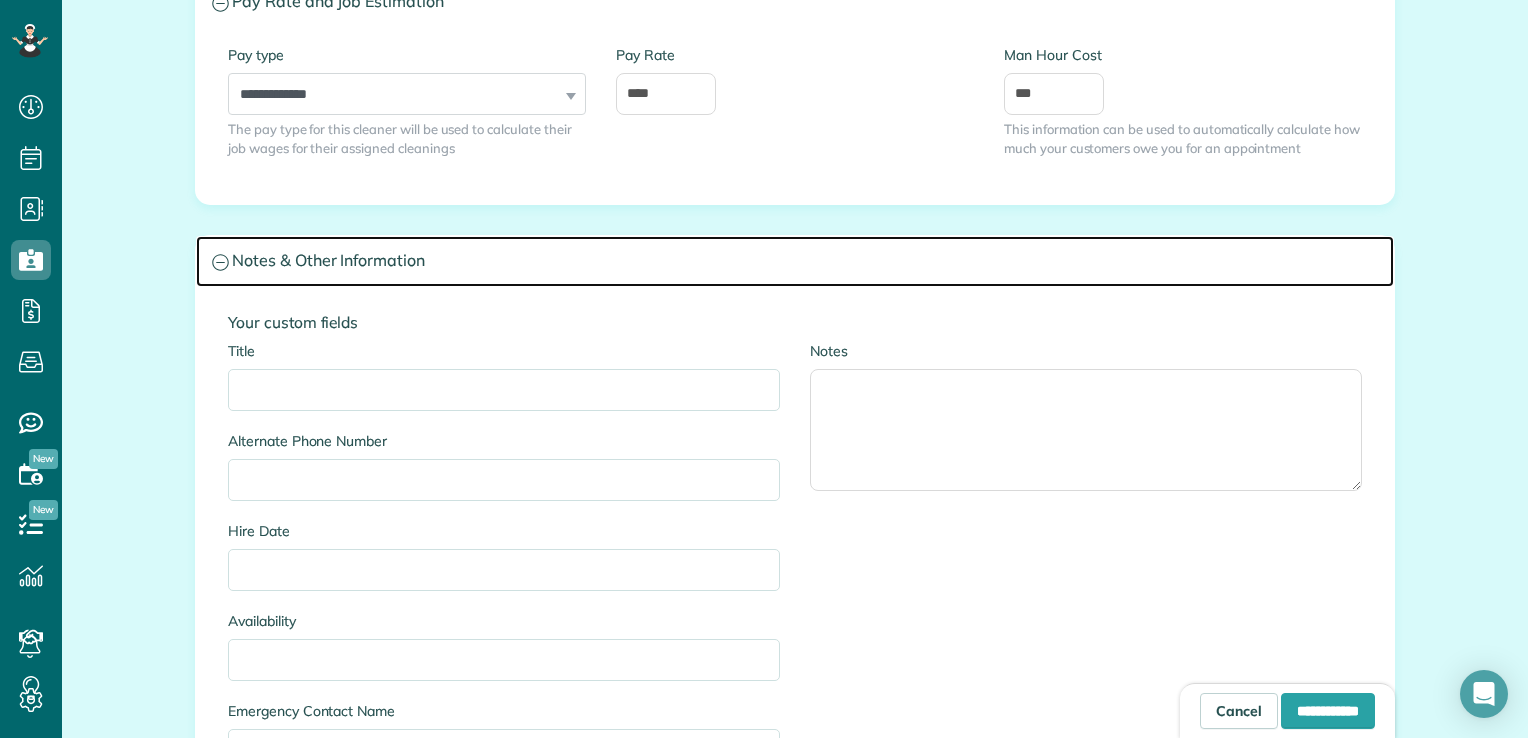 click on "Notes & Other Information" at bounding box center [795, 261] 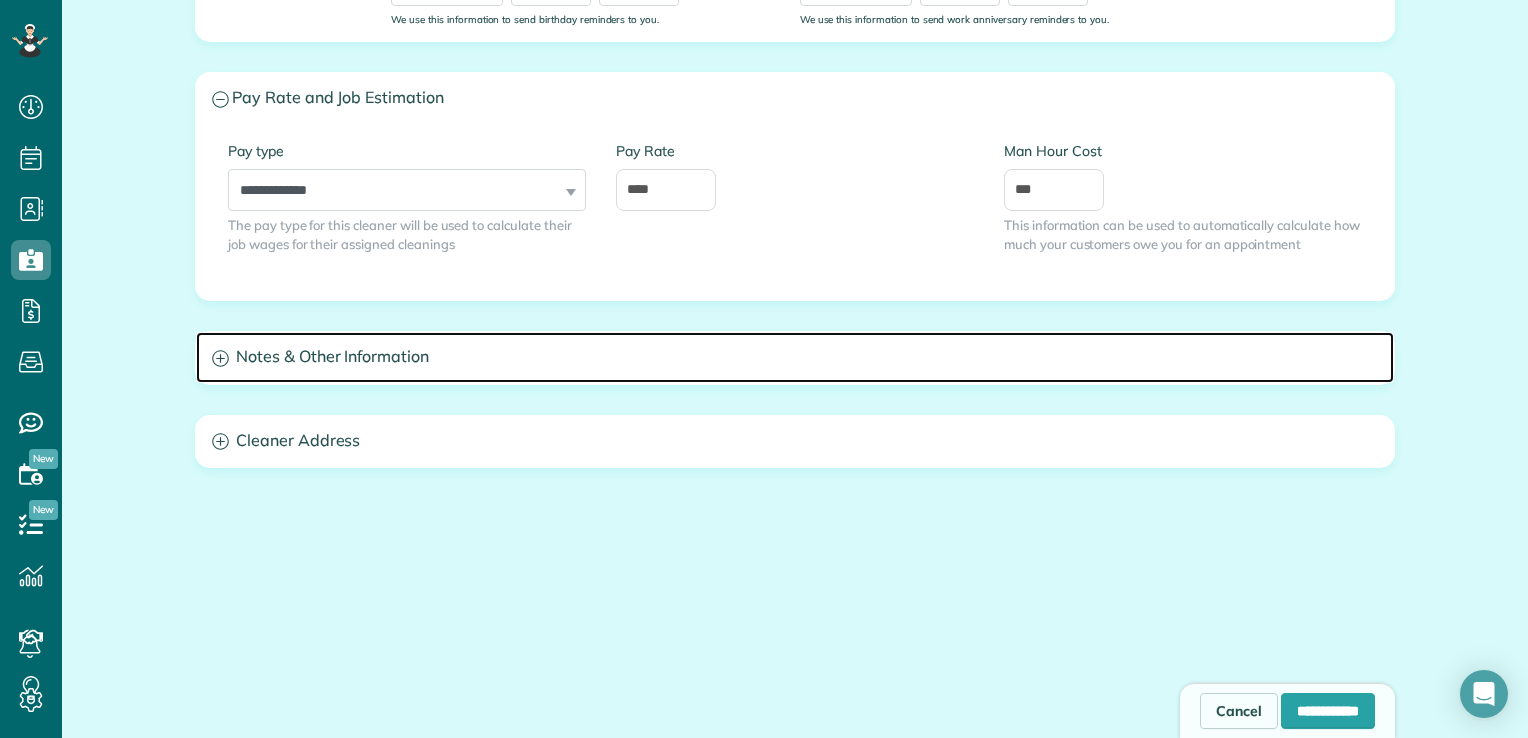 scroll, scrollTop: 1187, scrollLeft: 0, axis: vertical 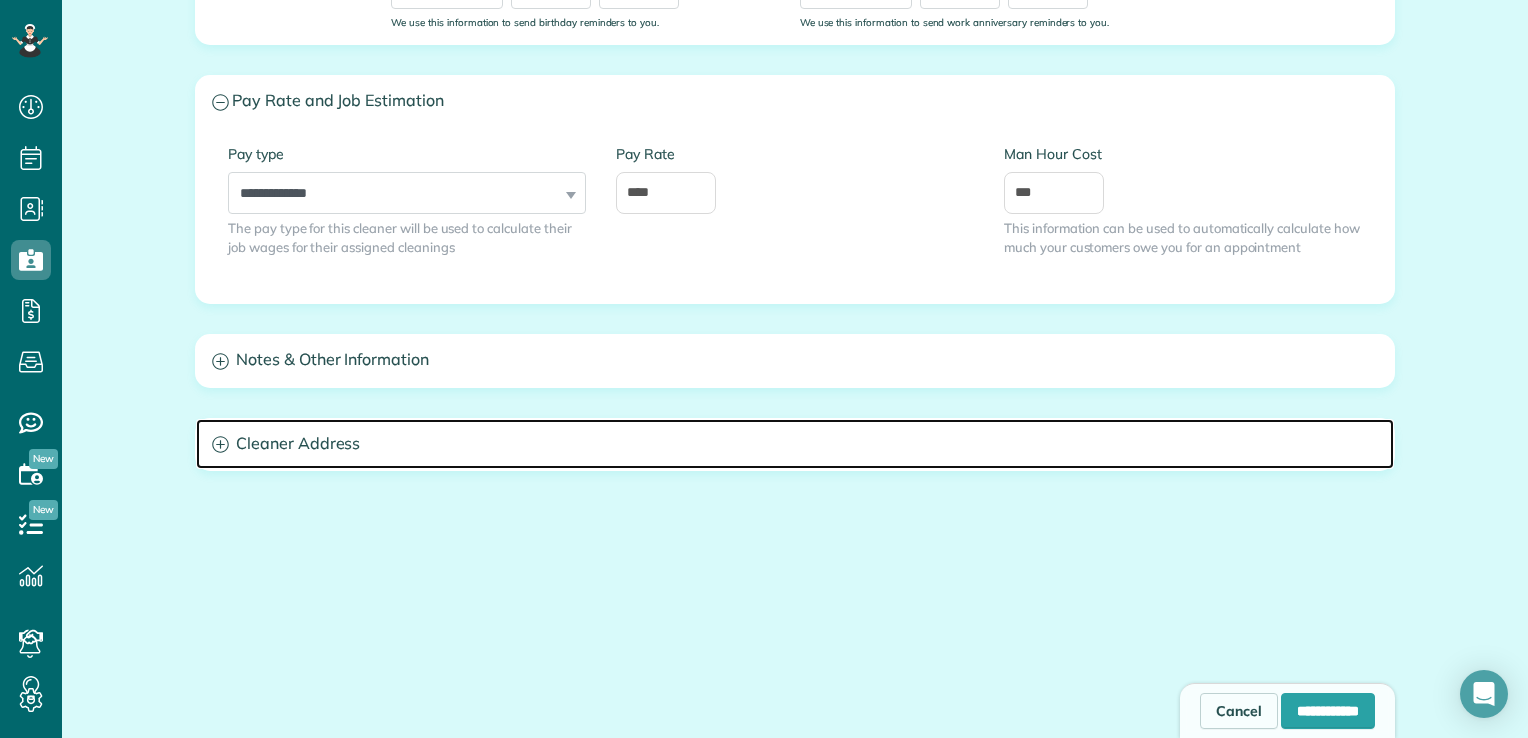 click on "Cleaner Address" at bounding box center (795, 444) 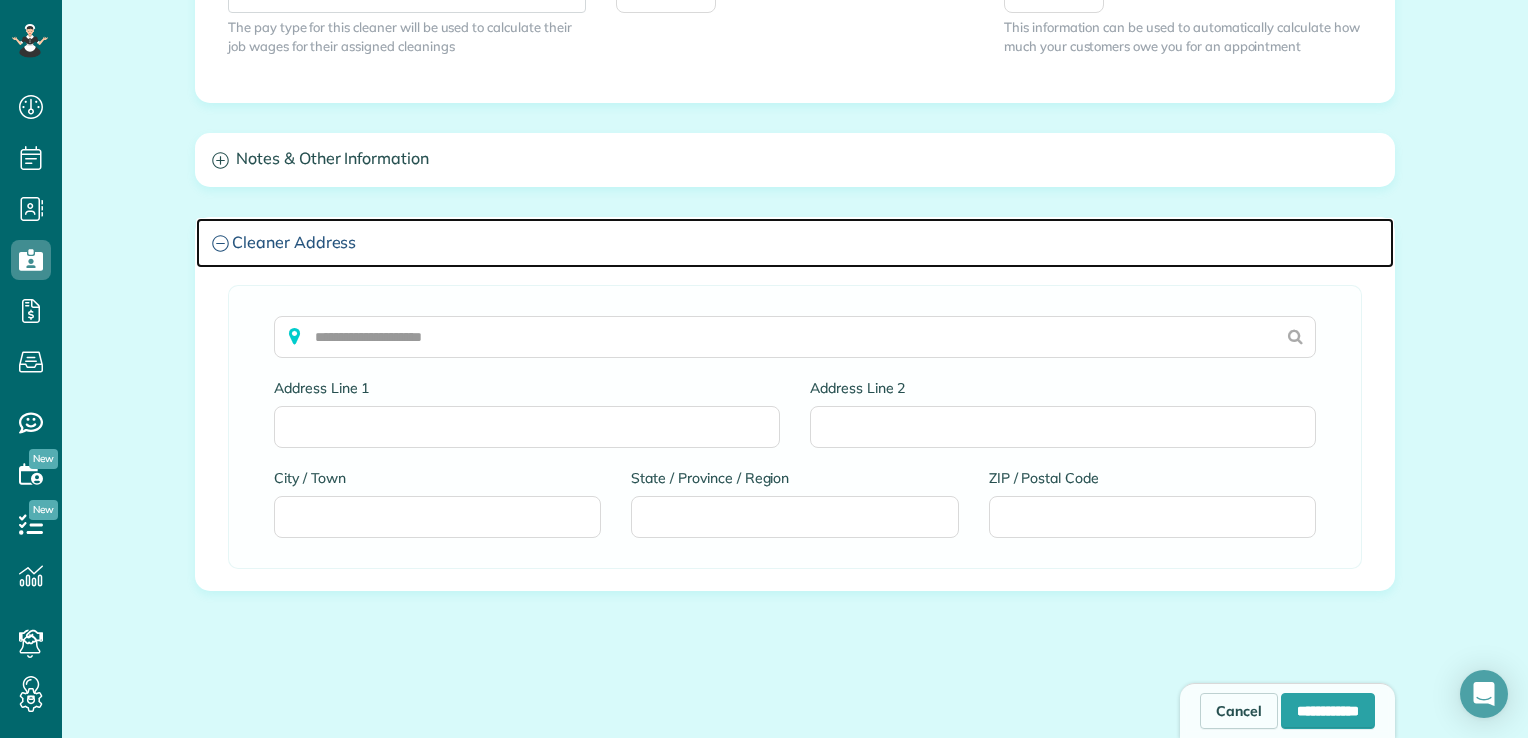scroll, scrollTop: 1408, scrollLeft: 0, axis: vertical 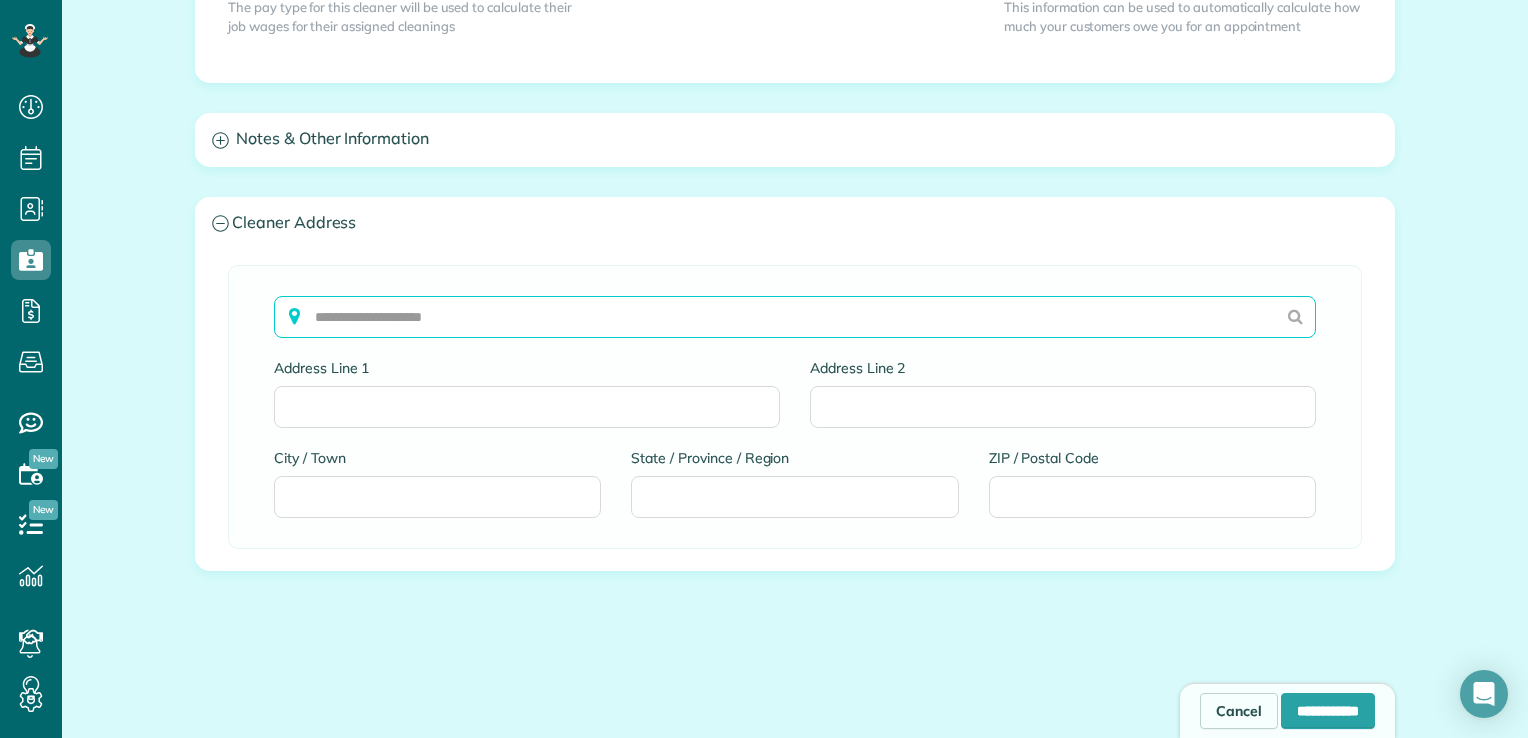 click at bounding box center [795, 317] 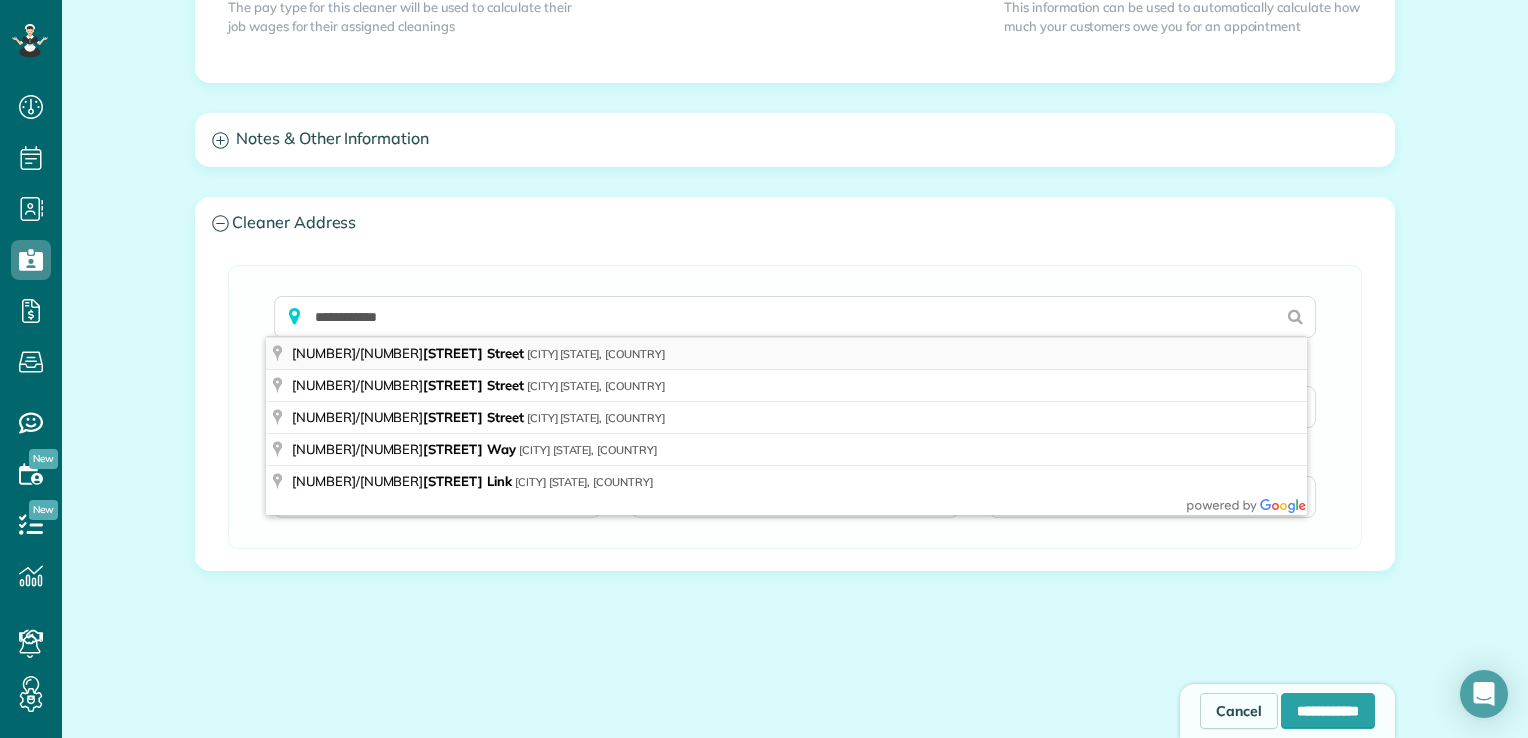 type on "**********" 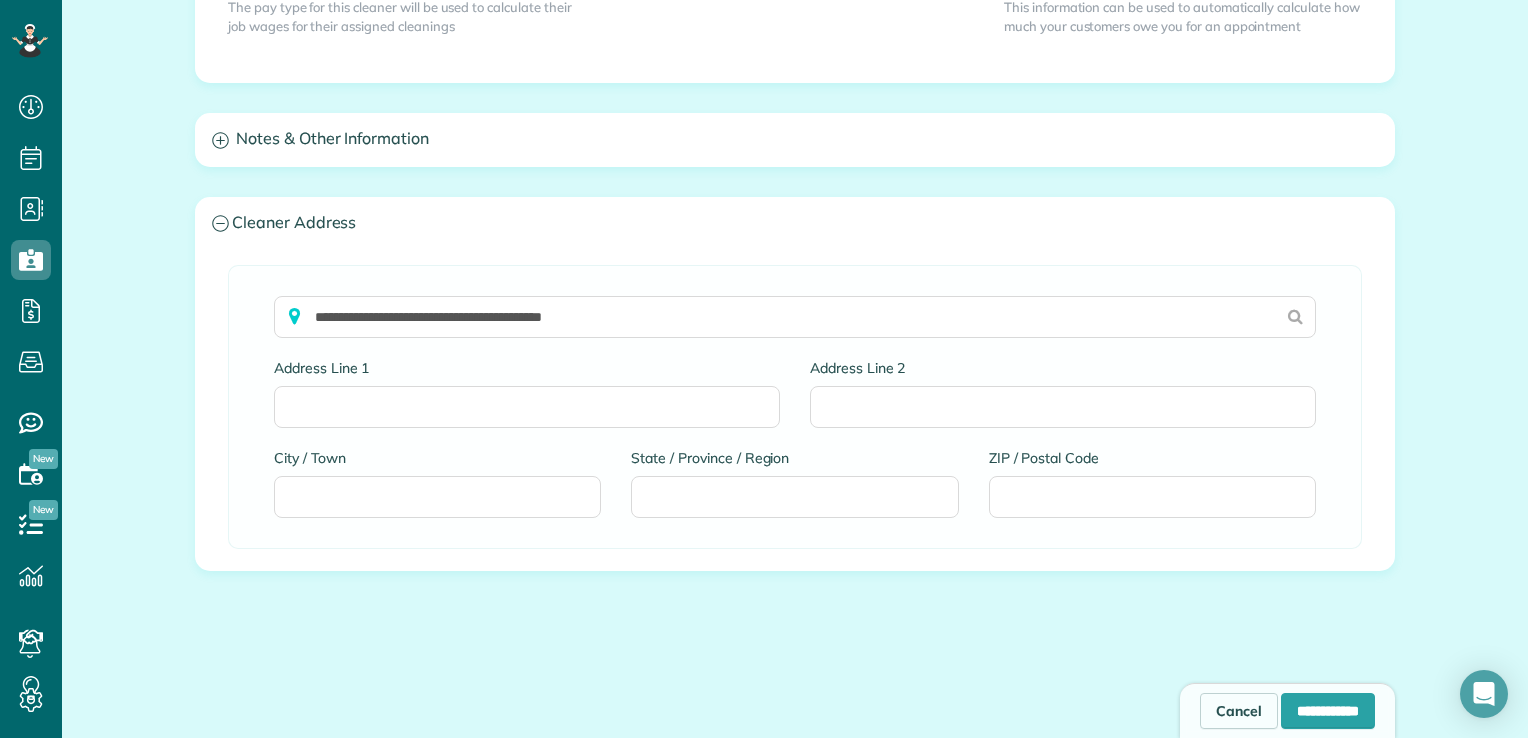type on "**********" 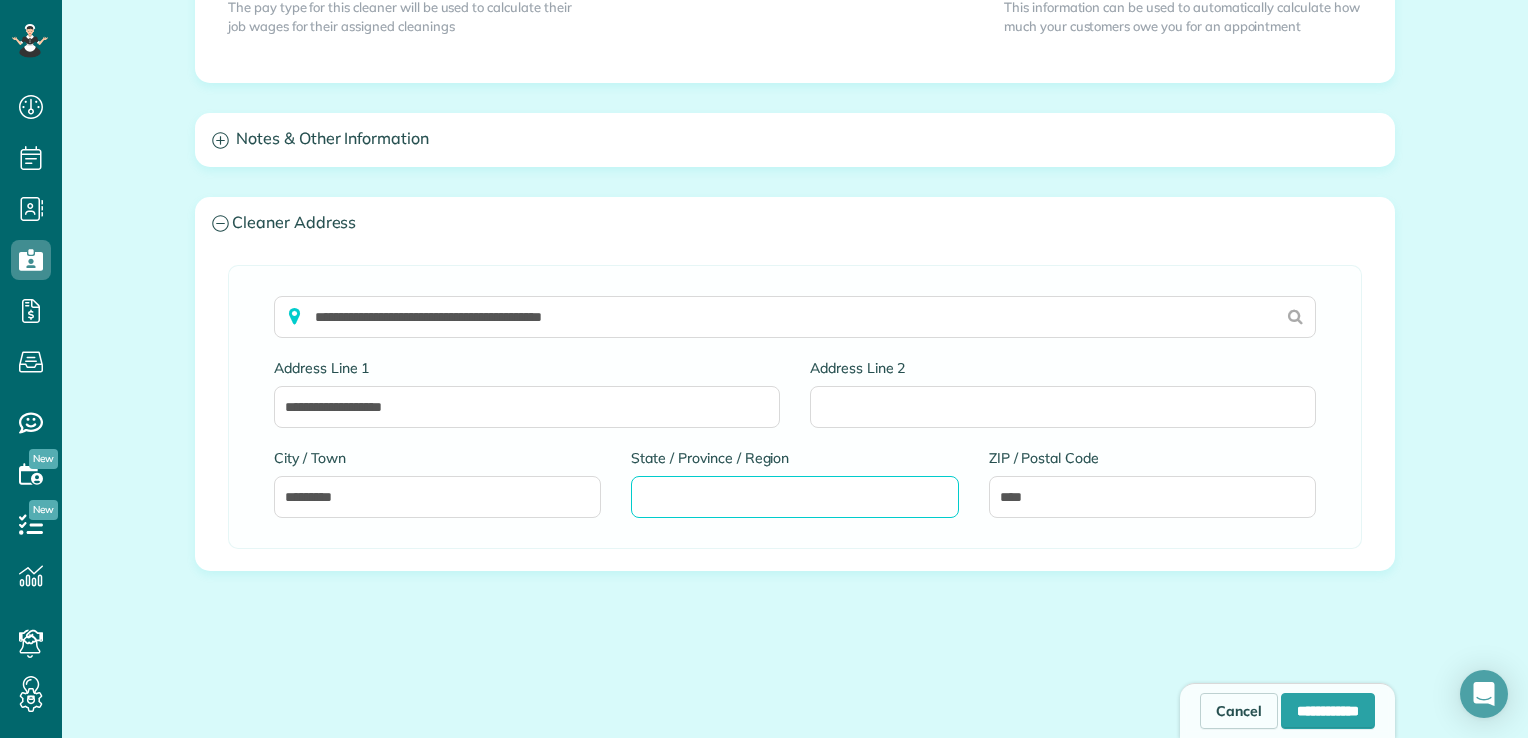 click on "State / Province / Region" at bounding box center (794, 497) 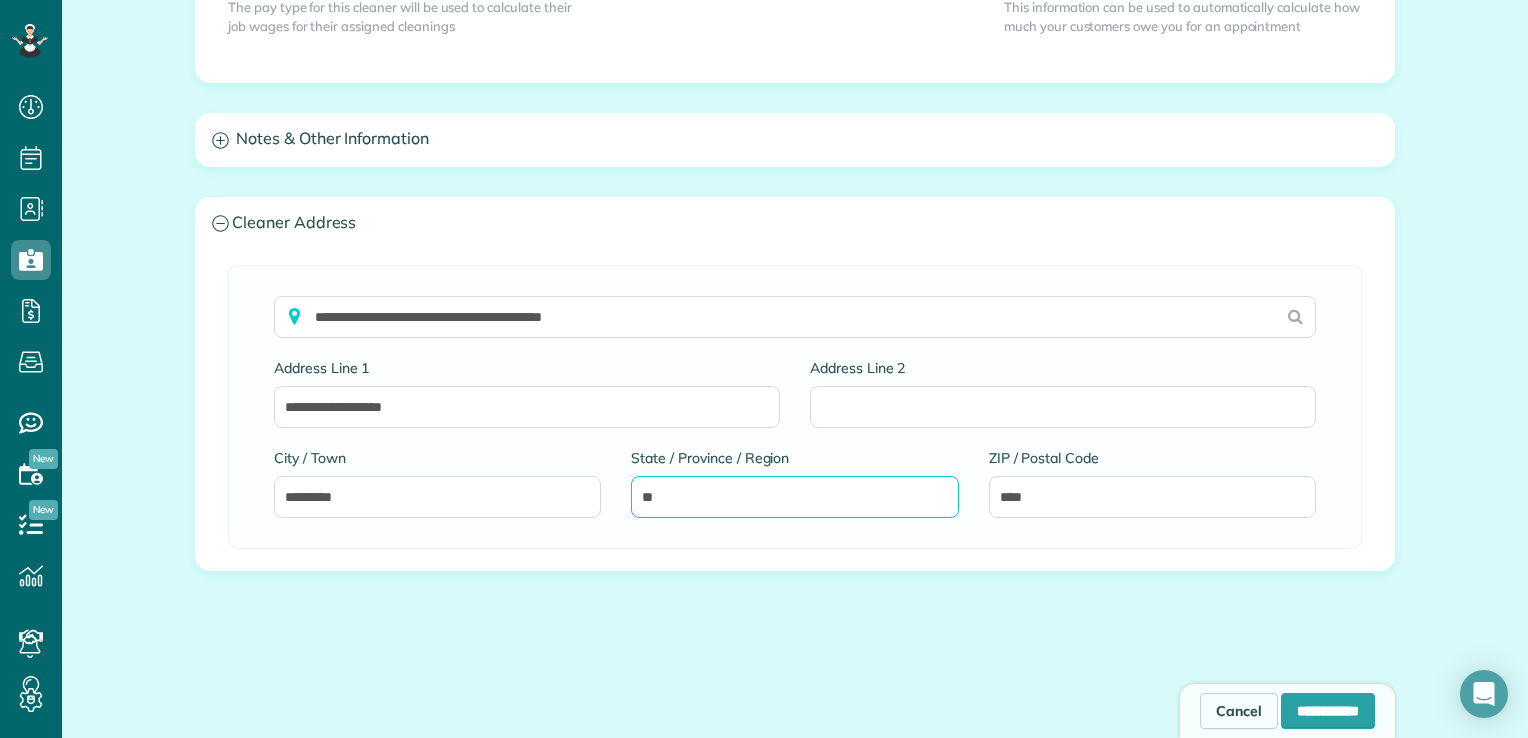 type on "*" 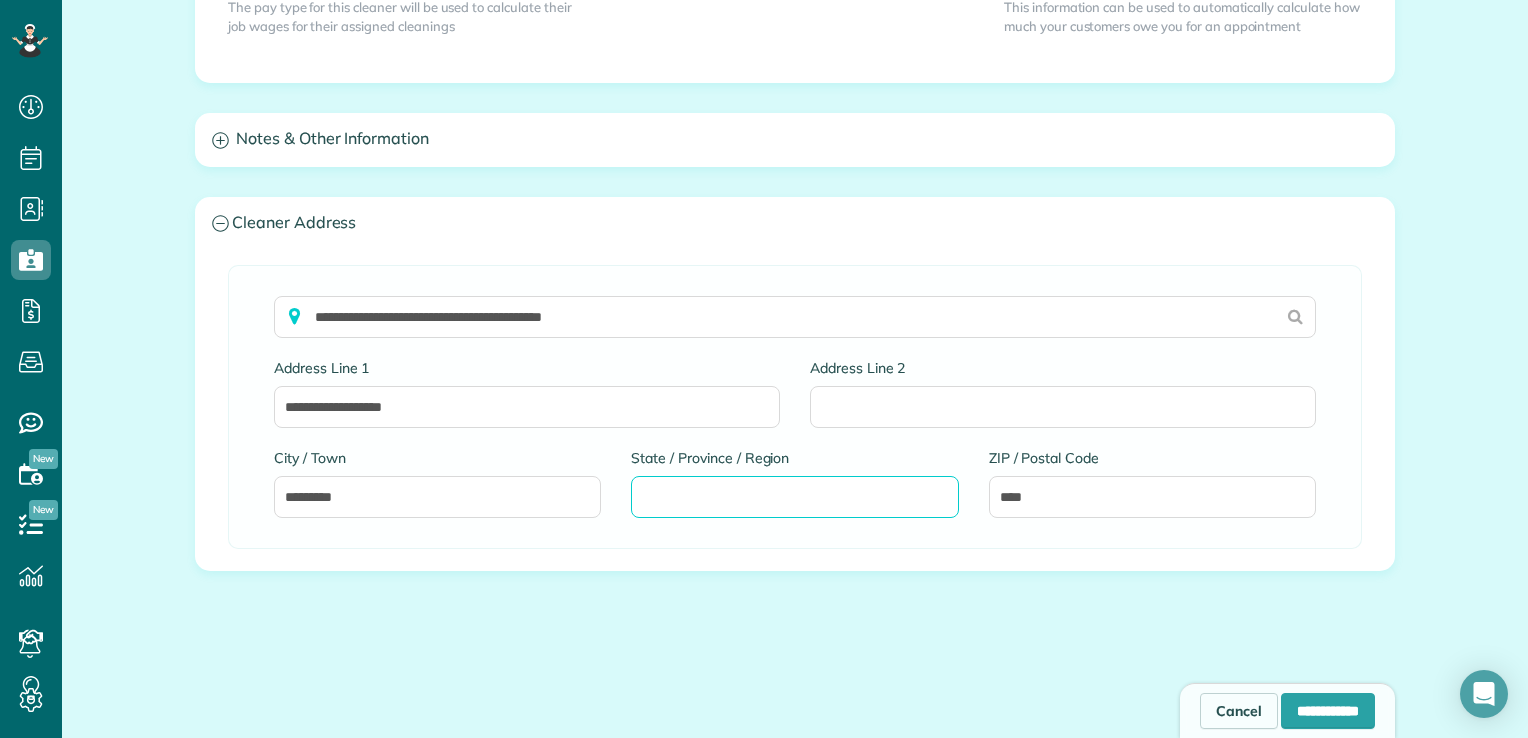 click on "State / Province / Region" at bounding box center [794, 497] 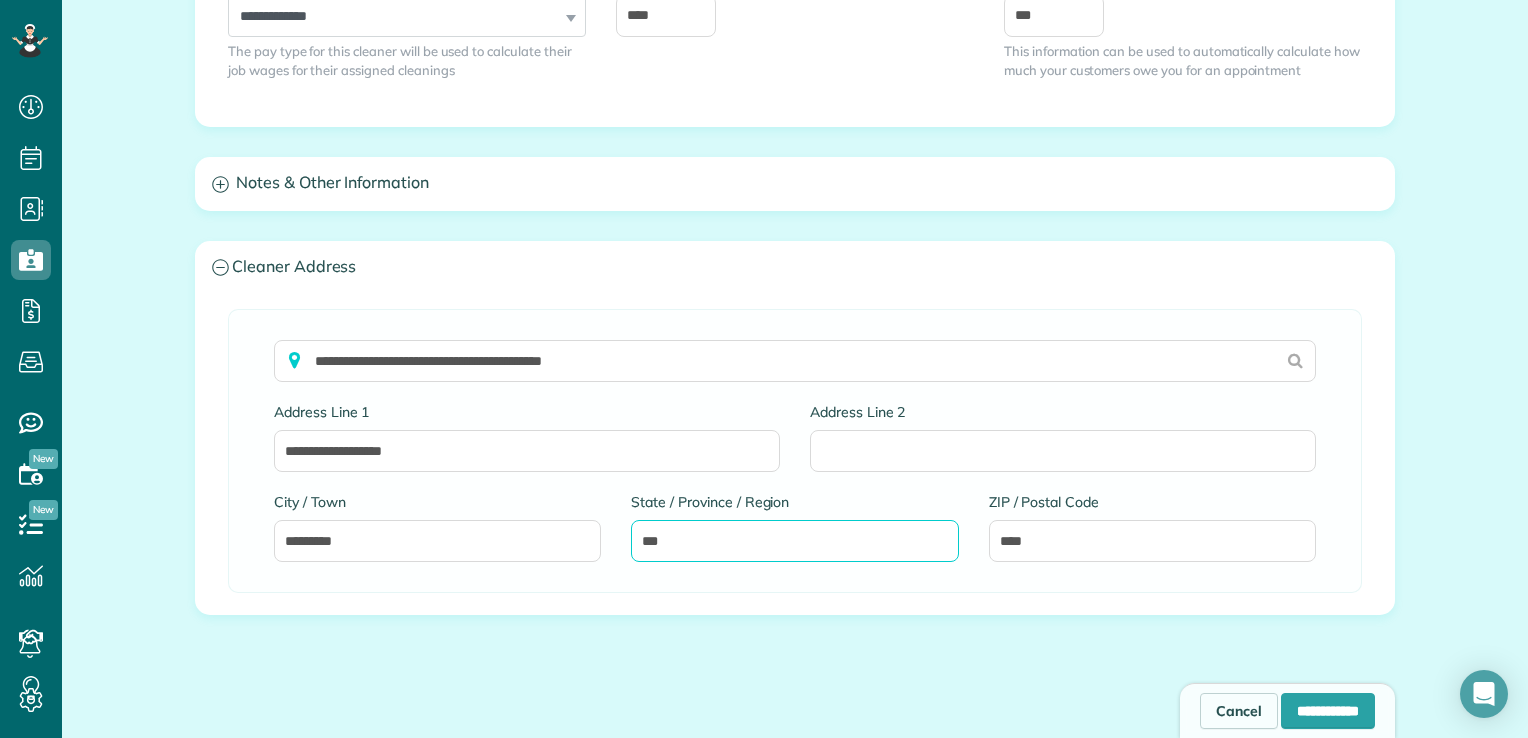 scroll, scrollTop: 1508, scrollLeft: 0, axis: vertical 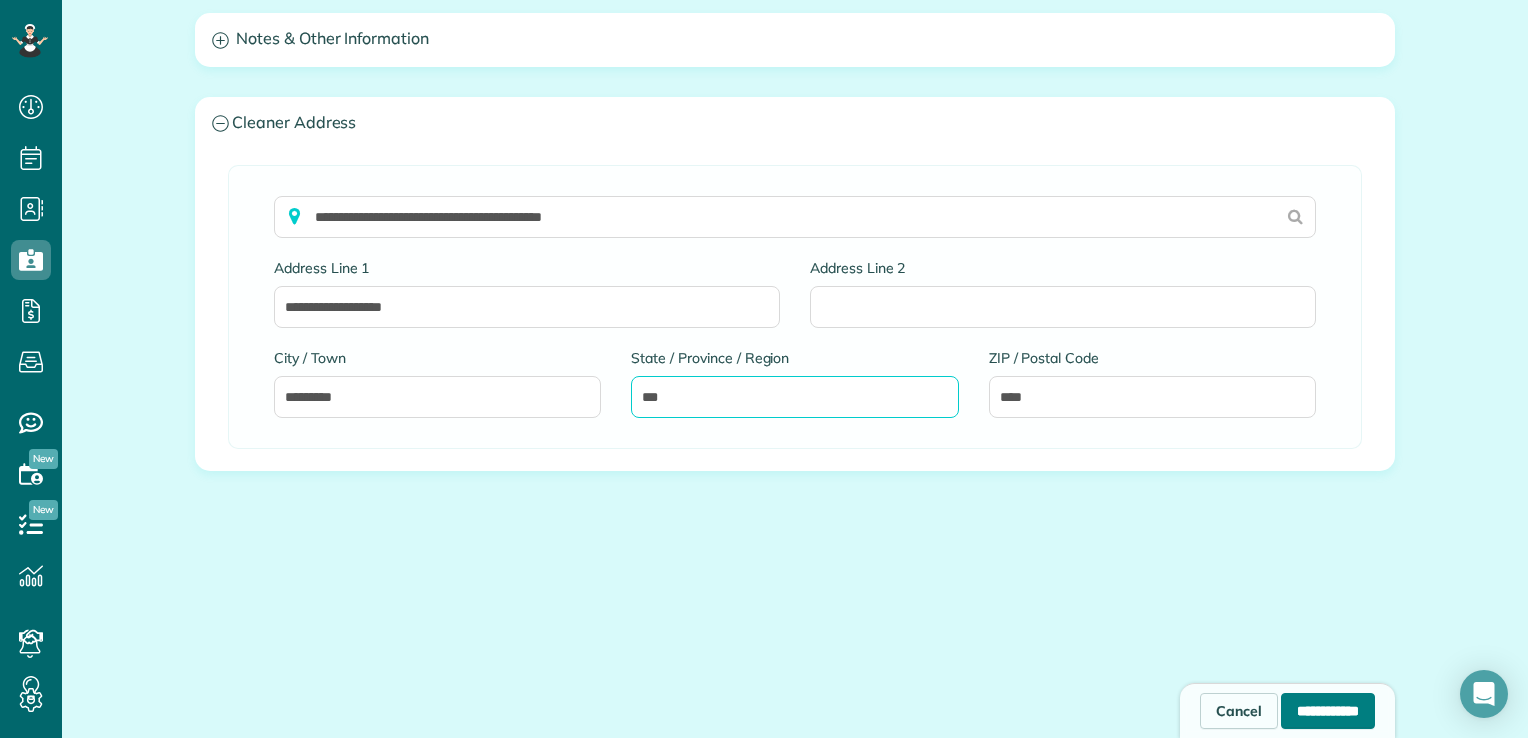type on "***" 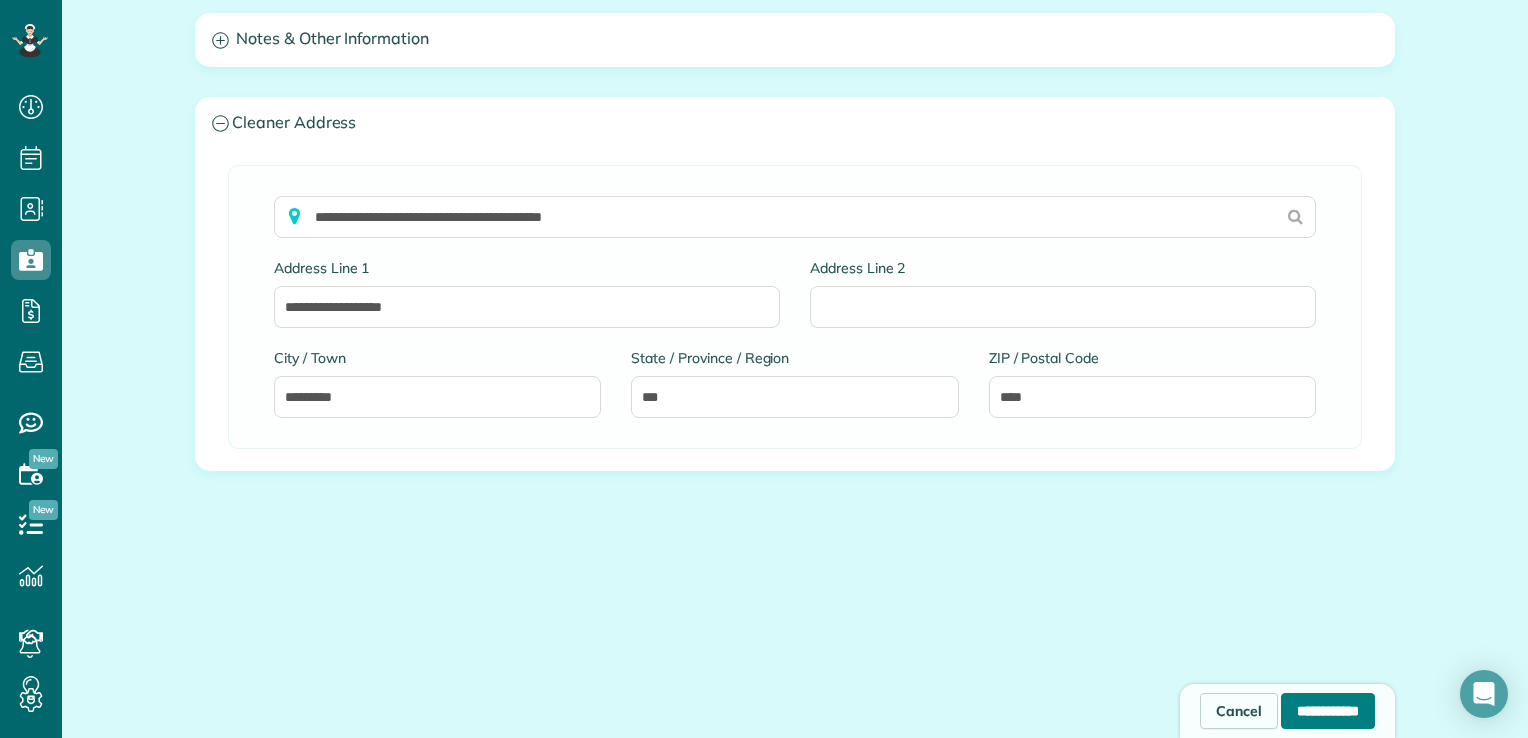 click on "**********" at bounding box center (1328, 711) 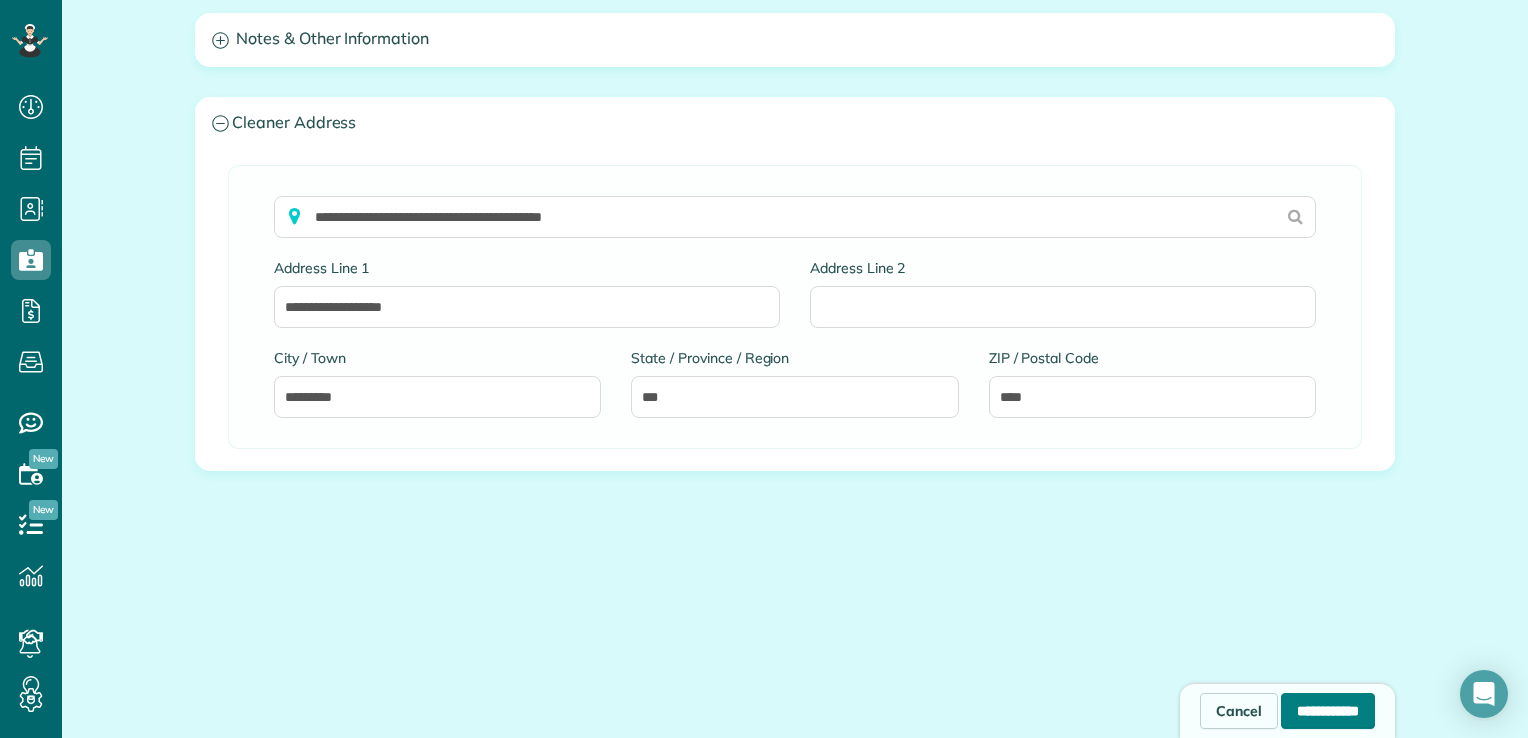 type on "**********" 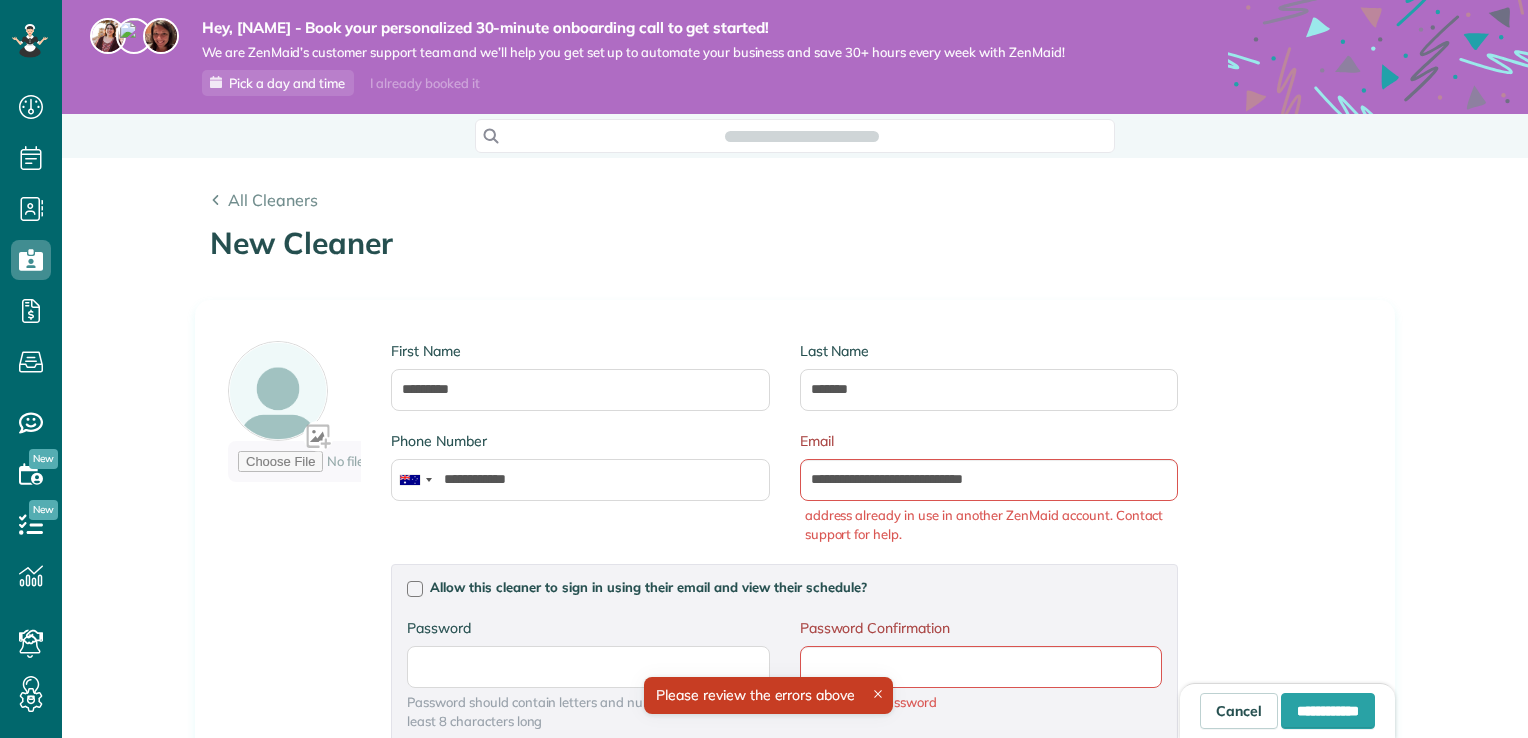 scroll, scrollTop: 0, scrollLeft: 0, axis: both 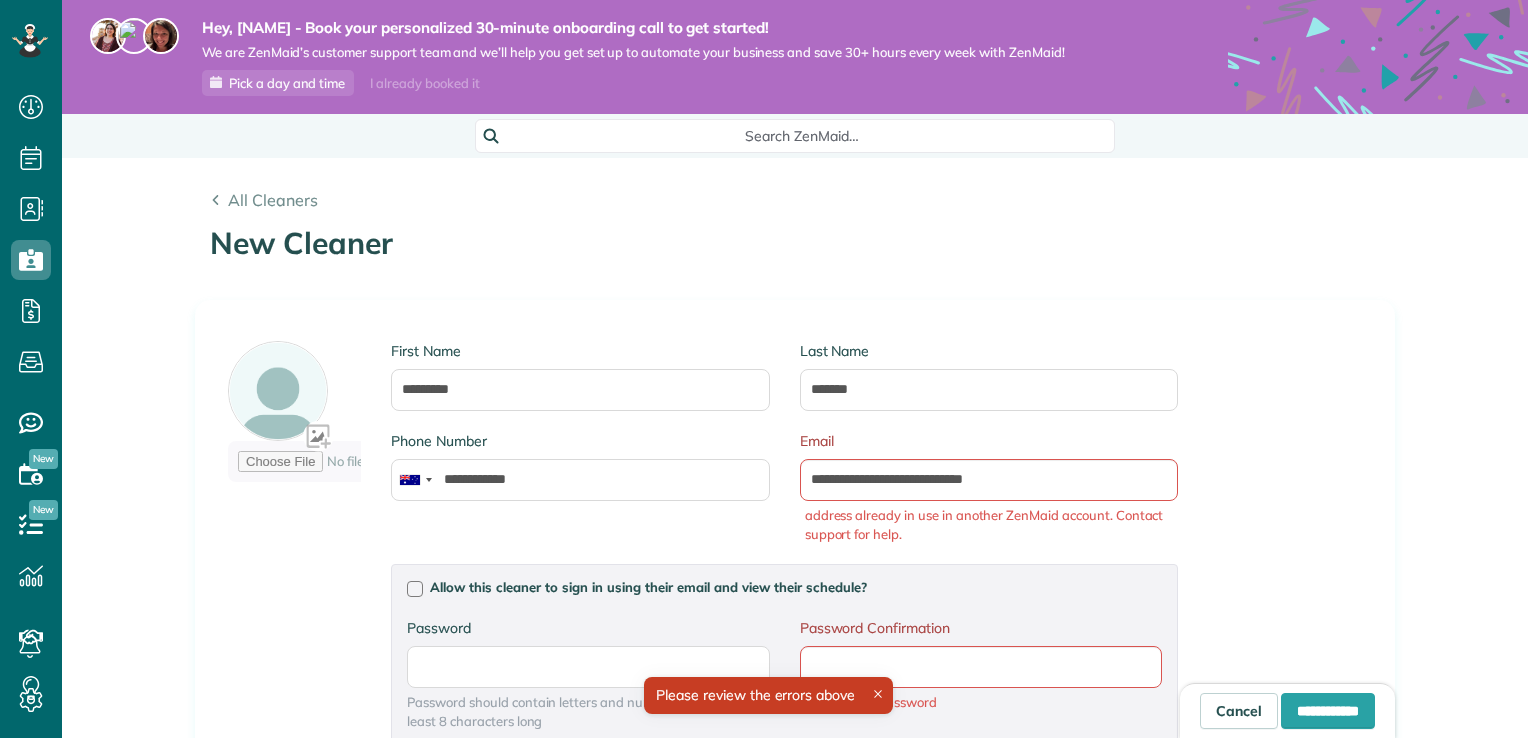 type on "**********" 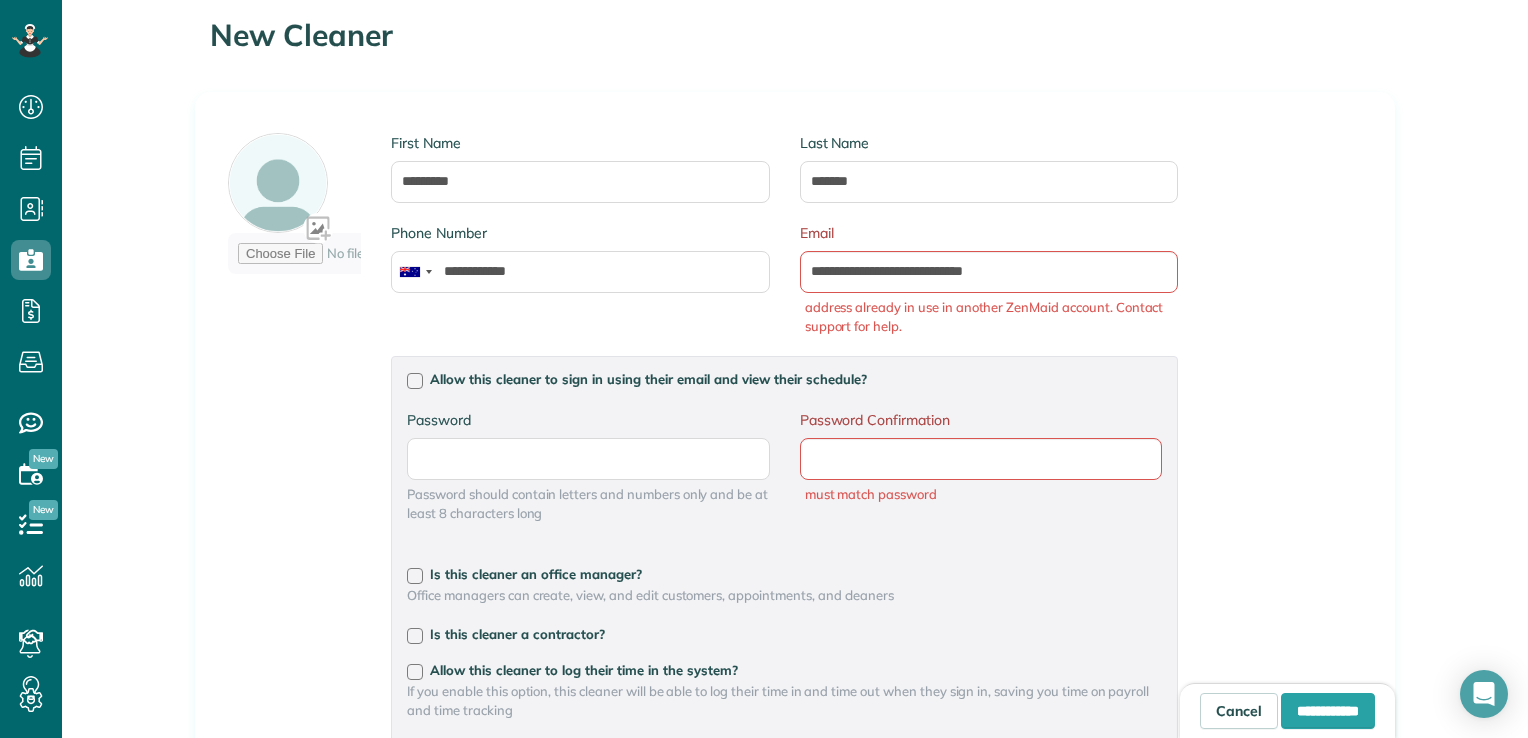 scroll, scrollTop: 200, scrollLeft: 0, axis: vertical 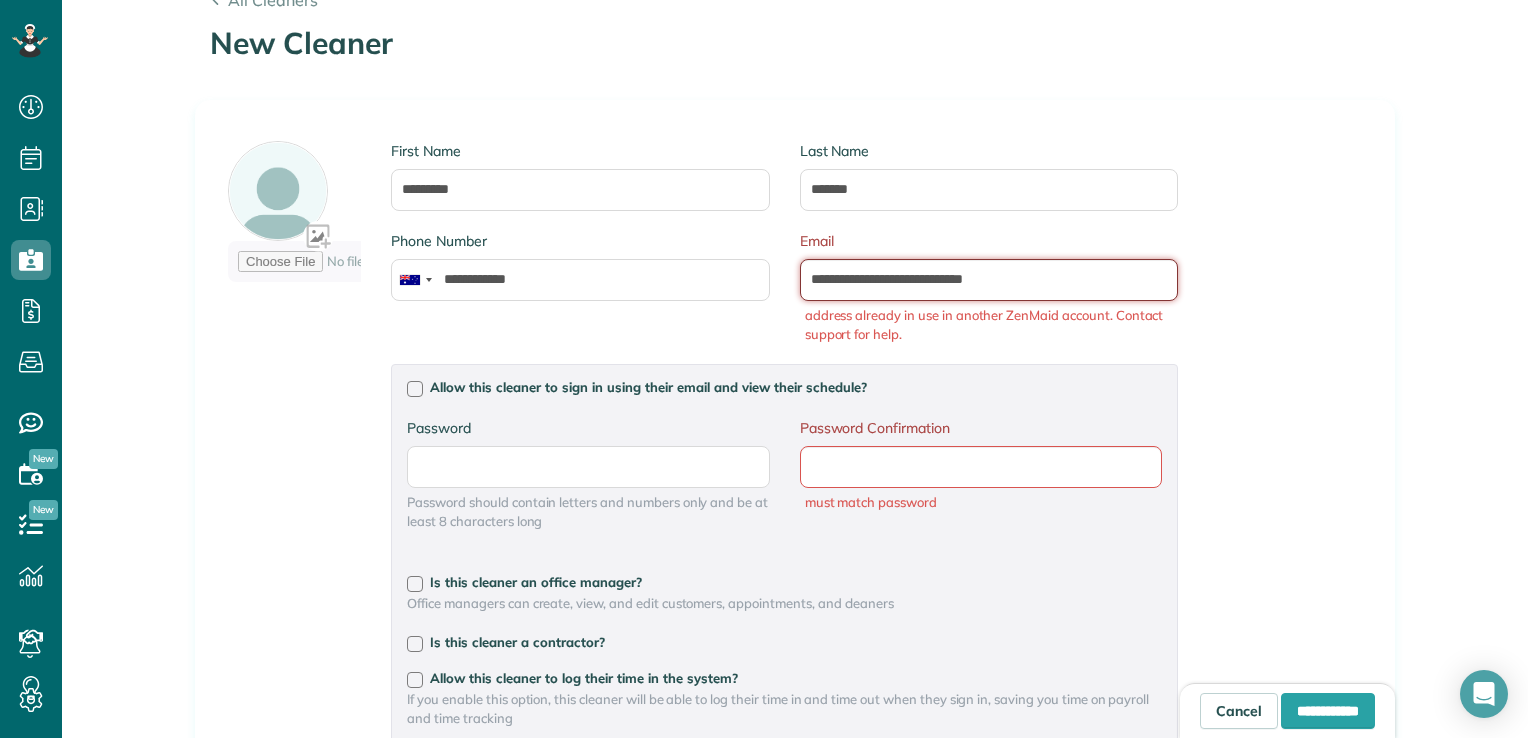 drag, startPoint x: 931, startPoint y: 276, endPoint x: 897, endPoint y: 278, distance: 34.058773 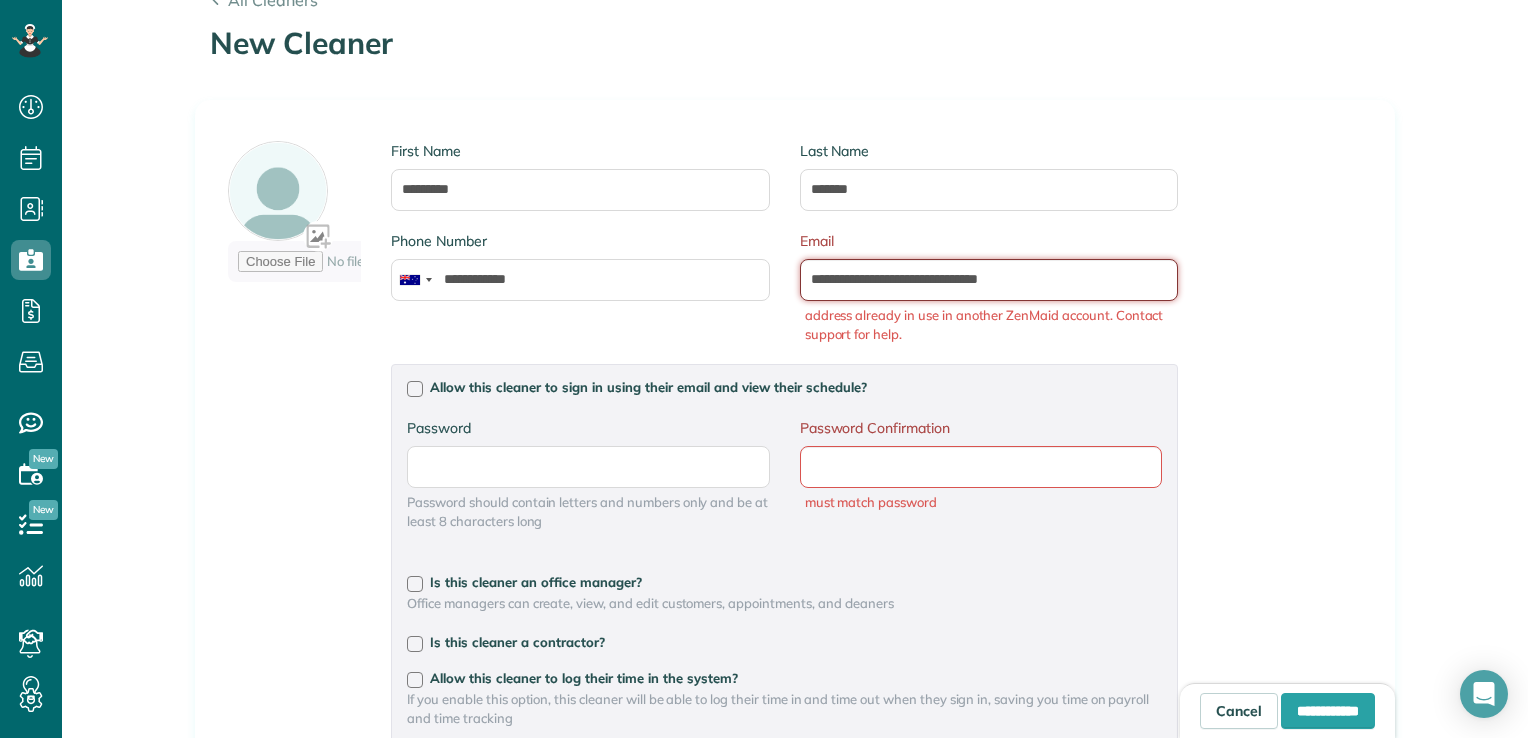 type on "**********" 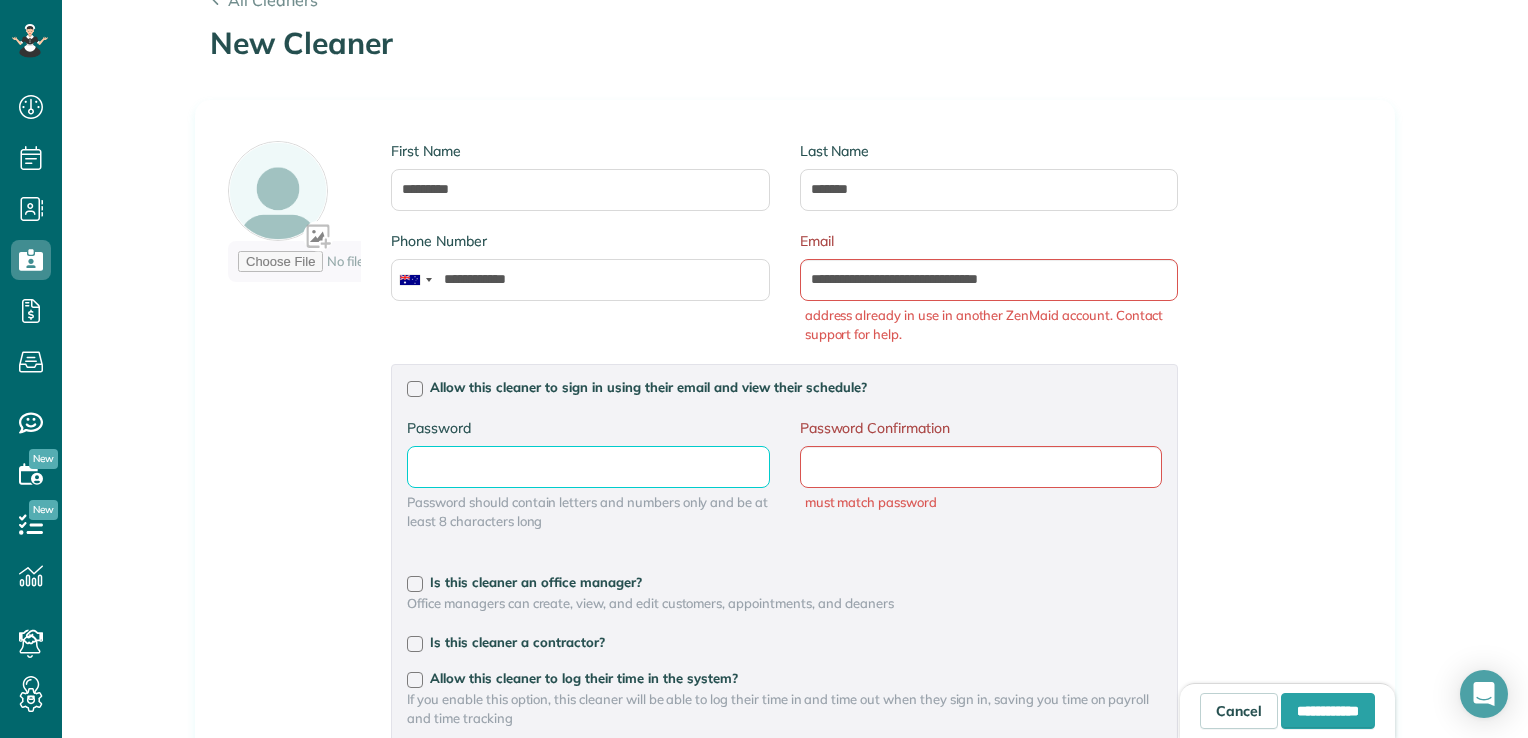 click on "Password" at bounding box center [0, 0] 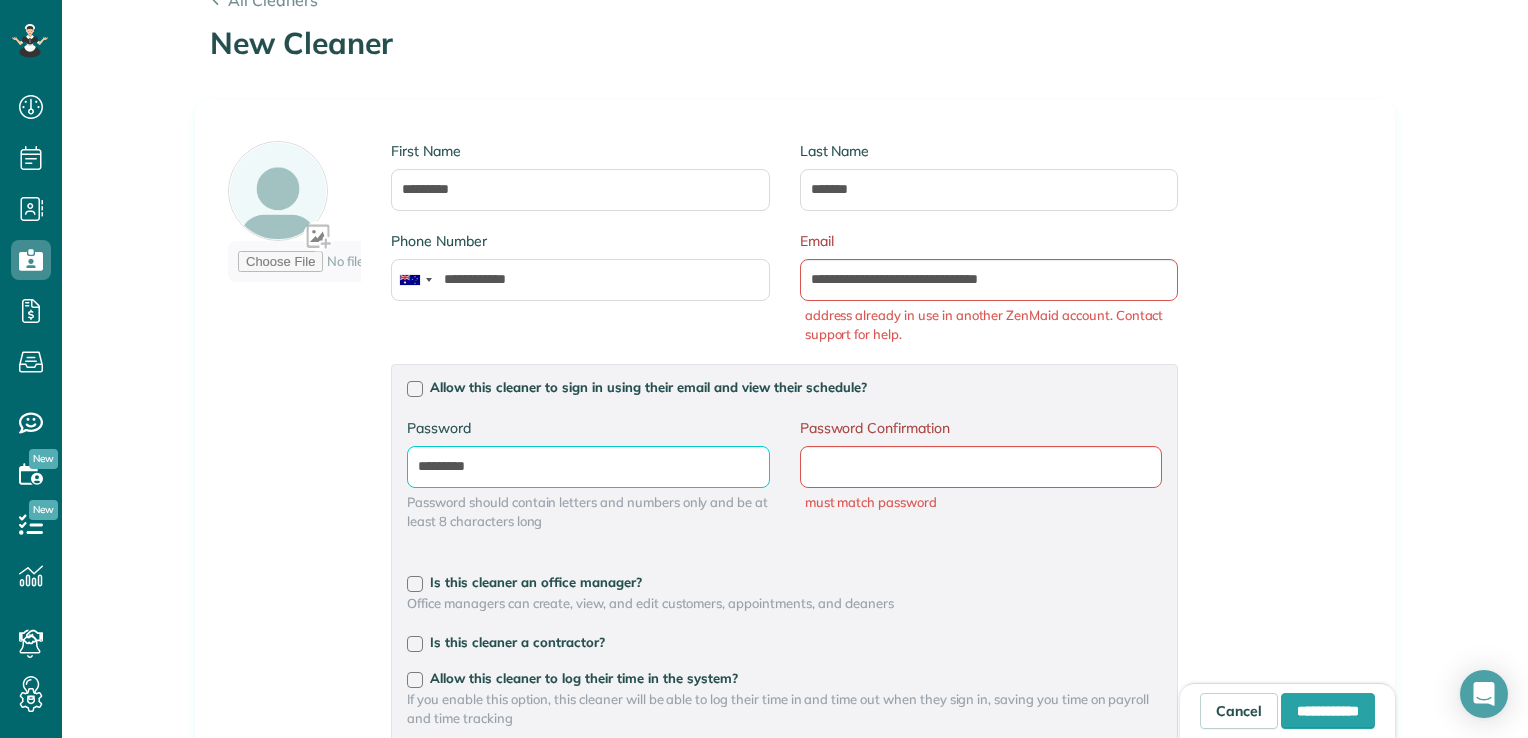 type on "*********" 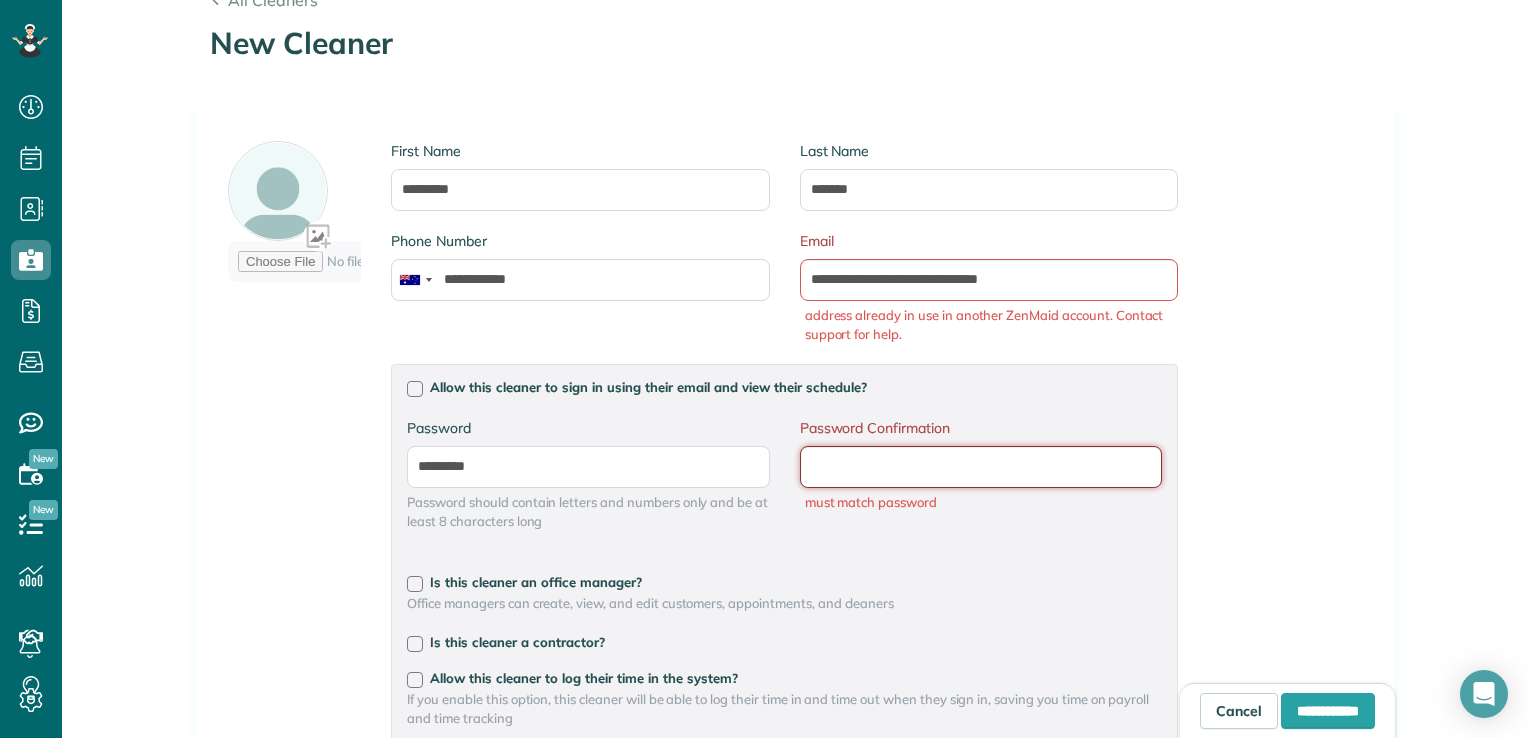 click on "Password Confirmation" at bounding box center (0, 0) 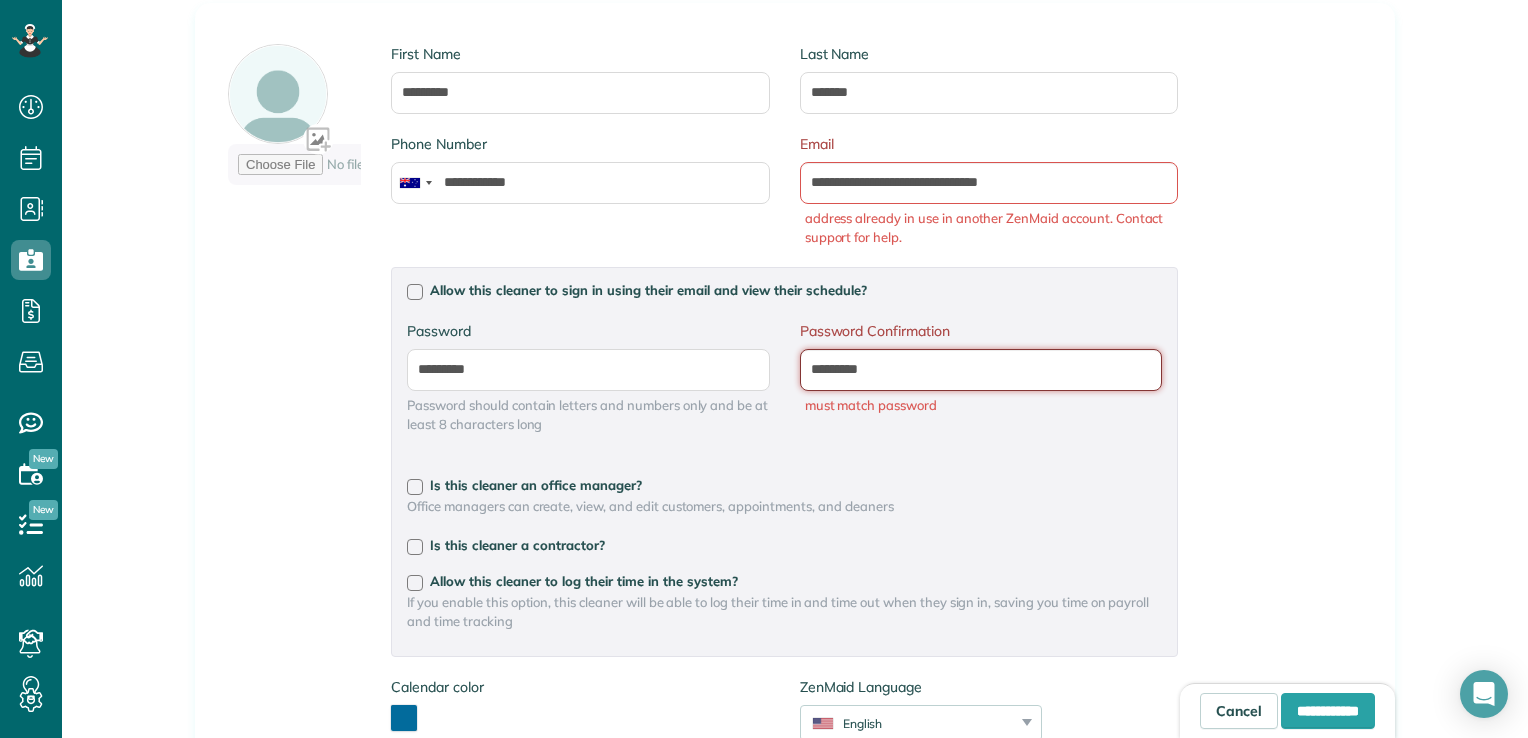 scroll, scrollTop: 300, scrollLeft: 0, axis: vertical 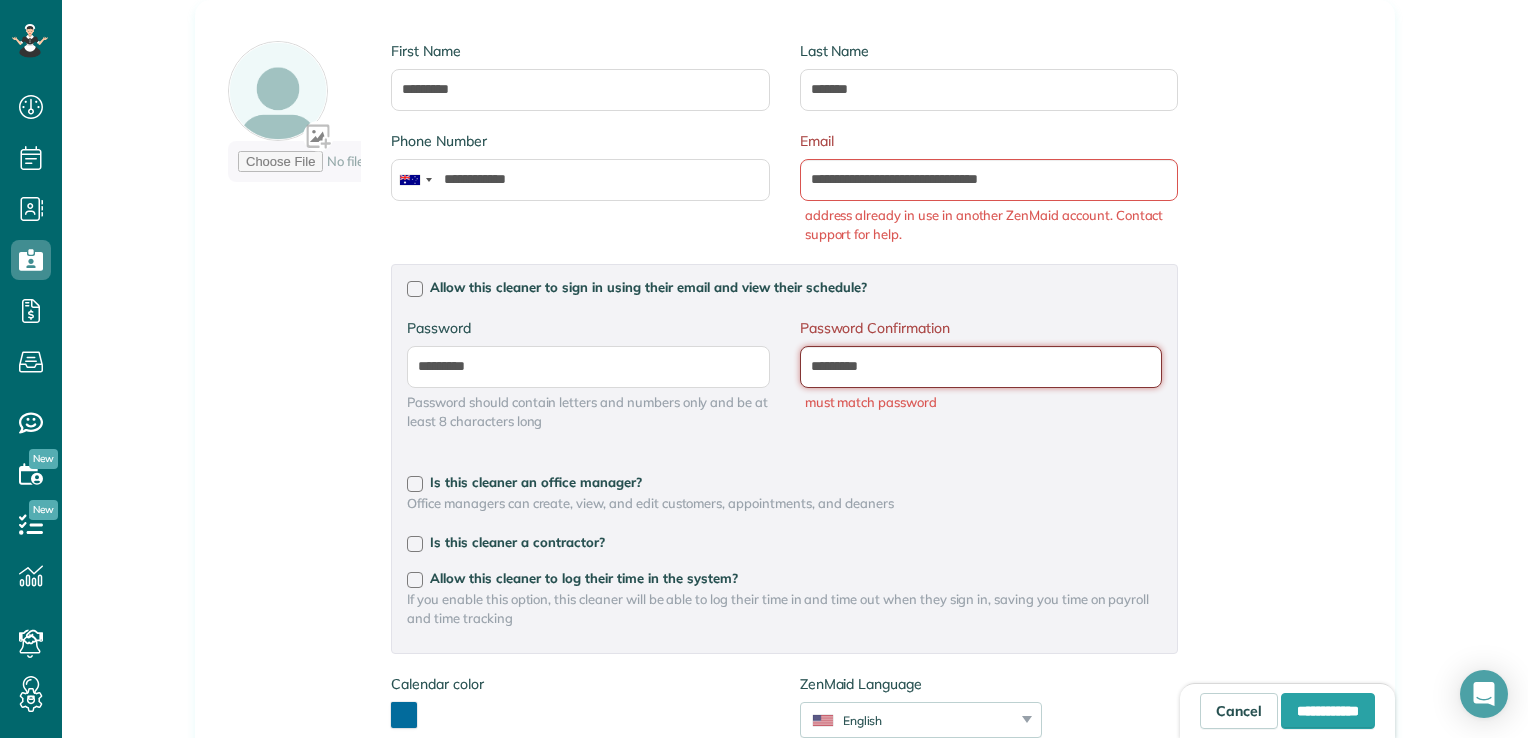 type on "*********" 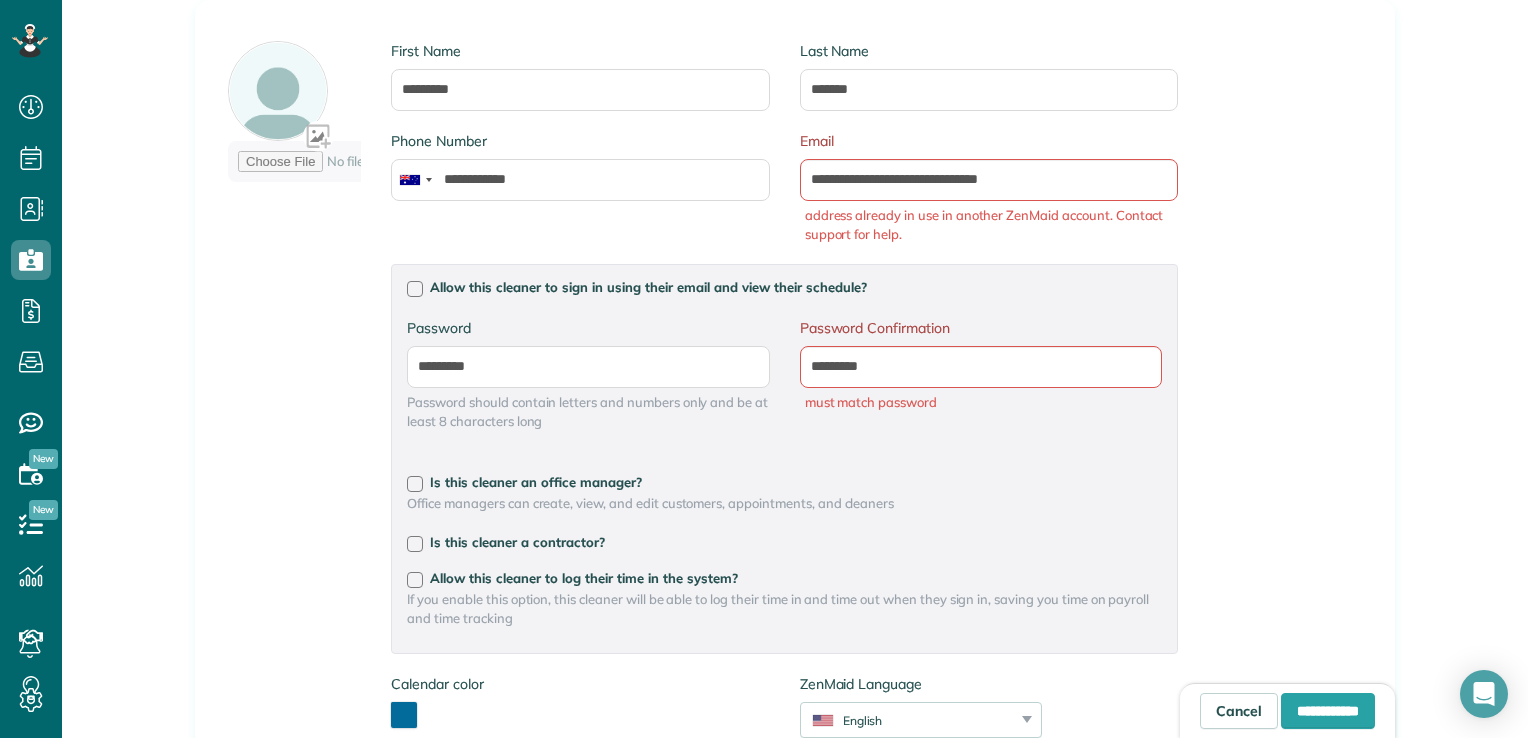 click on "Password
Password Confirmation must match password
Password ********* Password should contain letters and numbers only and be at least 8 characters long
Password Confirmation ********* must match password
Is this cleaner an office manager? Office managers can create, view, and edit customers, appointments, and cleaners
Is this cleaner a contractor?
Allow this cleaner to log their time in the system? If you enable this option, this cleaner will be able to log their time in and time out when they sign in, saving you time on payroll and time tracking" at bounding box center (784, 461) 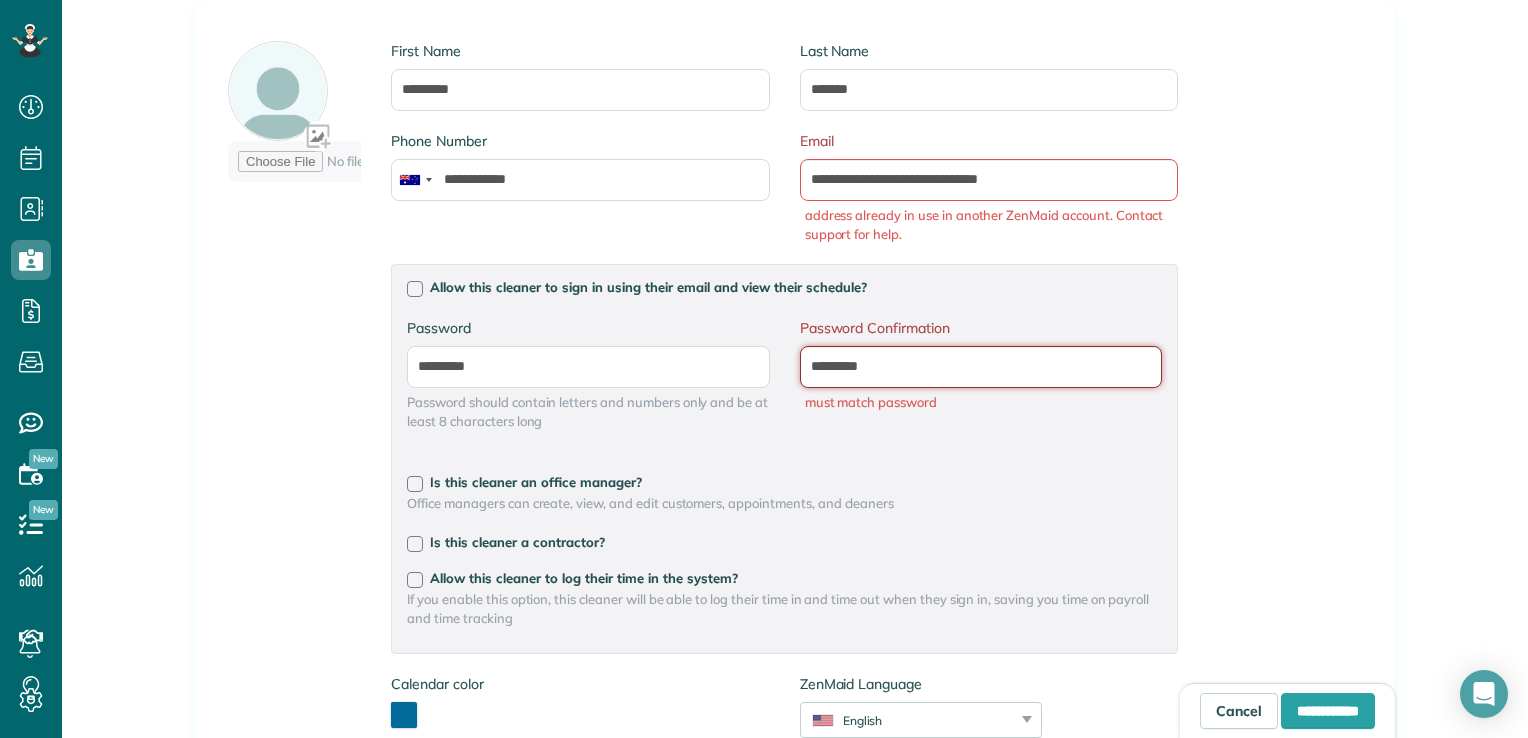 drag, startPoint x: 939, startPoint y: 366, endPoint x: 648, endPoint y: 385, distance: 291.61963 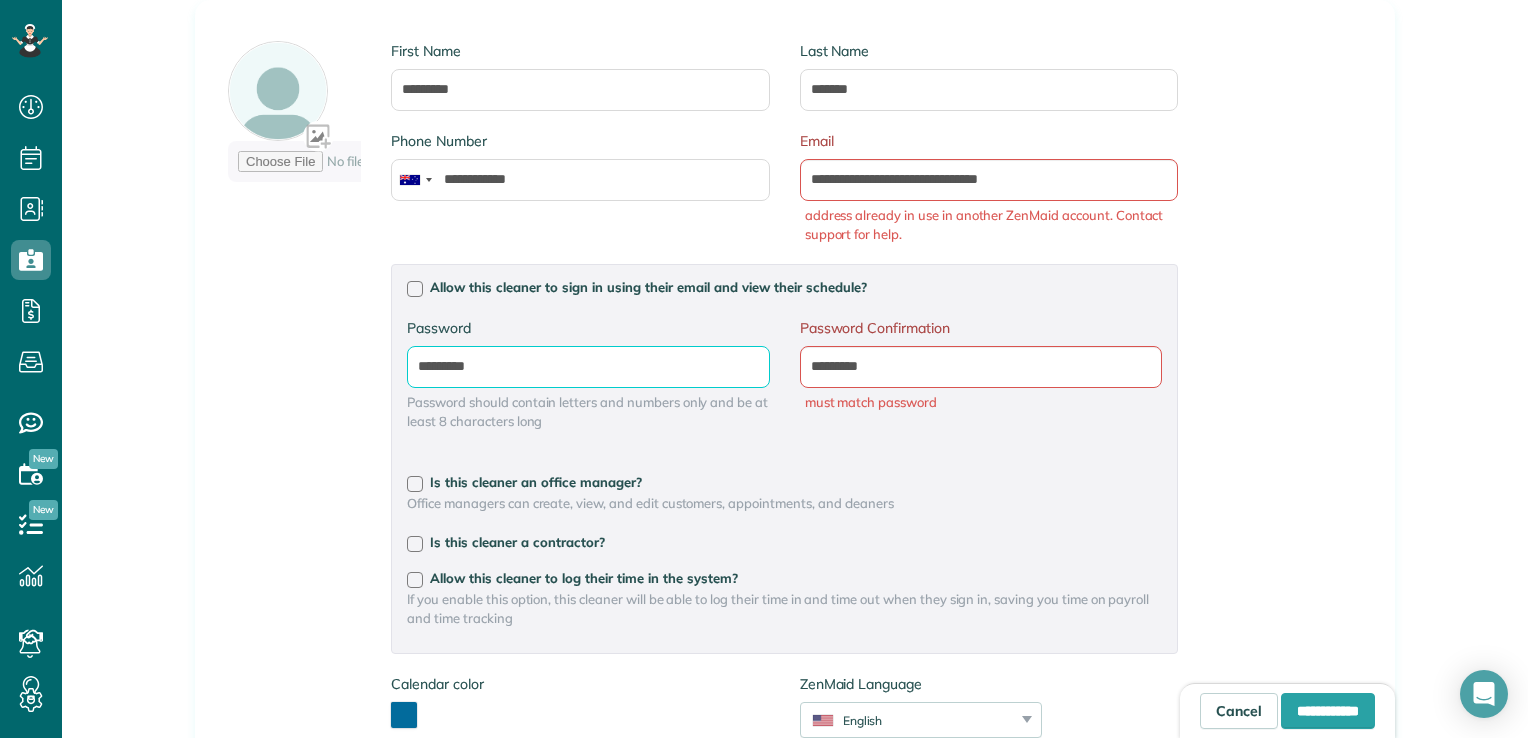 drag, startPoint x: 645, startPoint y: 366, endPoint x: 368, endPoint y: 358, distance: 277.1155 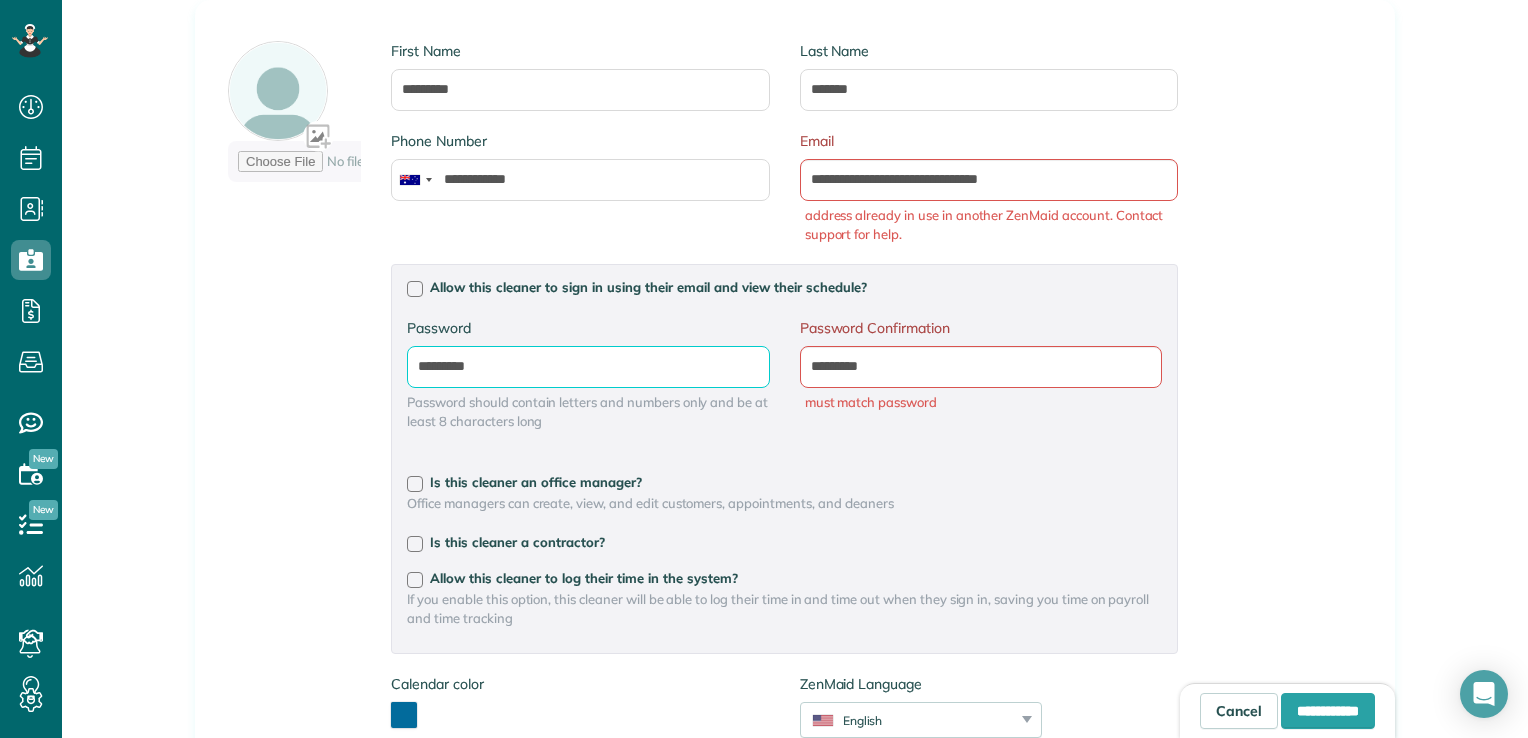 type on "*********" 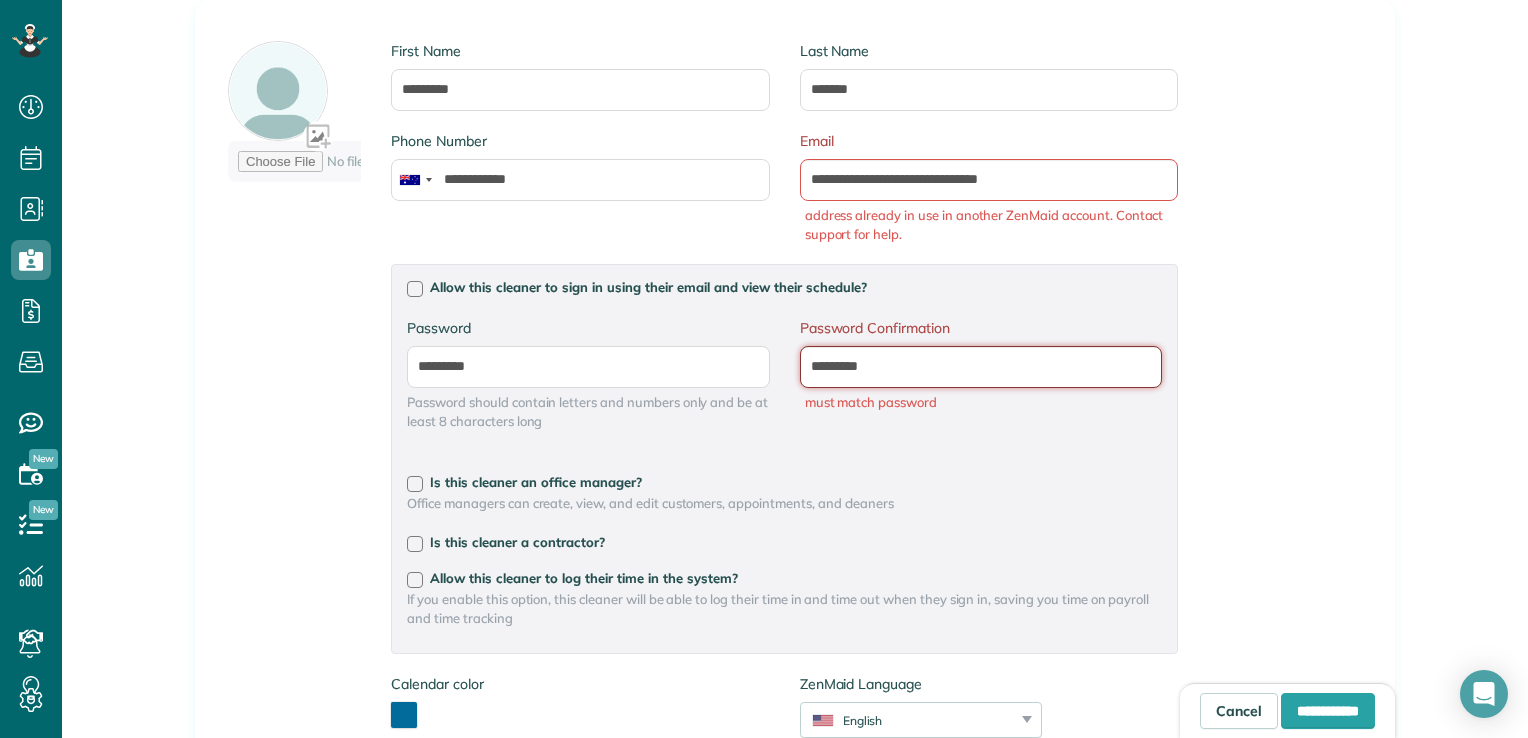 click on "*********" at bounding box center (0, 0) 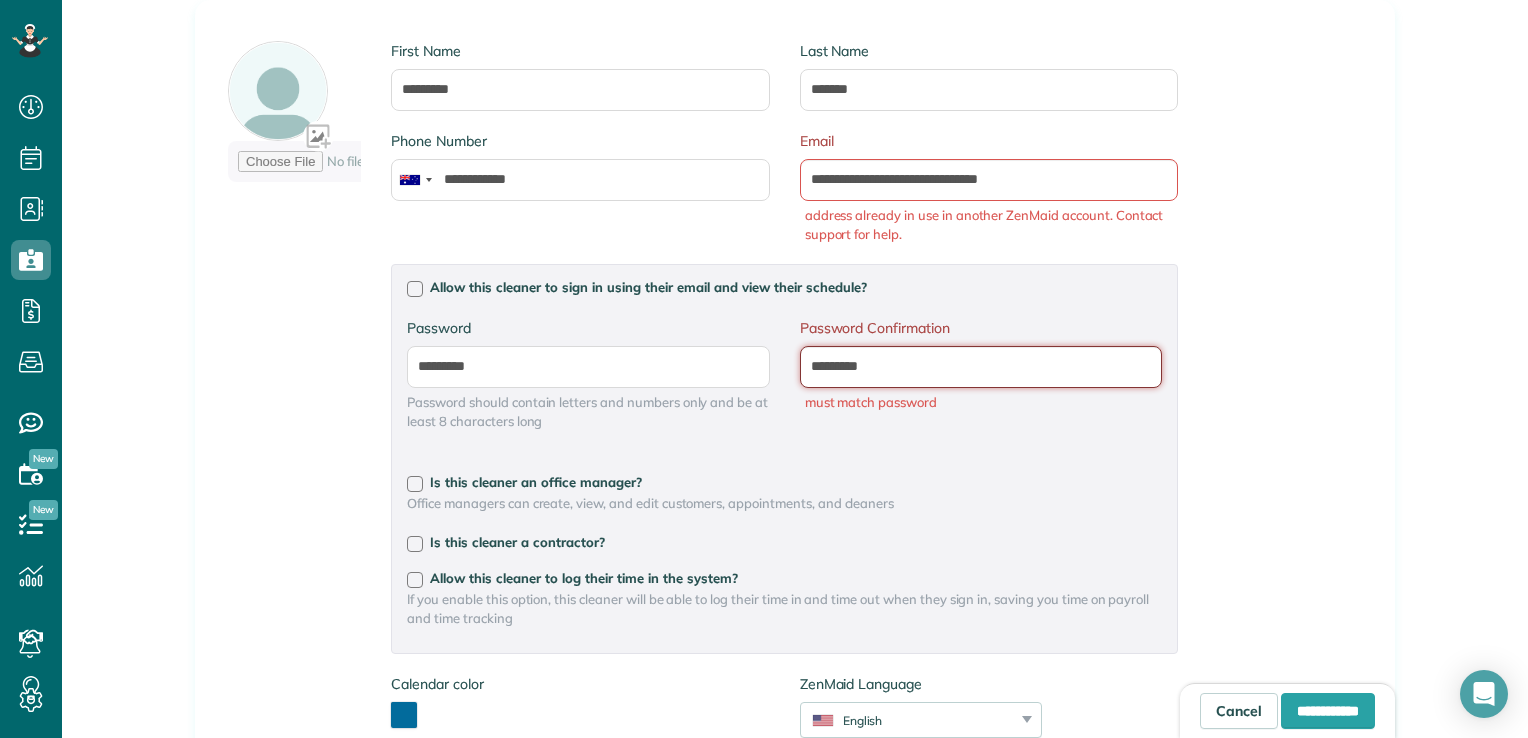 type on "*********" 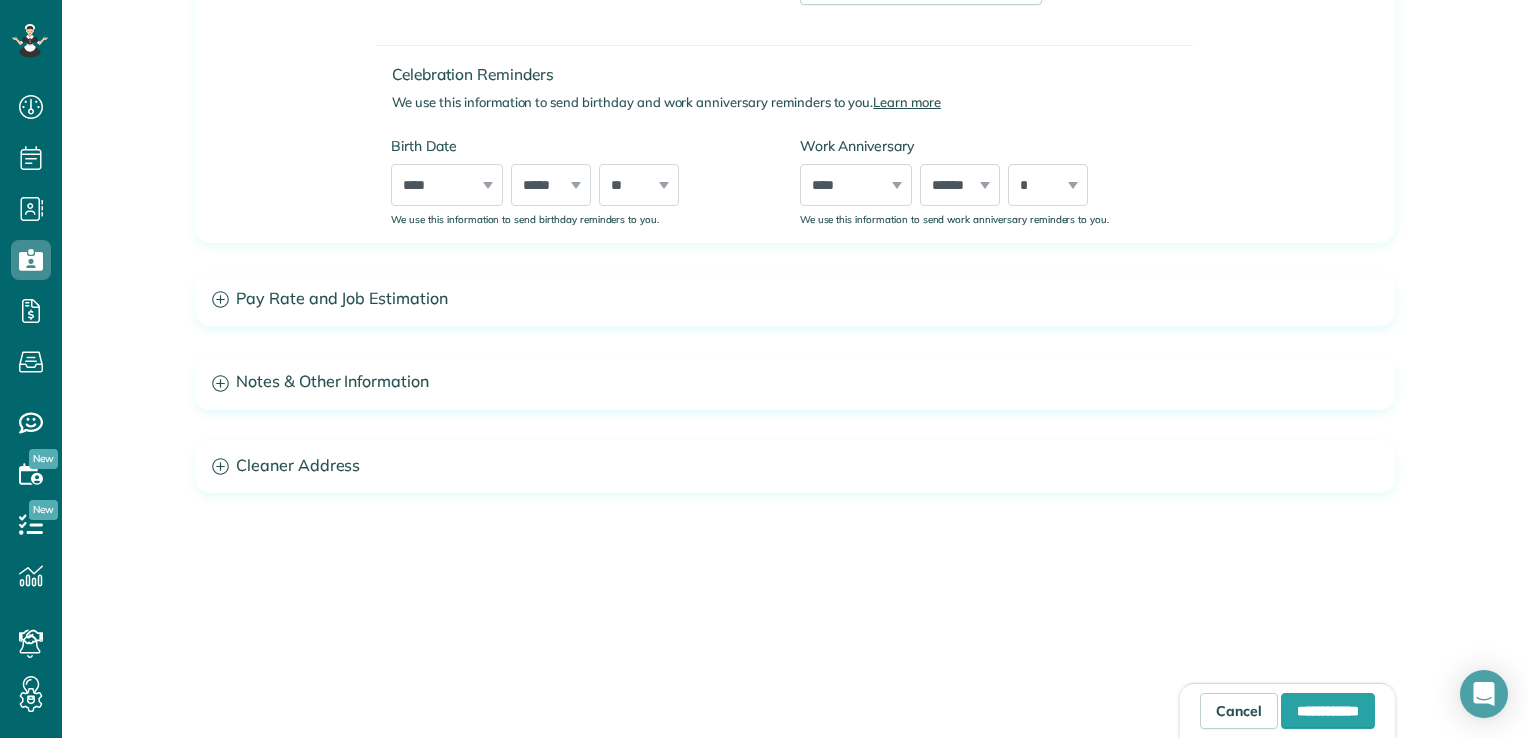 scroll, scrollTop: 1055, scrollLeft: 0, axis: vertical 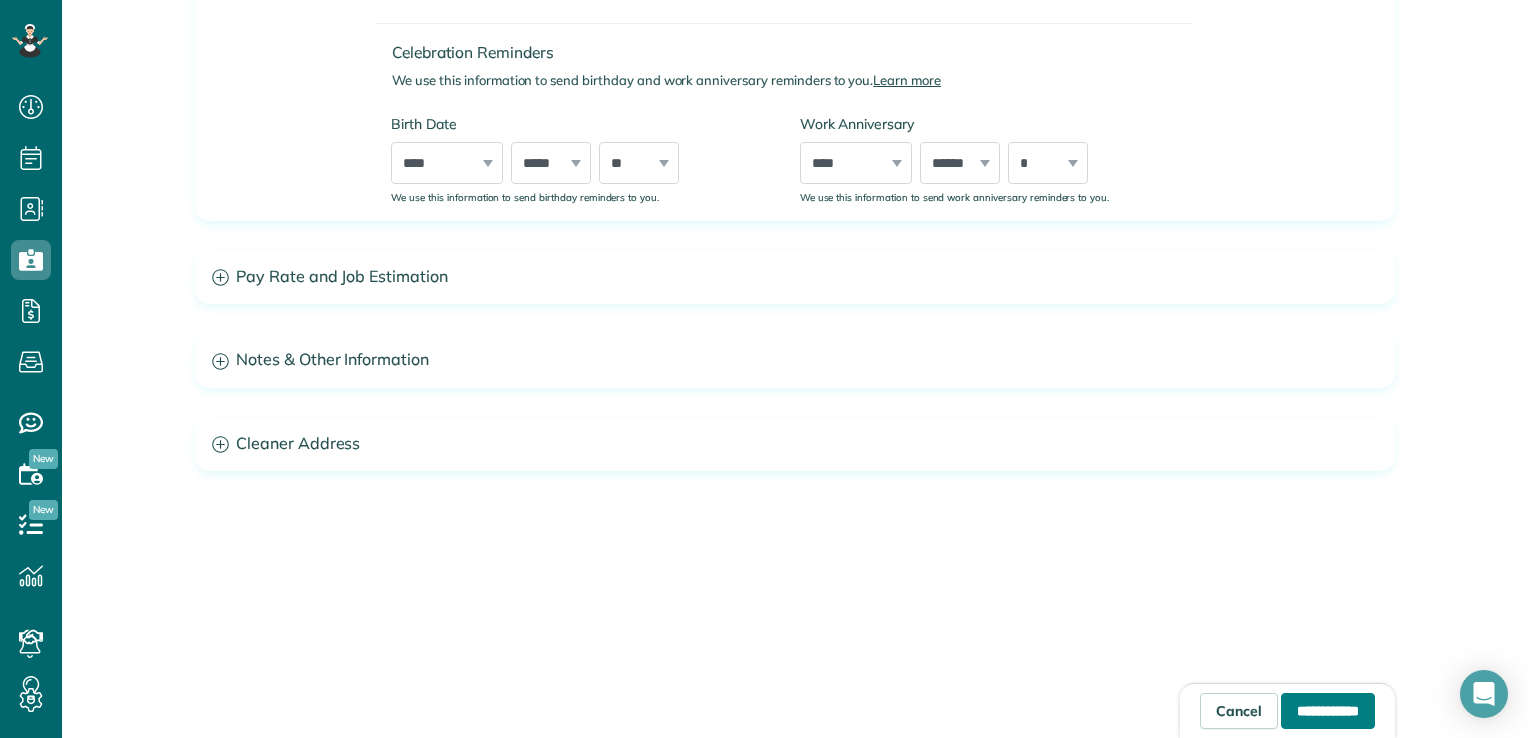 click on "**********" at bounding box center (1328, 711) 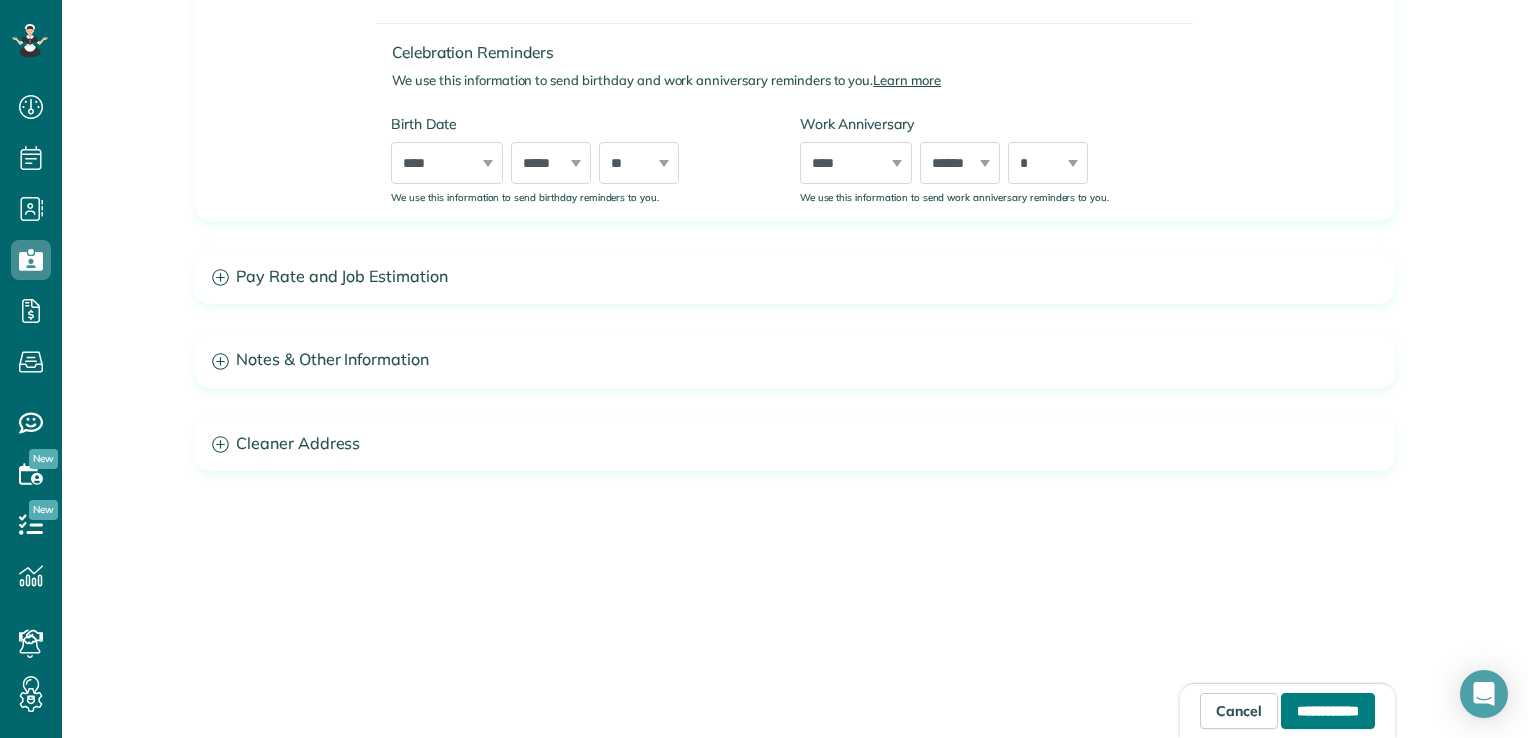 type on "**********" 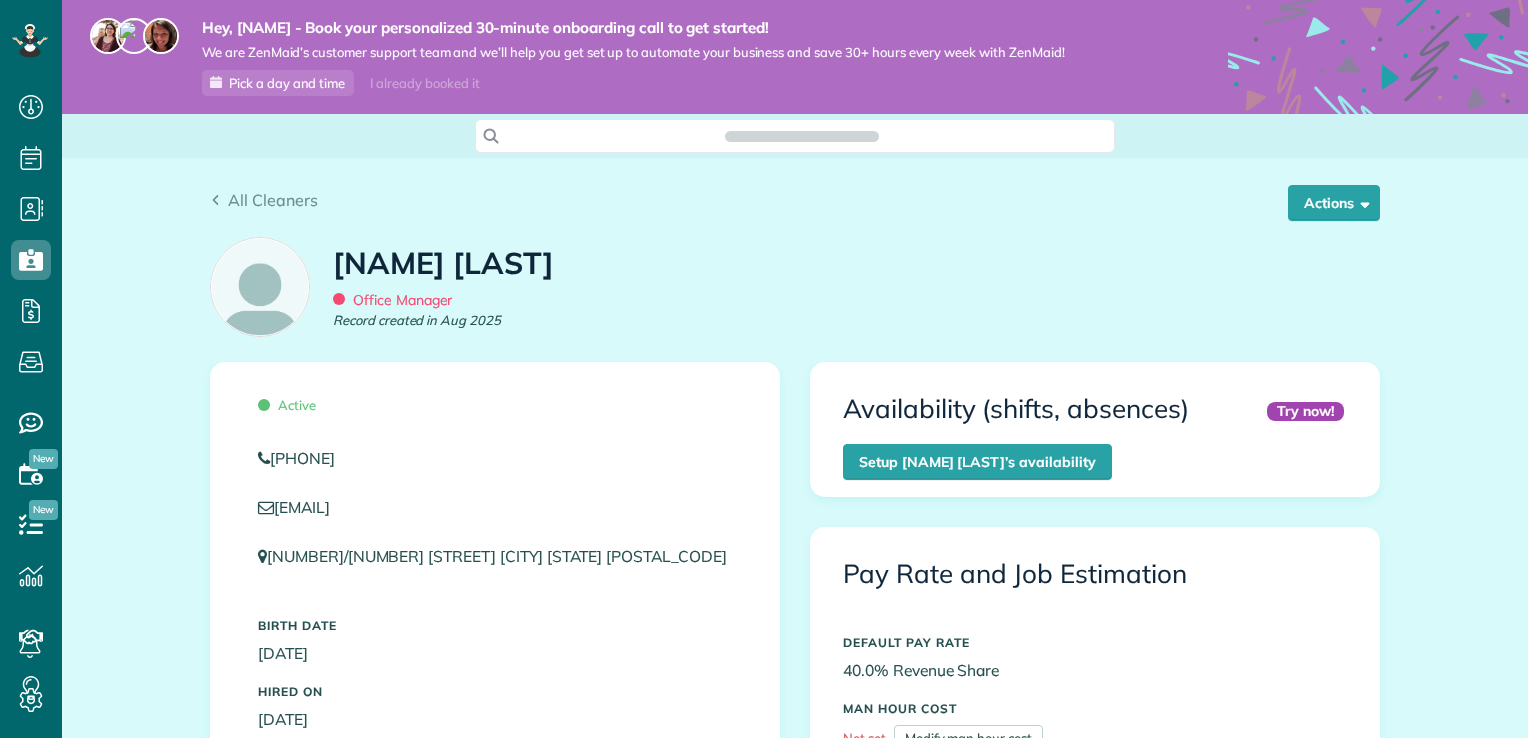 scroll, scrollTop: 0, scrollLeft: 0, axis: both 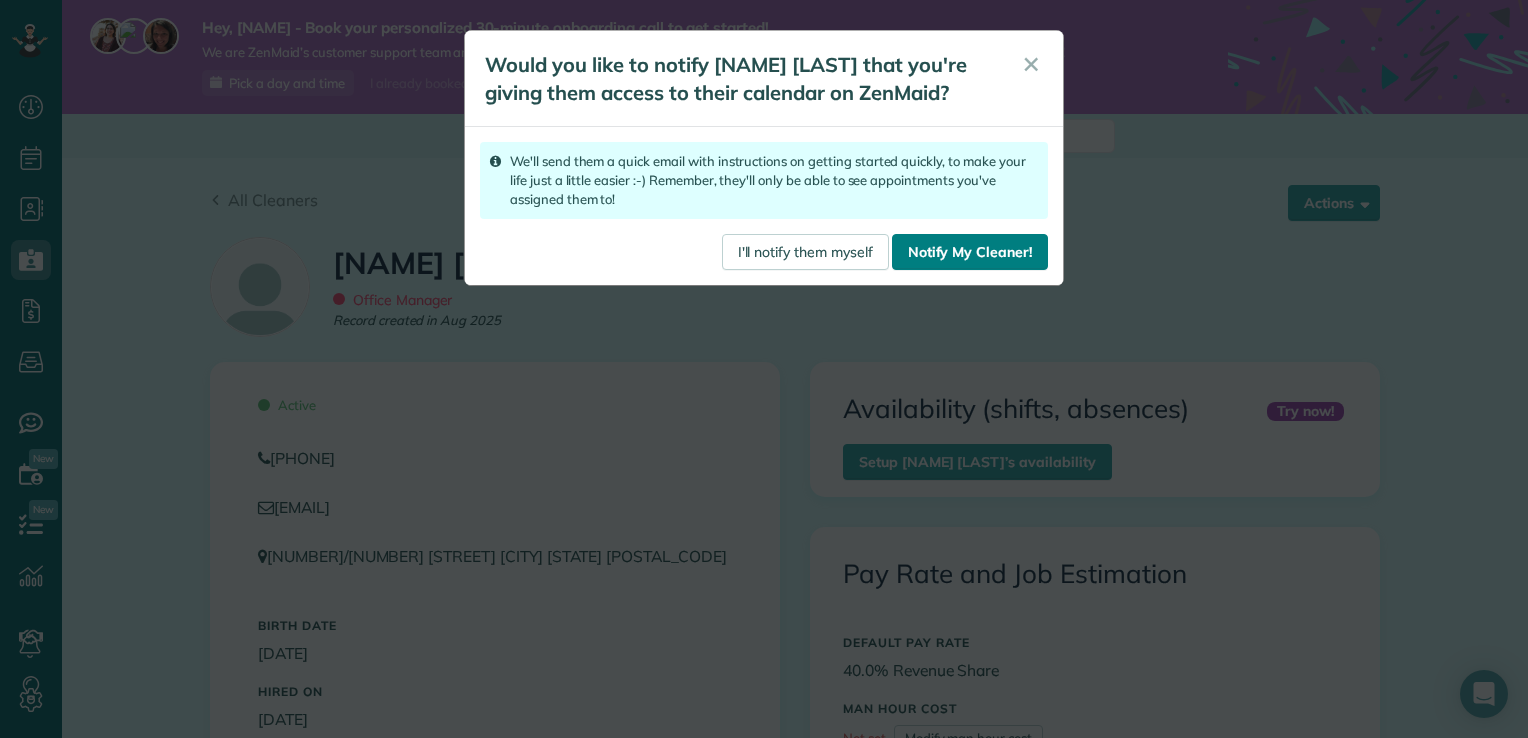 click on "Notify My Cleaner!" at bounding box center [970, 252] 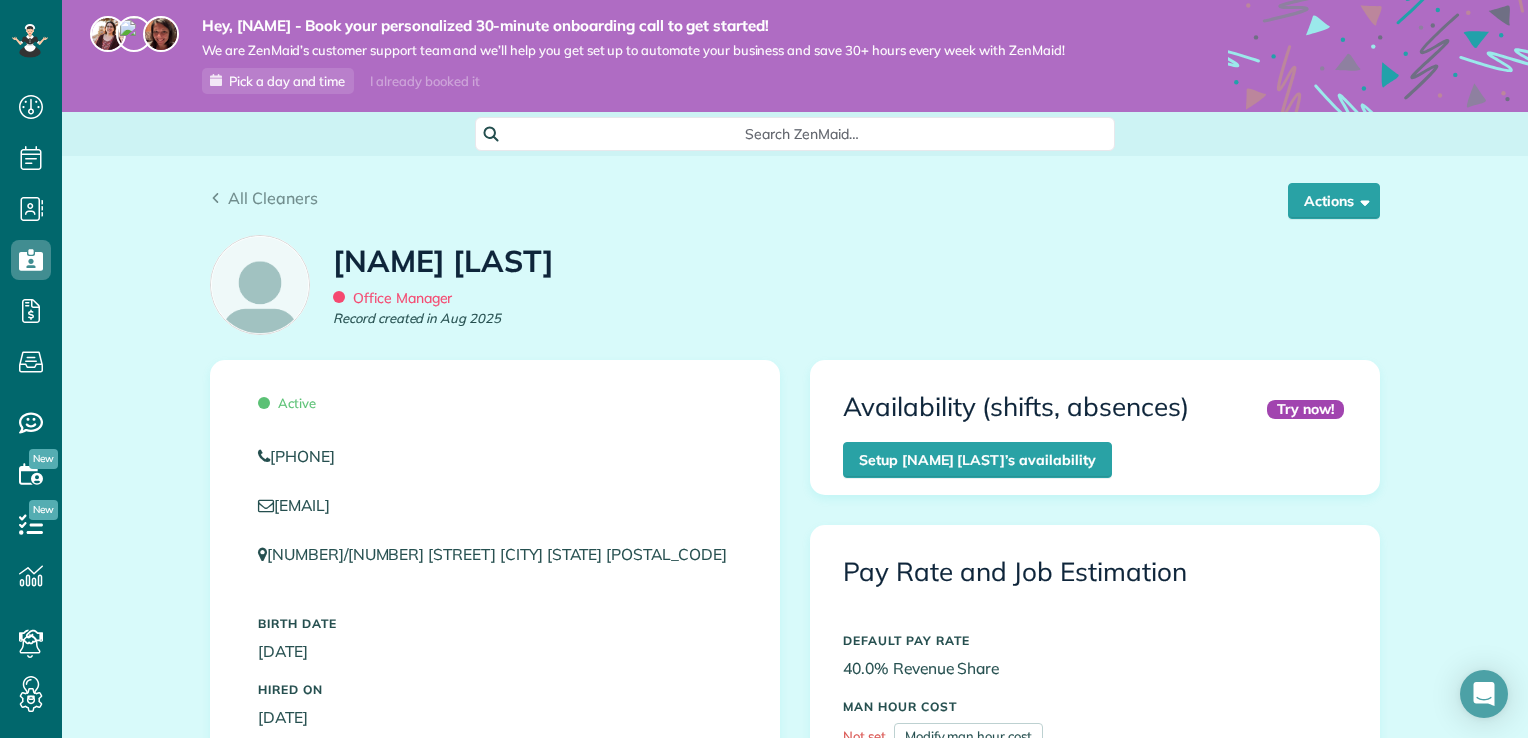 scroll, scrollTop: 0, scrollLeft: 0, axis: both 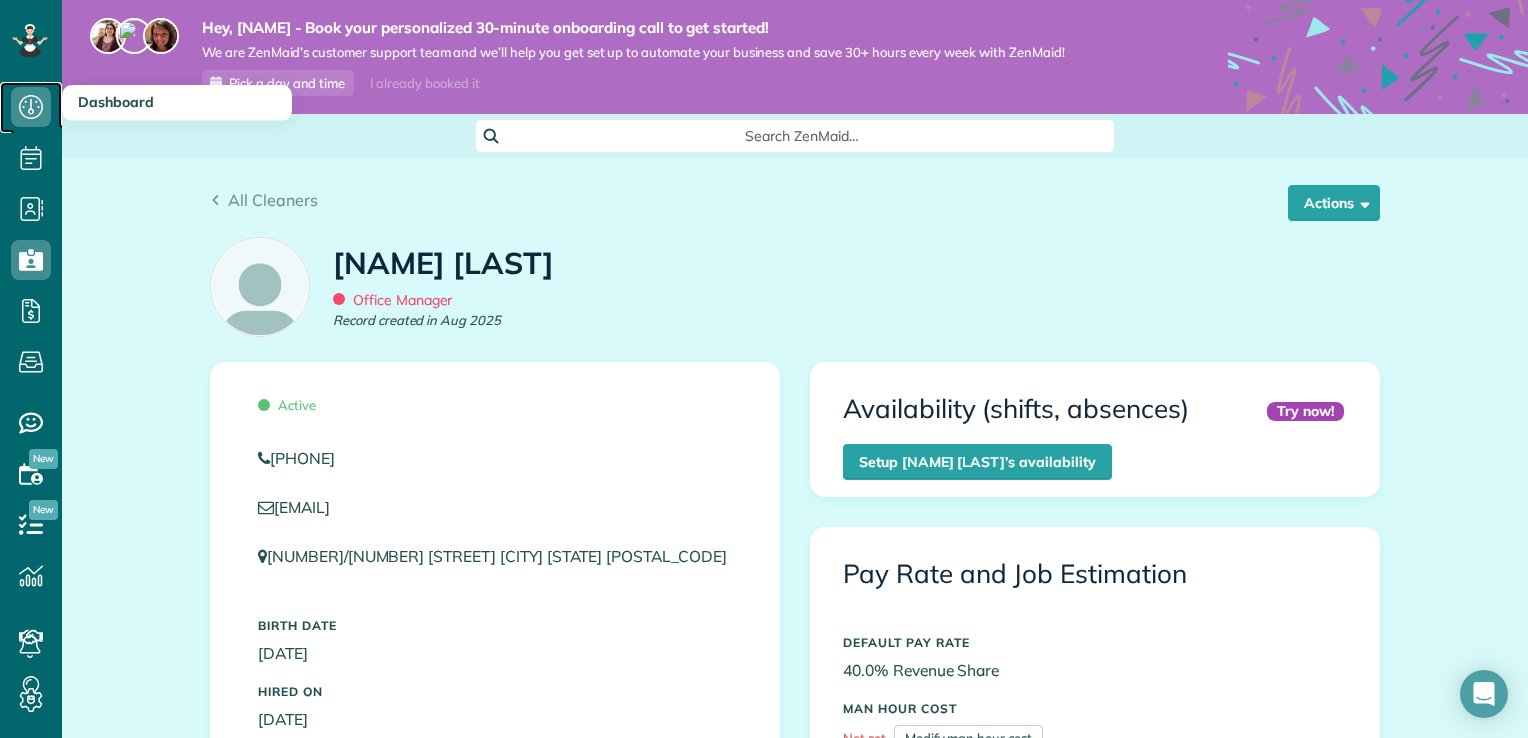 click 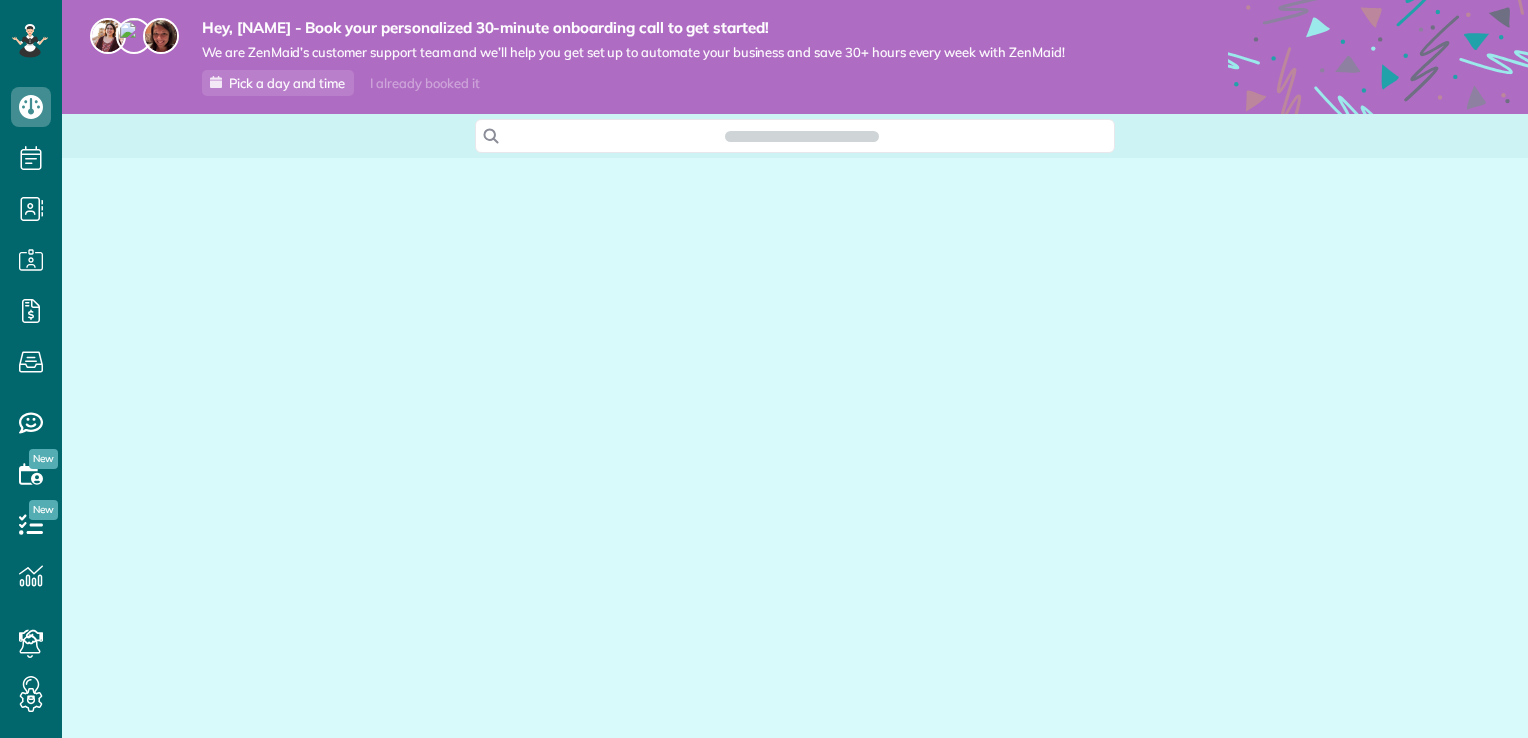 scroll, scrollTop: 0, scrollLeft: 0, axis: both 